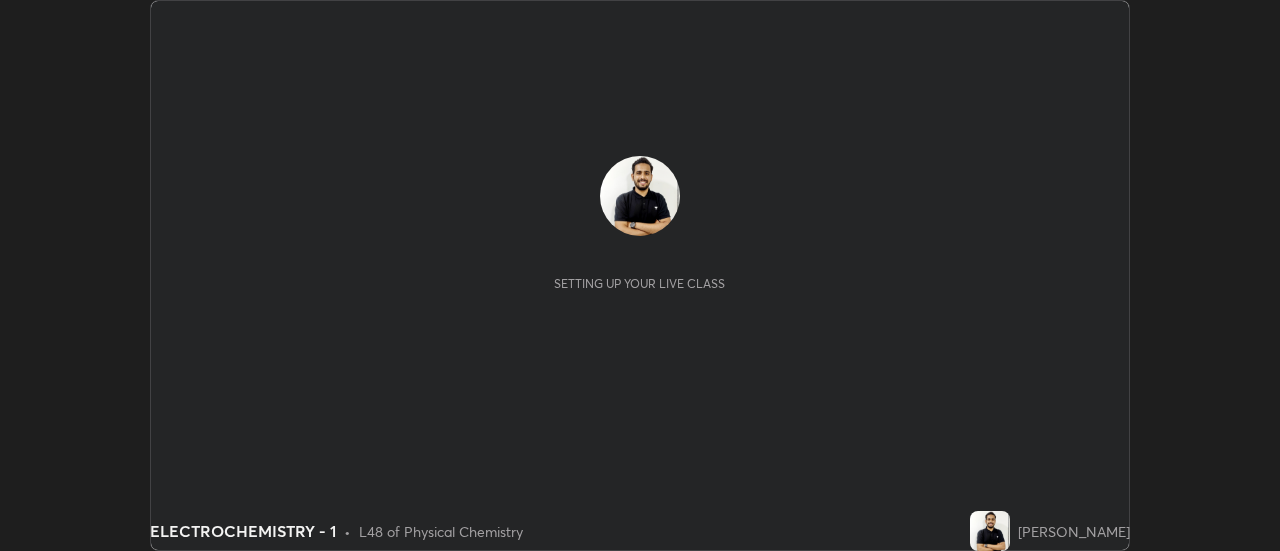 scroll, scrollTop: 0, scrollLeft: 0, axis: both 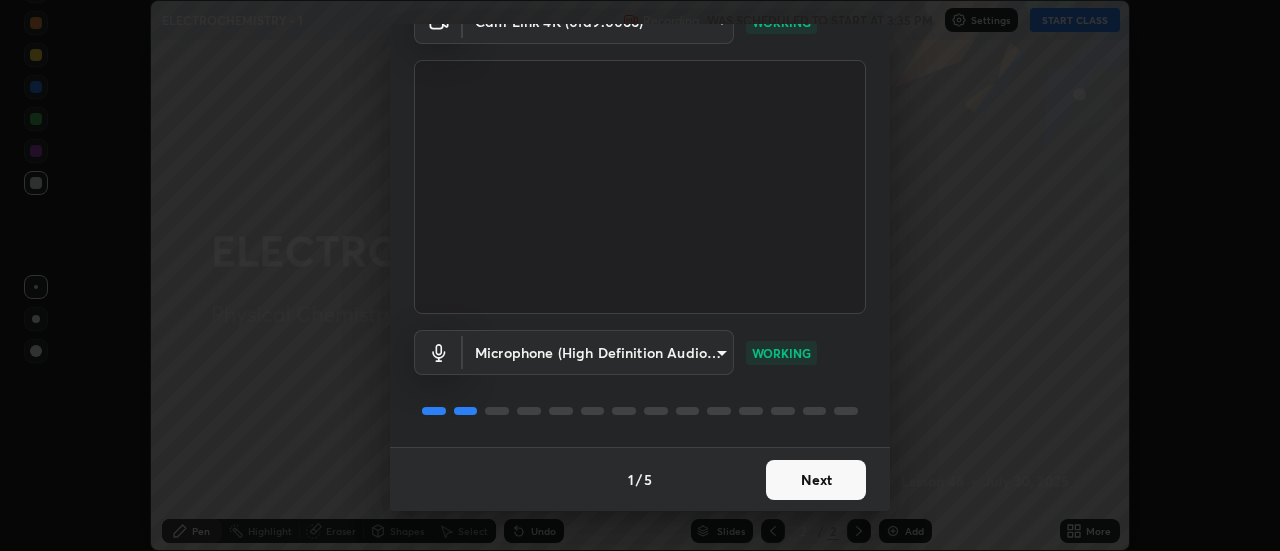 click on "Next" at bounding box center [816, 480] 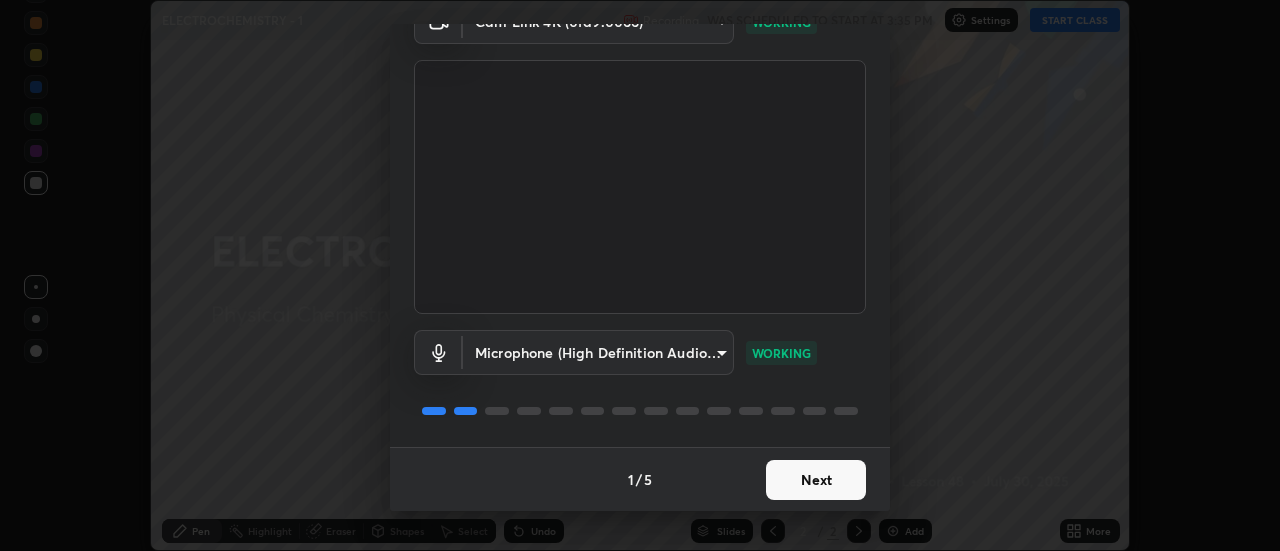scroll, scrollTop: 0, scrollLeft: 0, axis: both 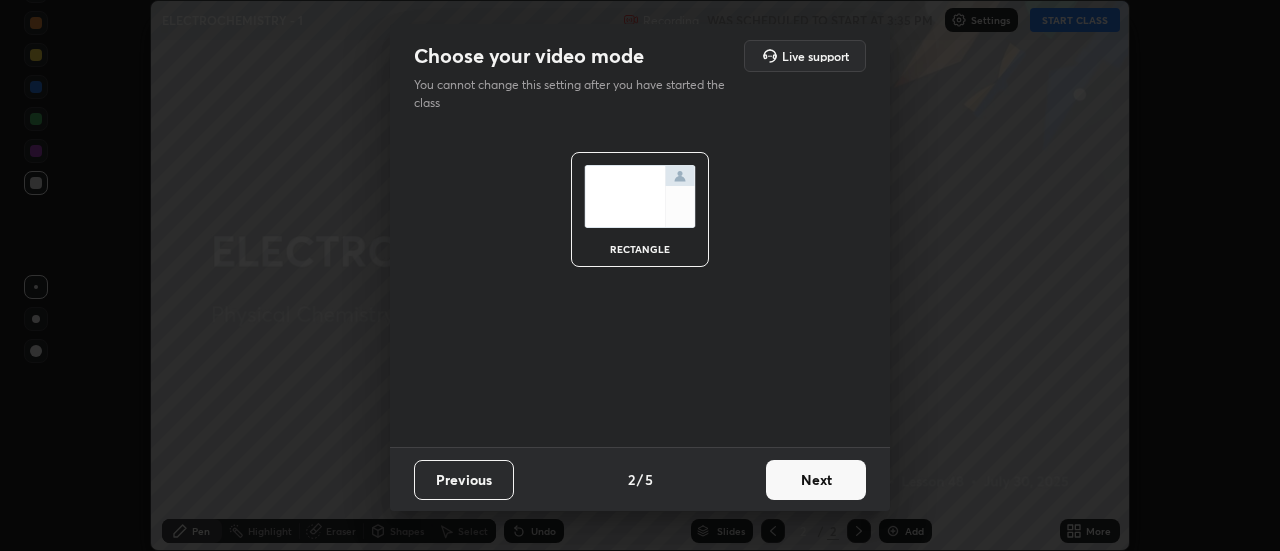 click on "Next" at bounding box center (816, 480) 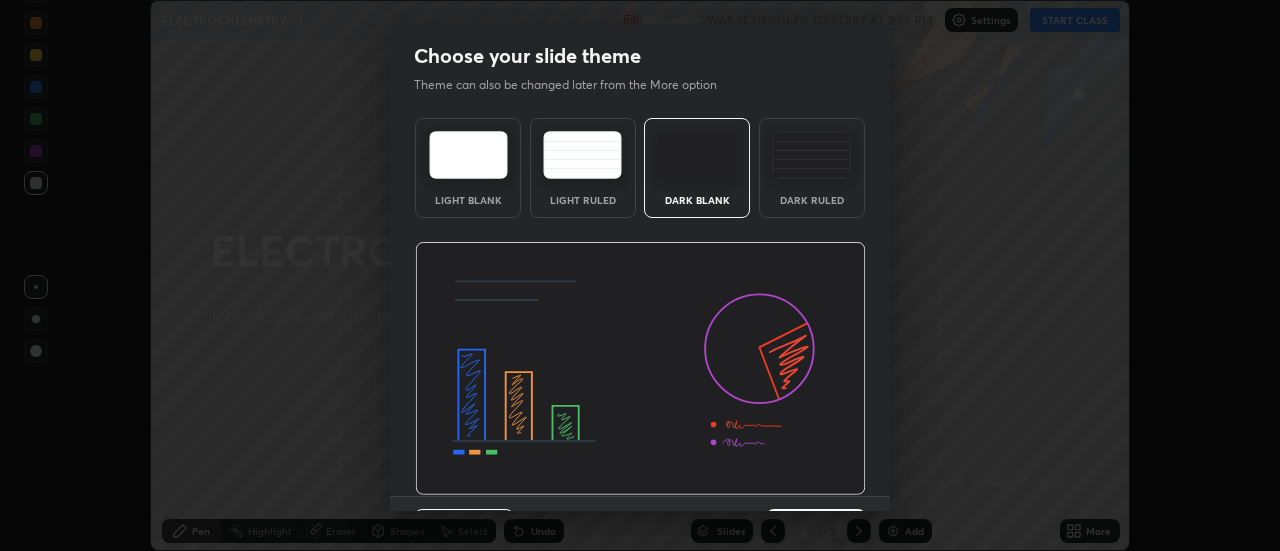 scroll, scrollTop: 49, scrollLeft: 0, axis: vertical 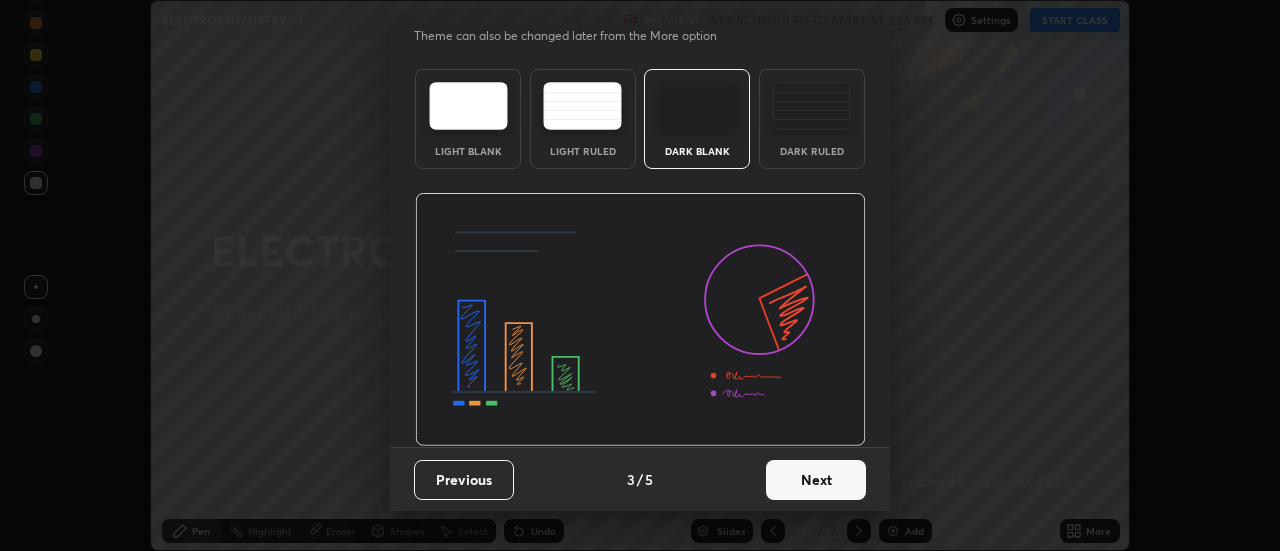 click on "Next" at bounding box center (816, 480) 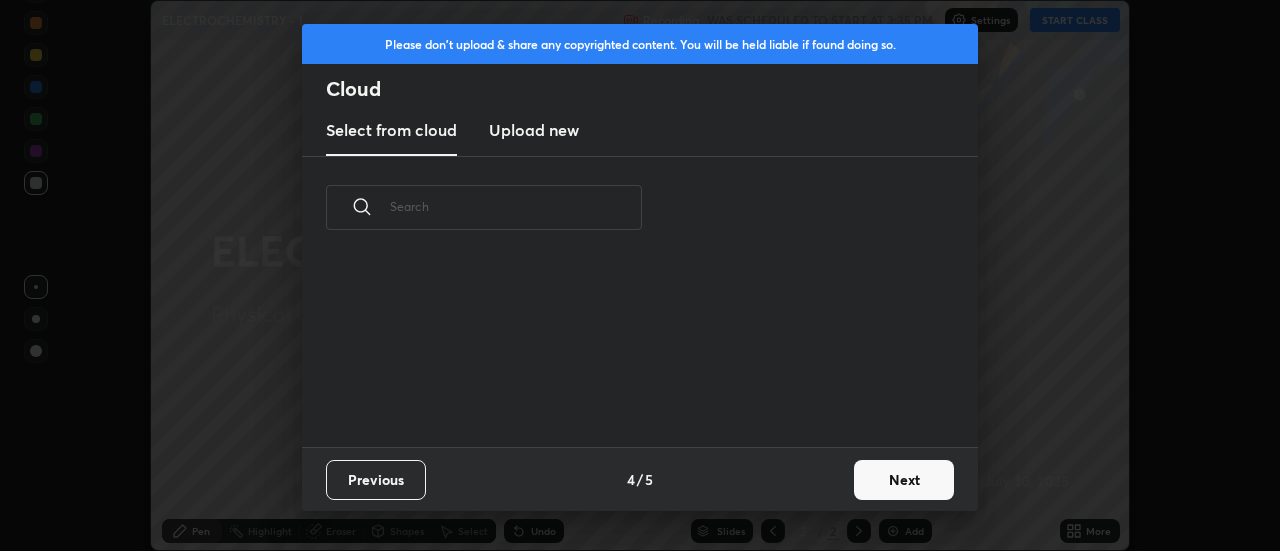 scroll, scrollTop: 7, scrollLeft: 11, axis: both 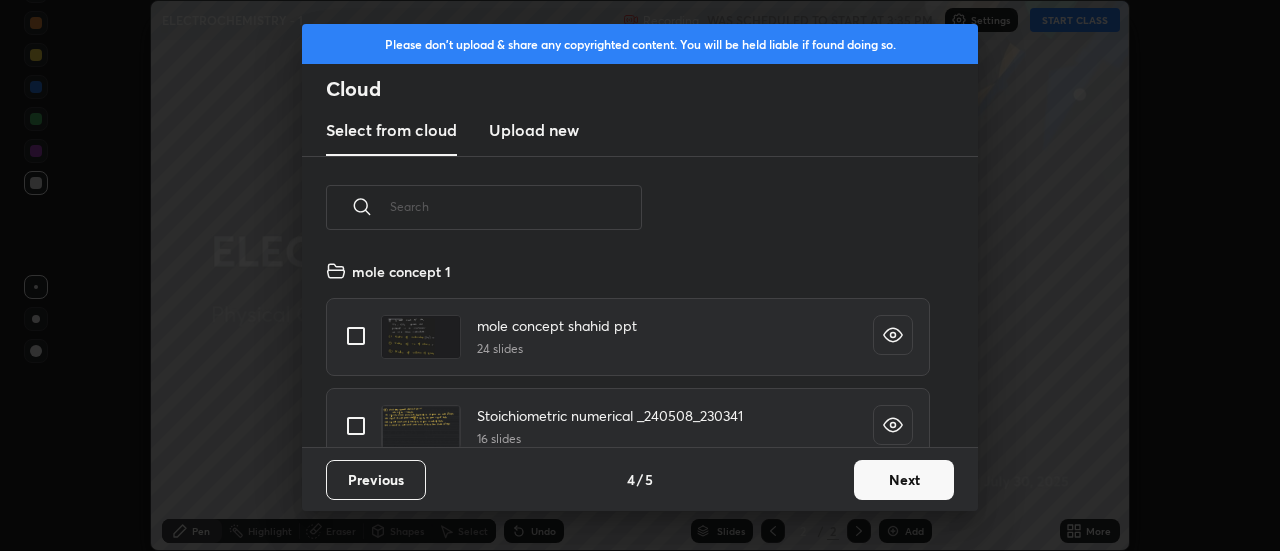 click on "Next" at bounding box center [904, 480] 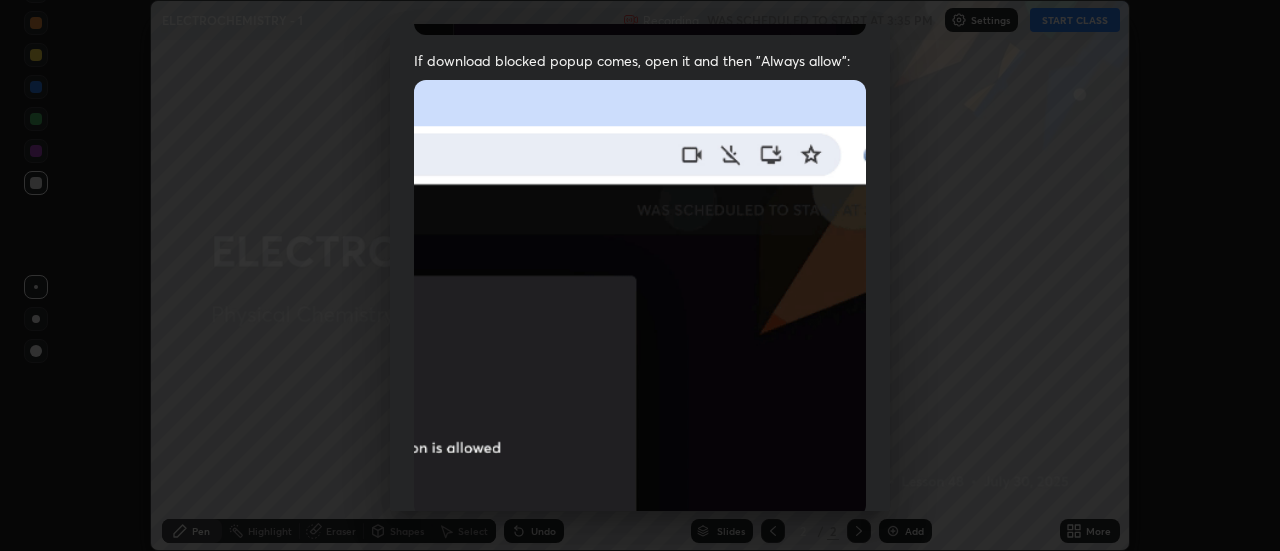 scroll, scrollTop: 513, scrollLeft: 0, axis: vertical 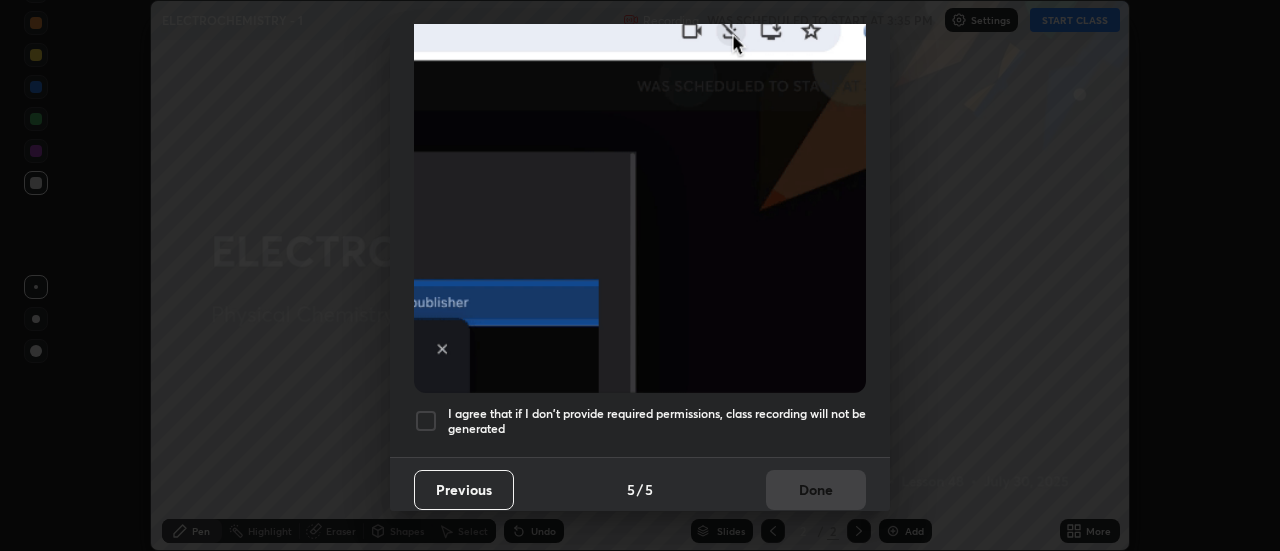 click at bounding box center [640, 174] 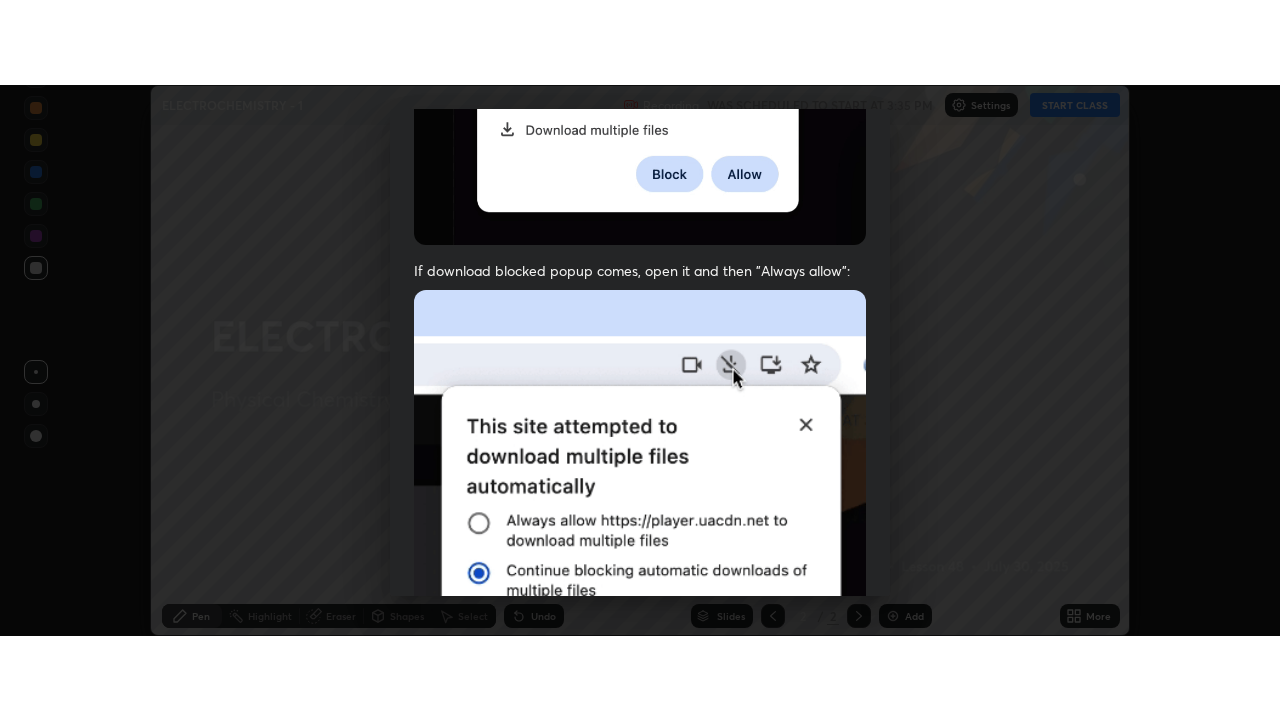 scroll, scrollTop: 513, scrollLeft: 0, axis: vertical 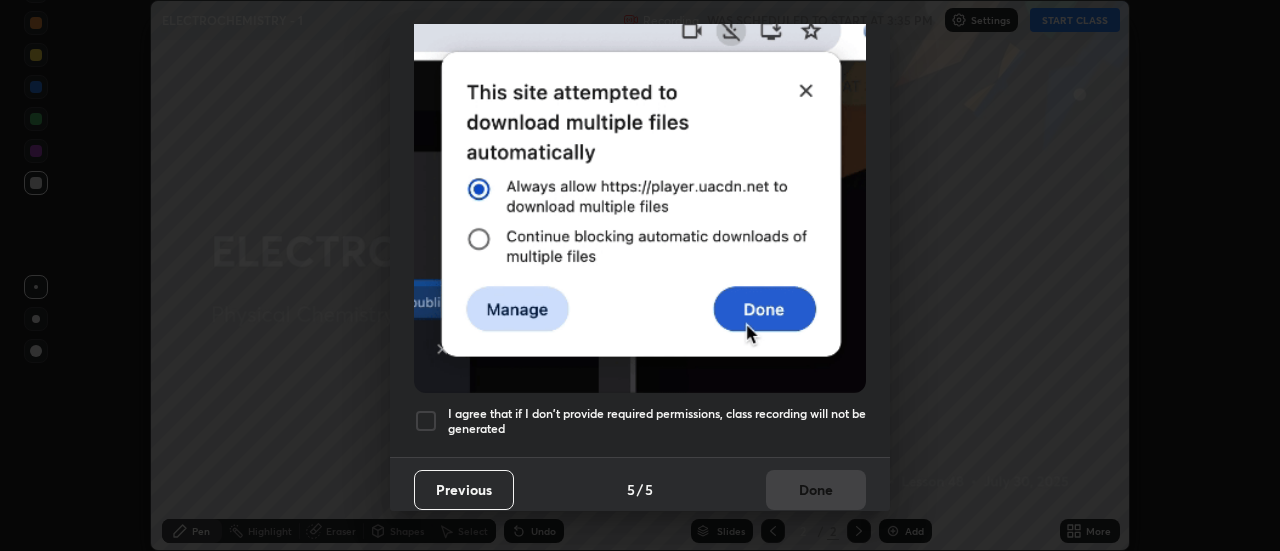 click at bounding box center [426, 421] 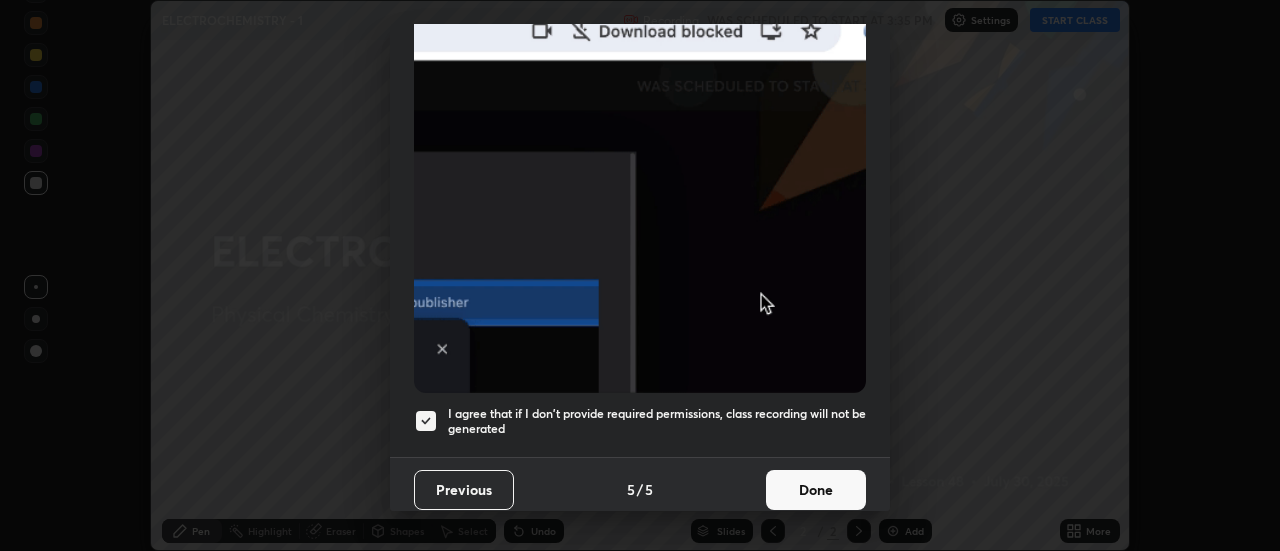 click on "Done" at bounding box center (816, 490) 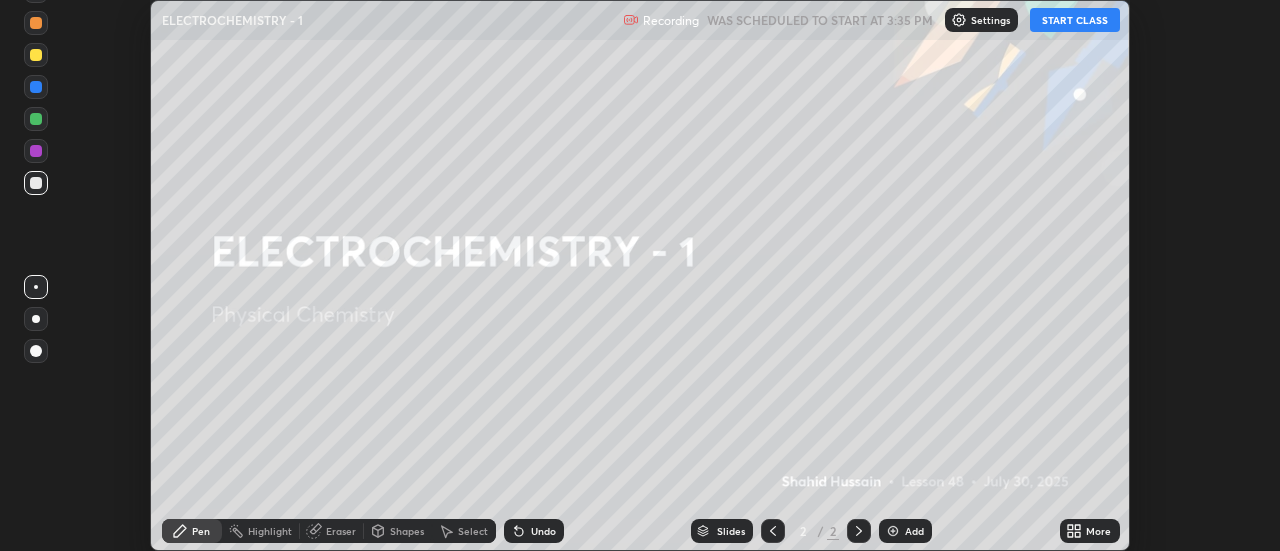 click on "START CLASS" at bounding box center [1075, 20] 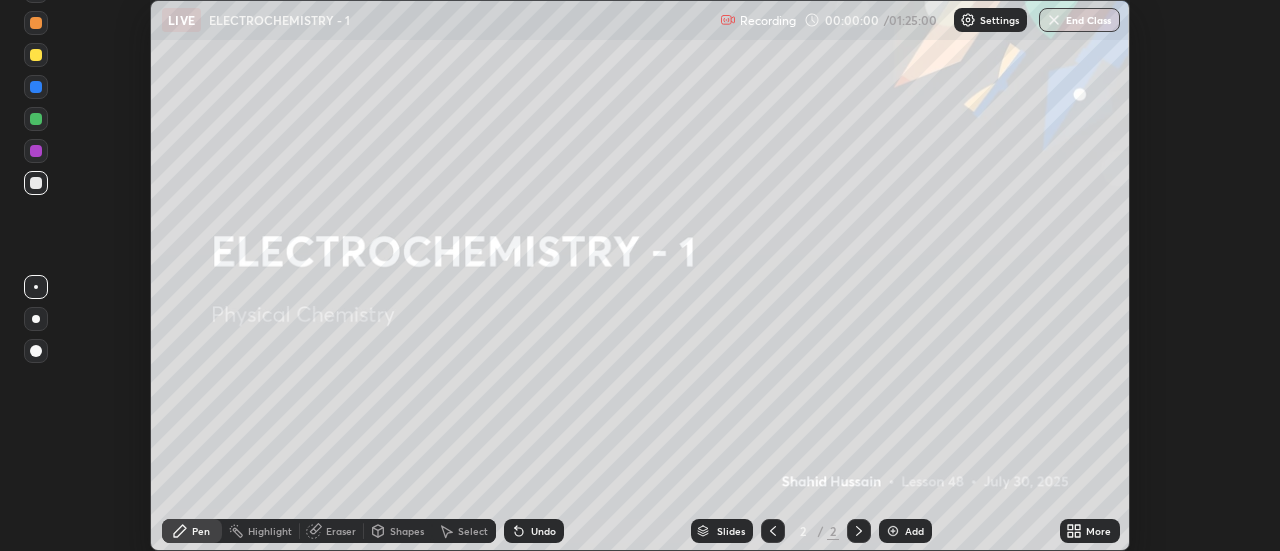click on "More" at bounding box center (1098, 531) 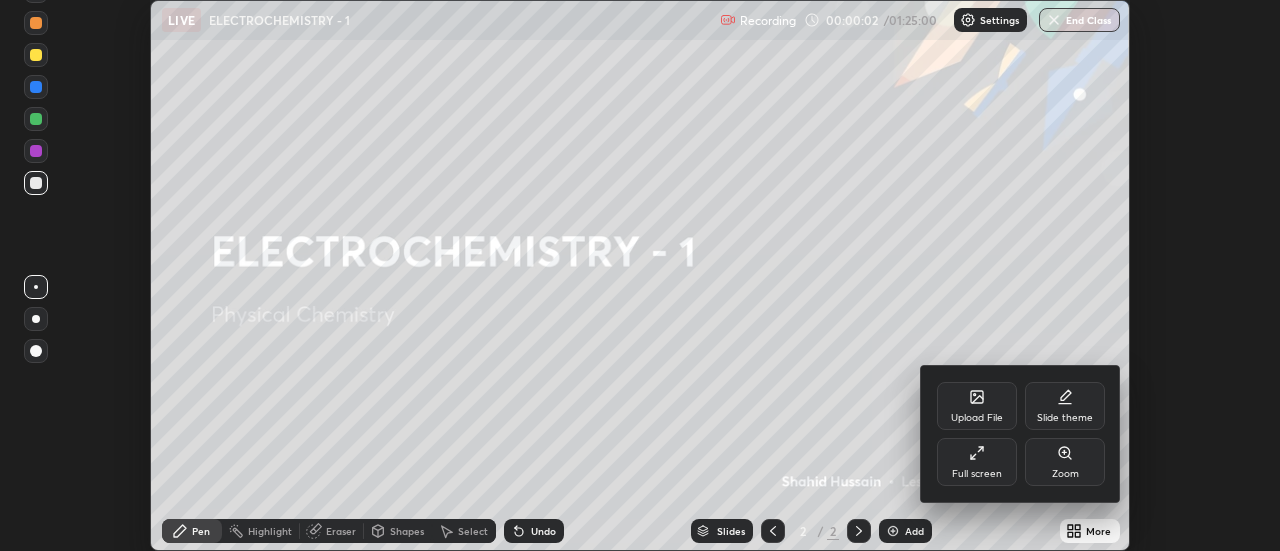 click on "Full screen" at bounding box center [977, 474] 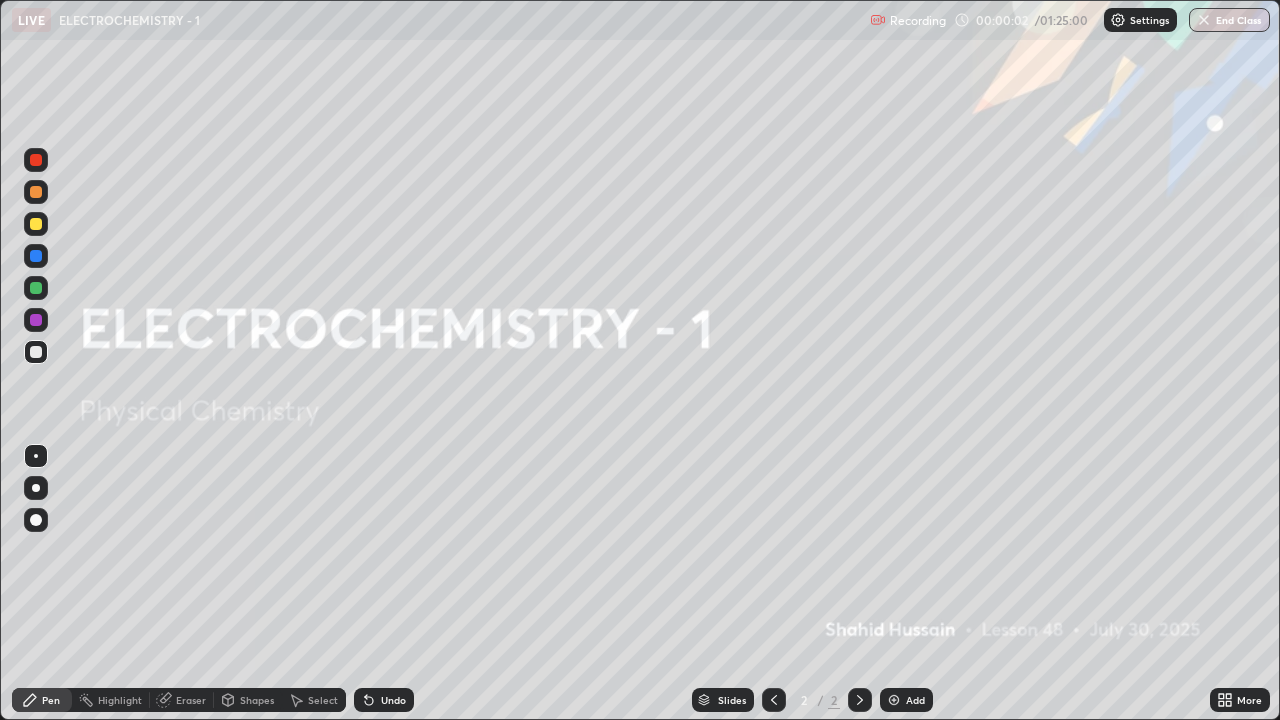 scroll, scrollTop: 99280, scrollLeft: 98720, axis: both 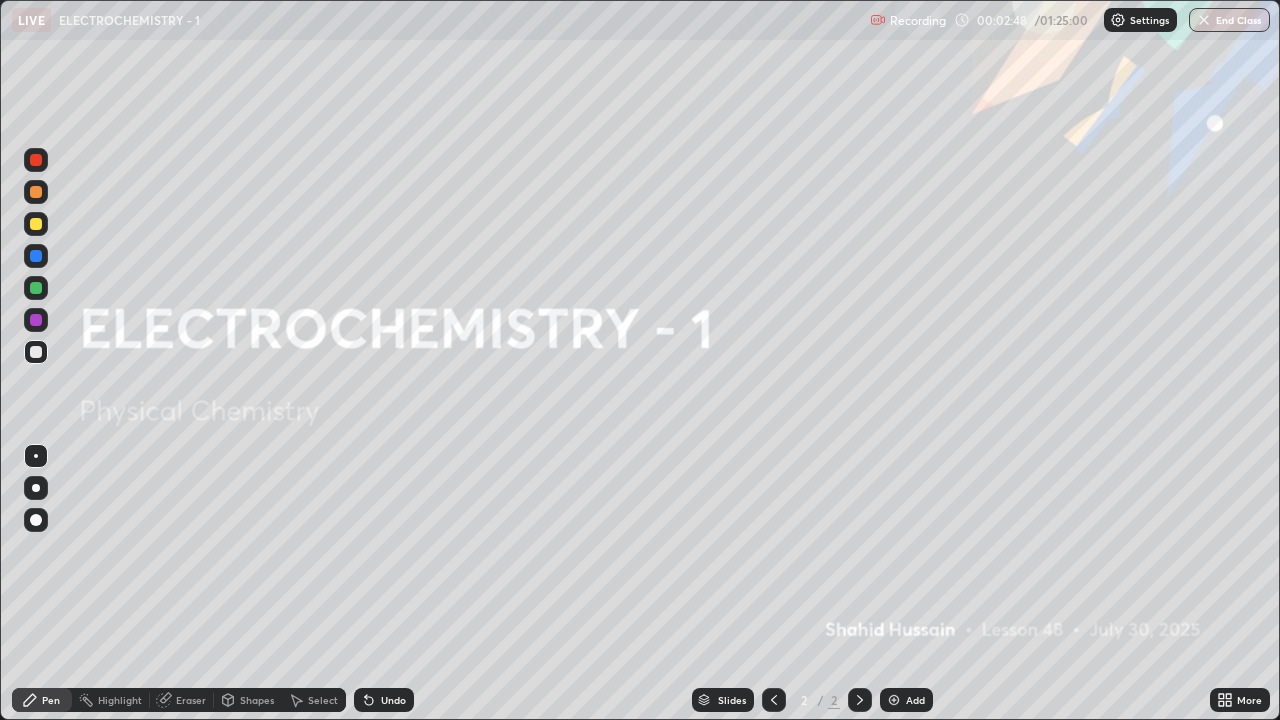 click 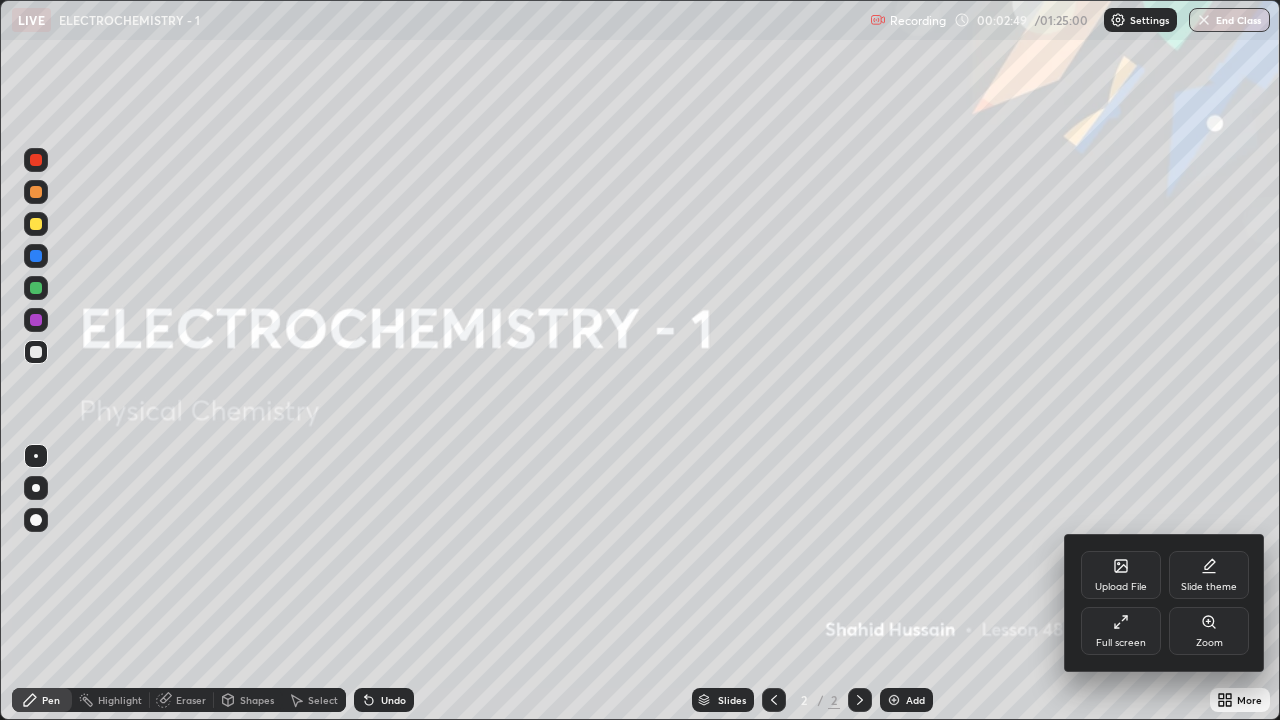 click on "Upload File" at bounding box center (1121, 587) 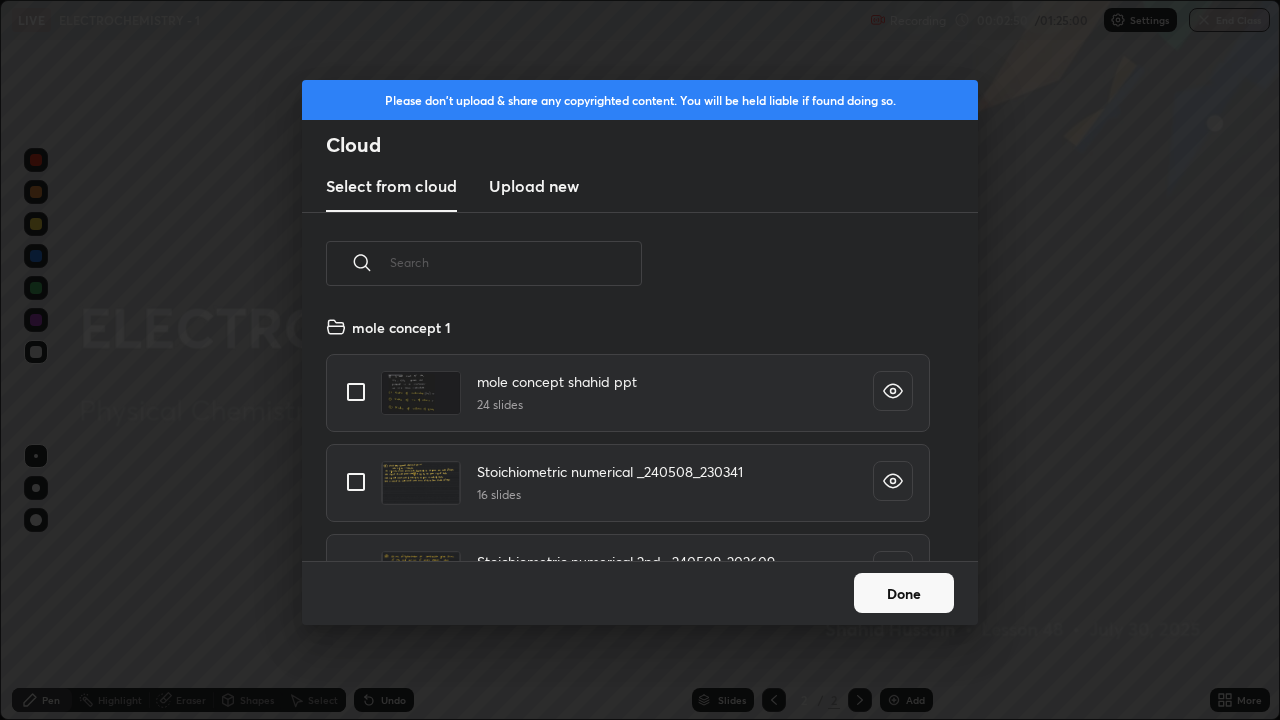 scroll, scrollTop: 7, scrollLeft: 11, axis: both 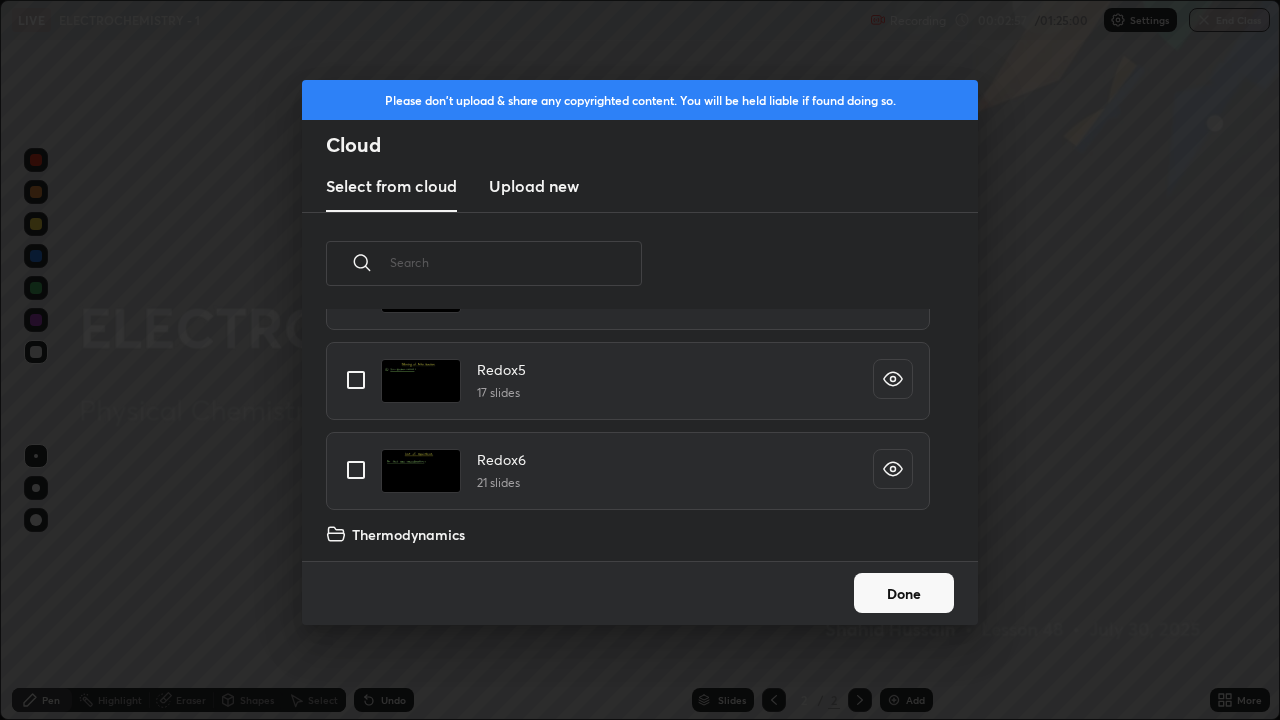 click at bounding box center (356, 470) 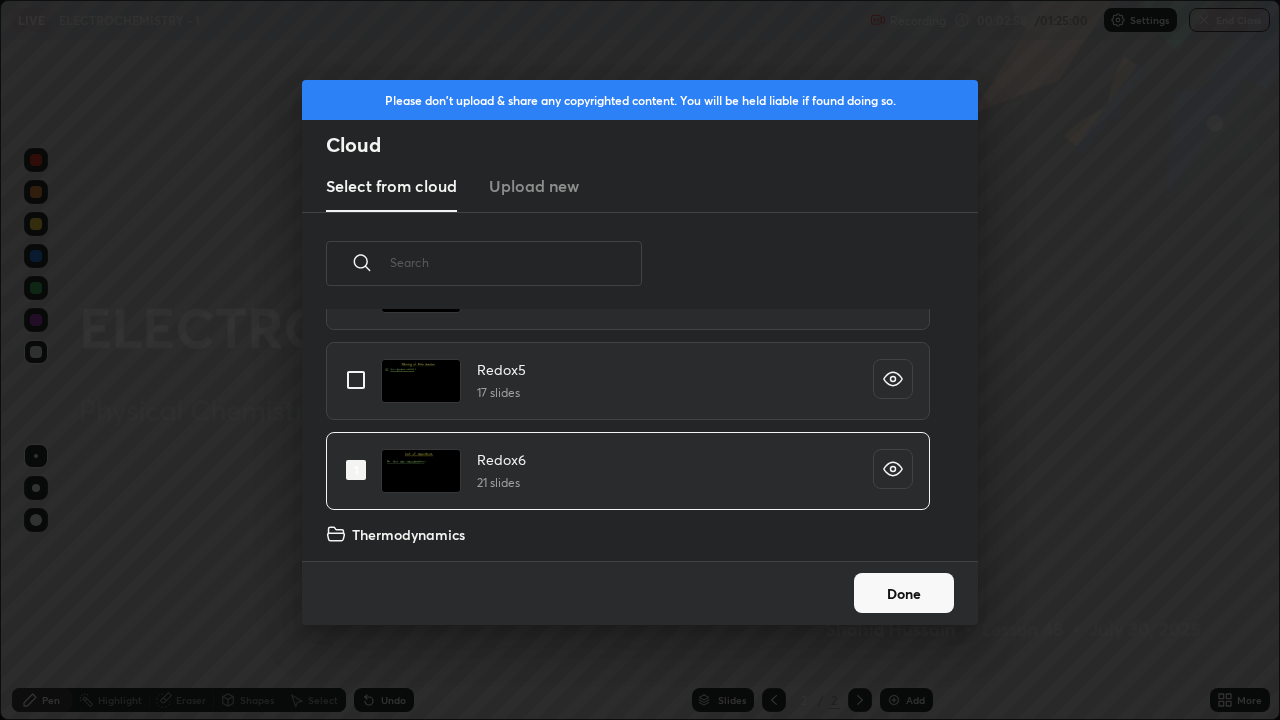 click on "Done" at bounding box center (904, 593) 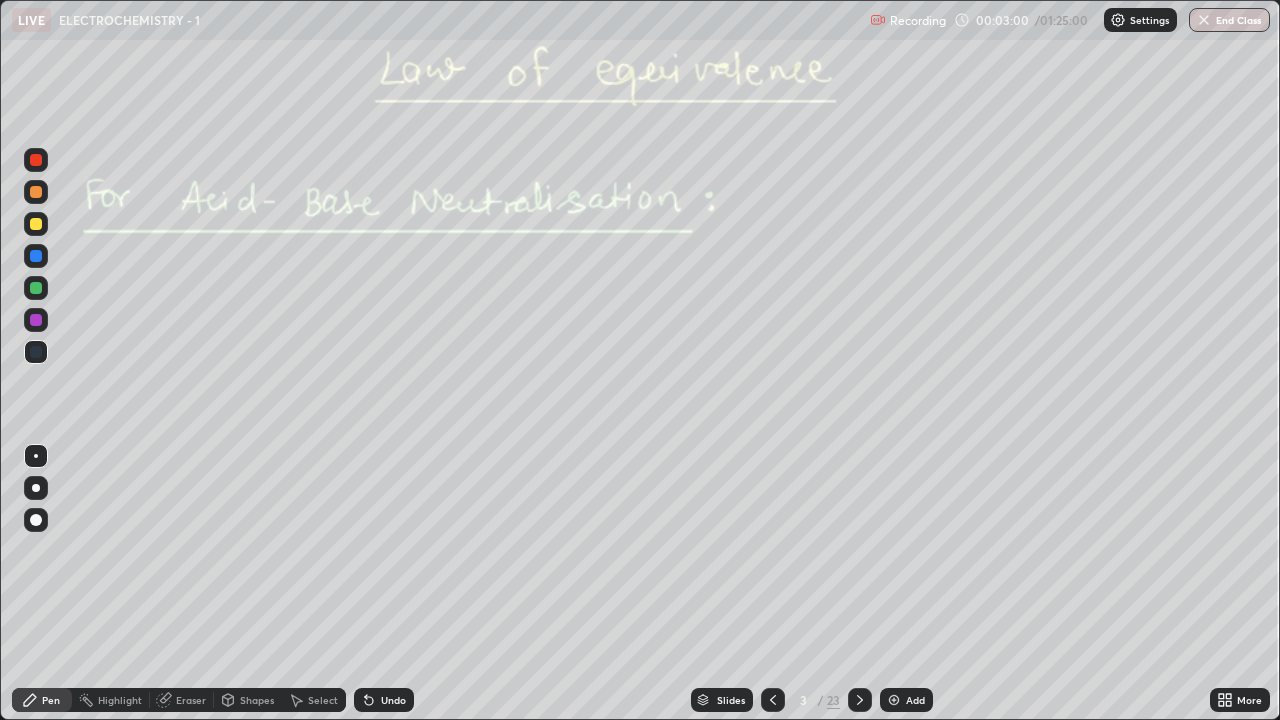 click 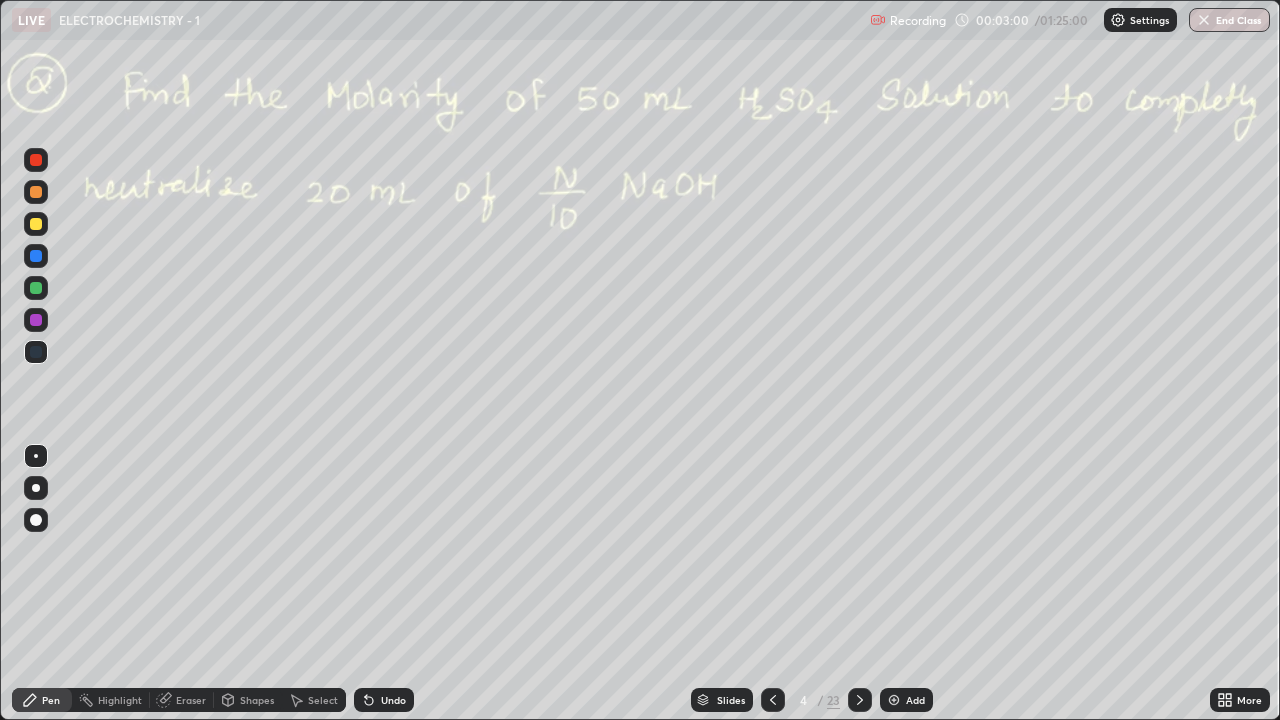 click 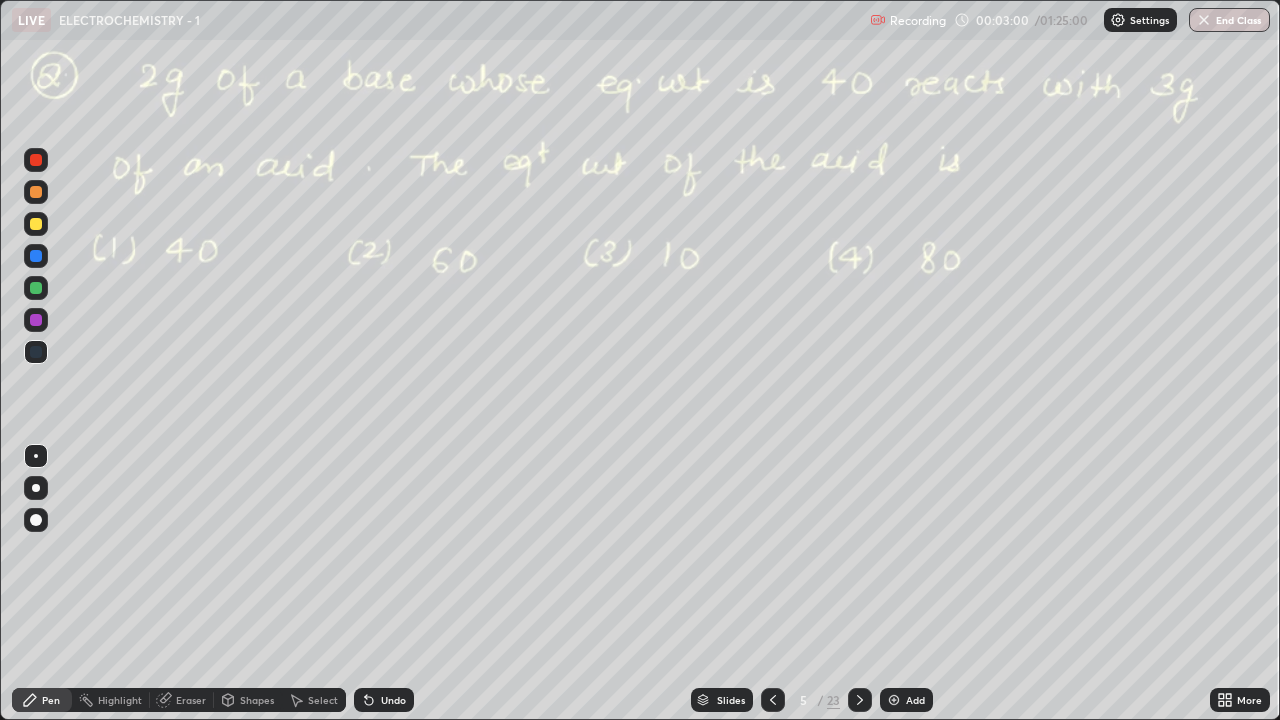 click 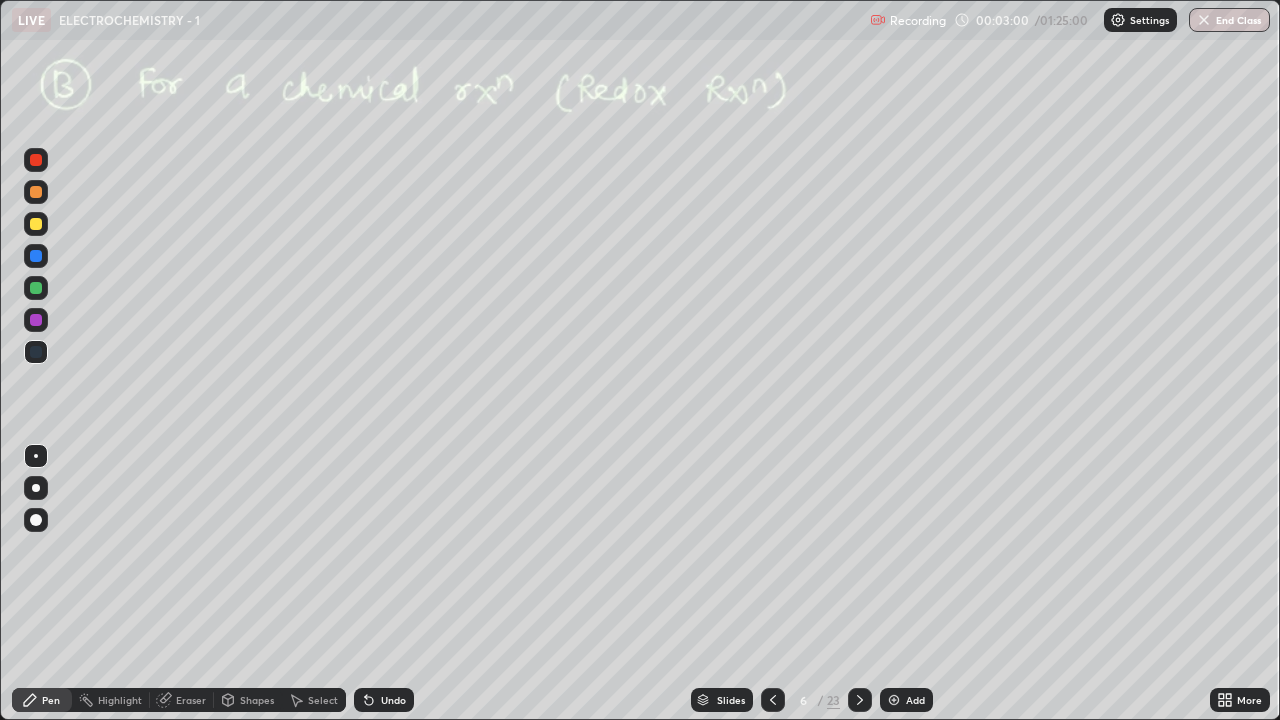 click 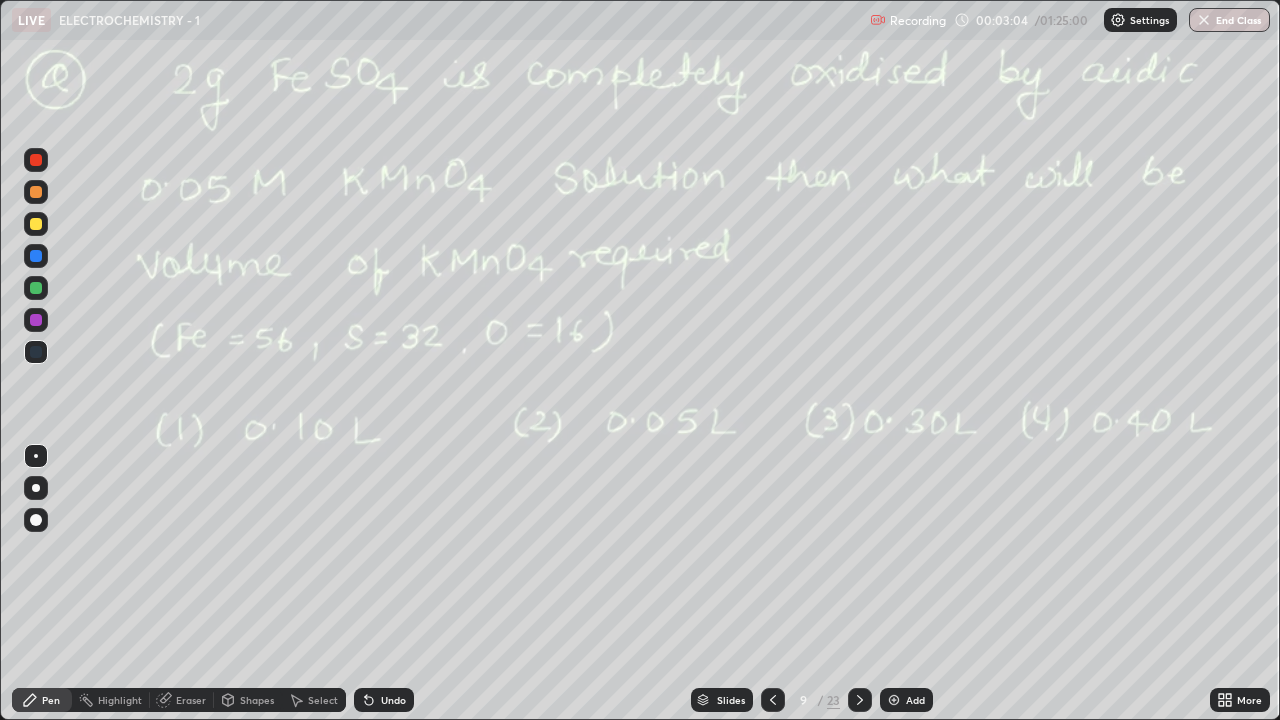 click 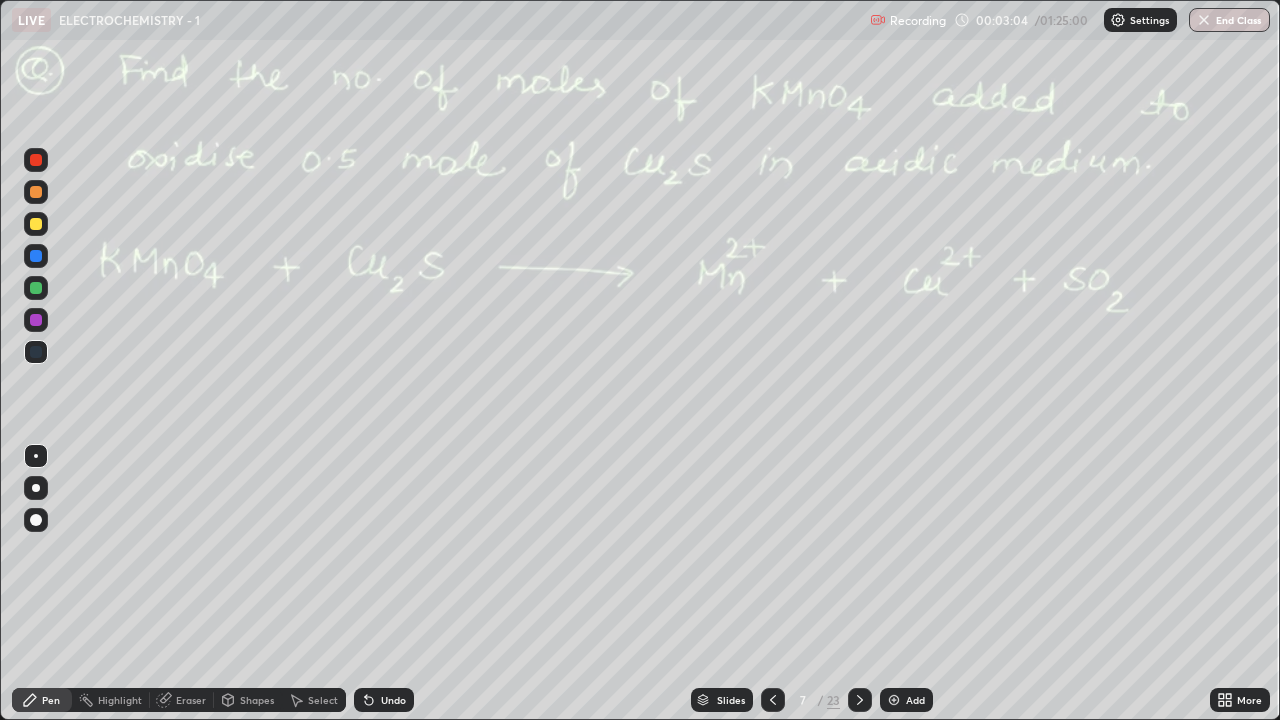 click 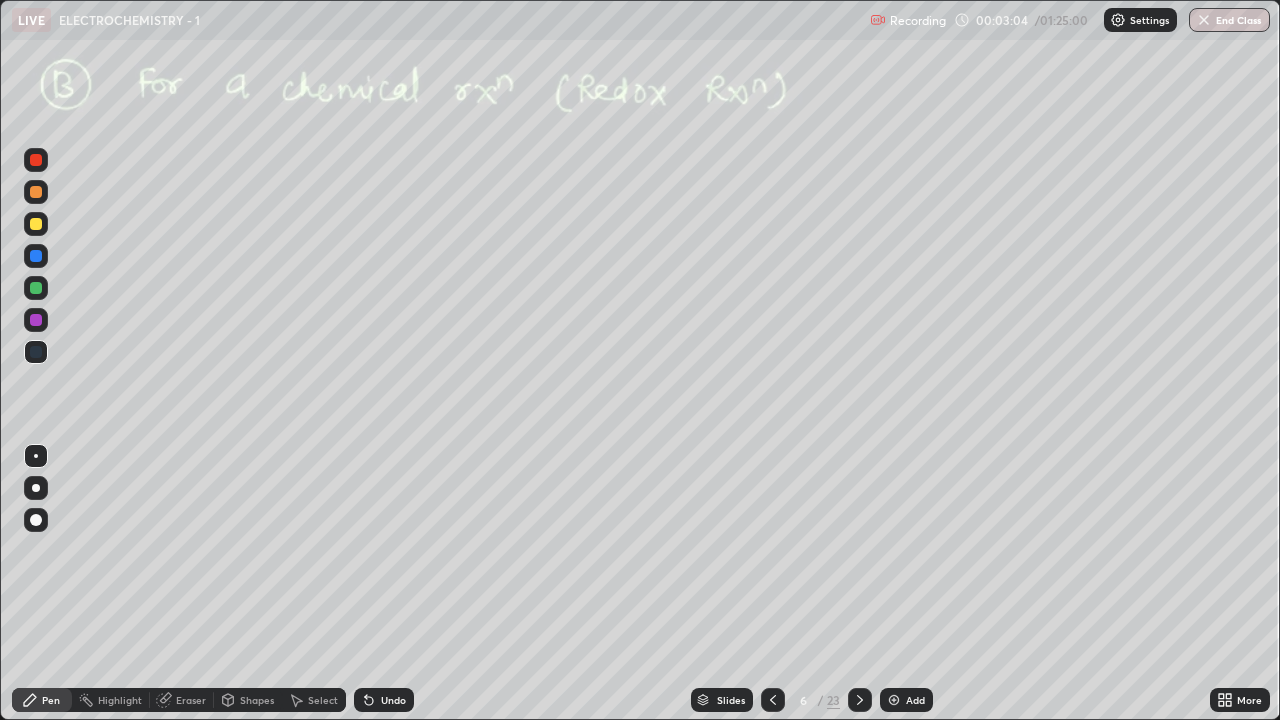 click at bounding box center (773, 700) 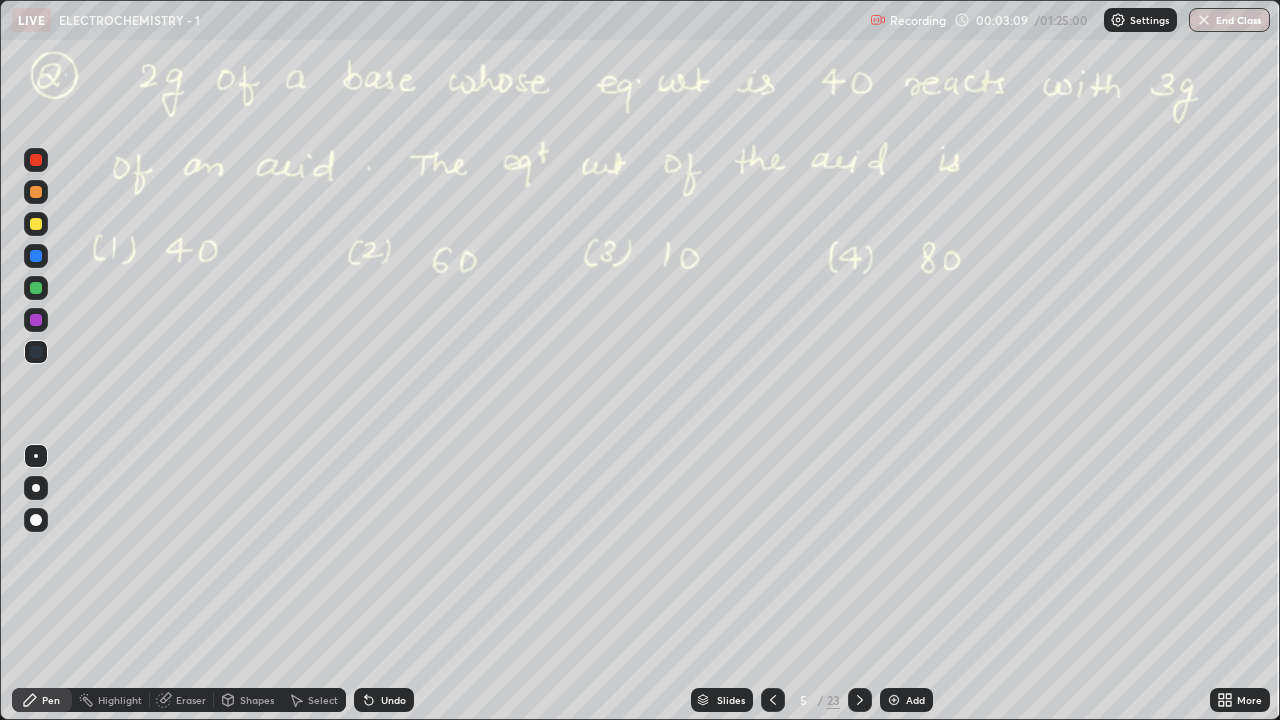 click 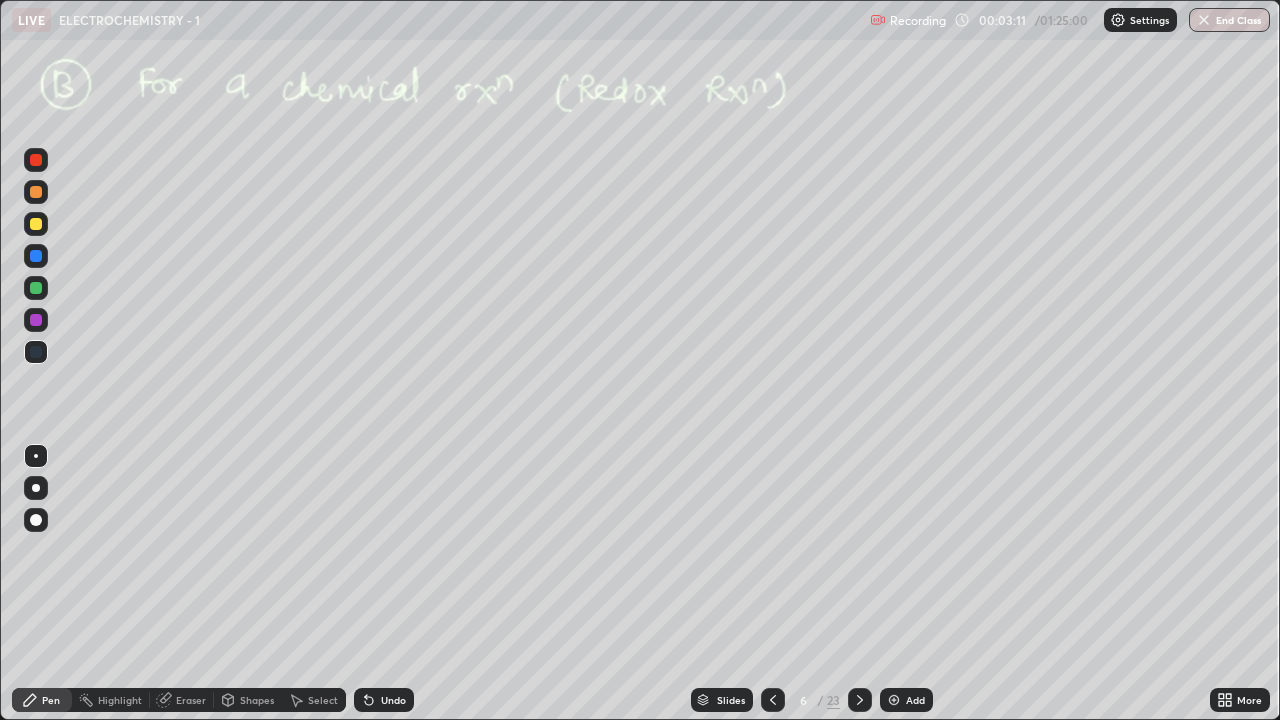 click 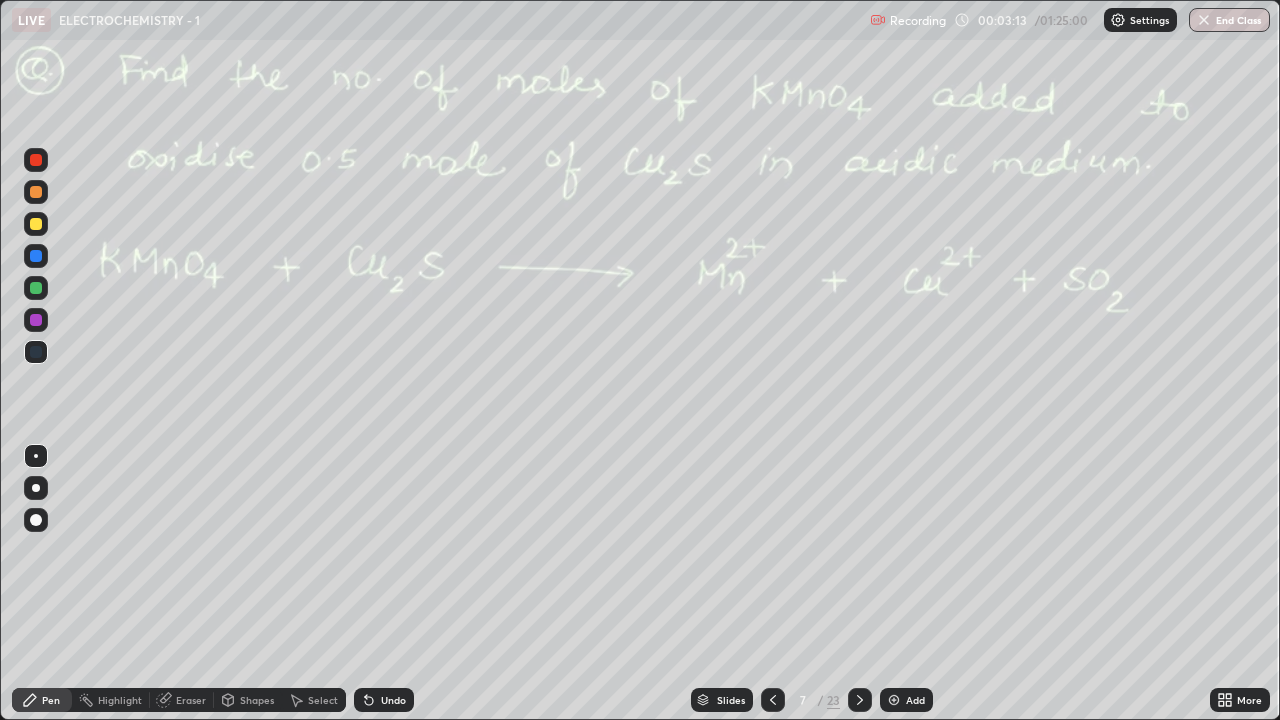 click 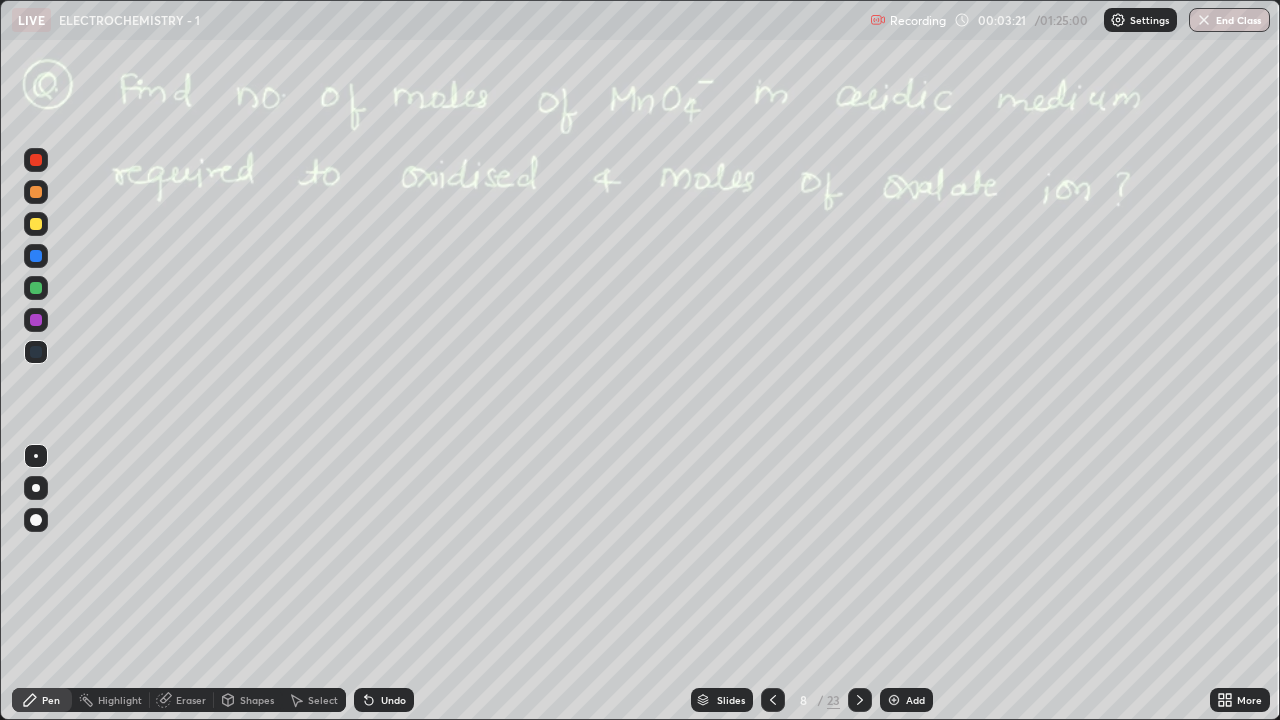 click 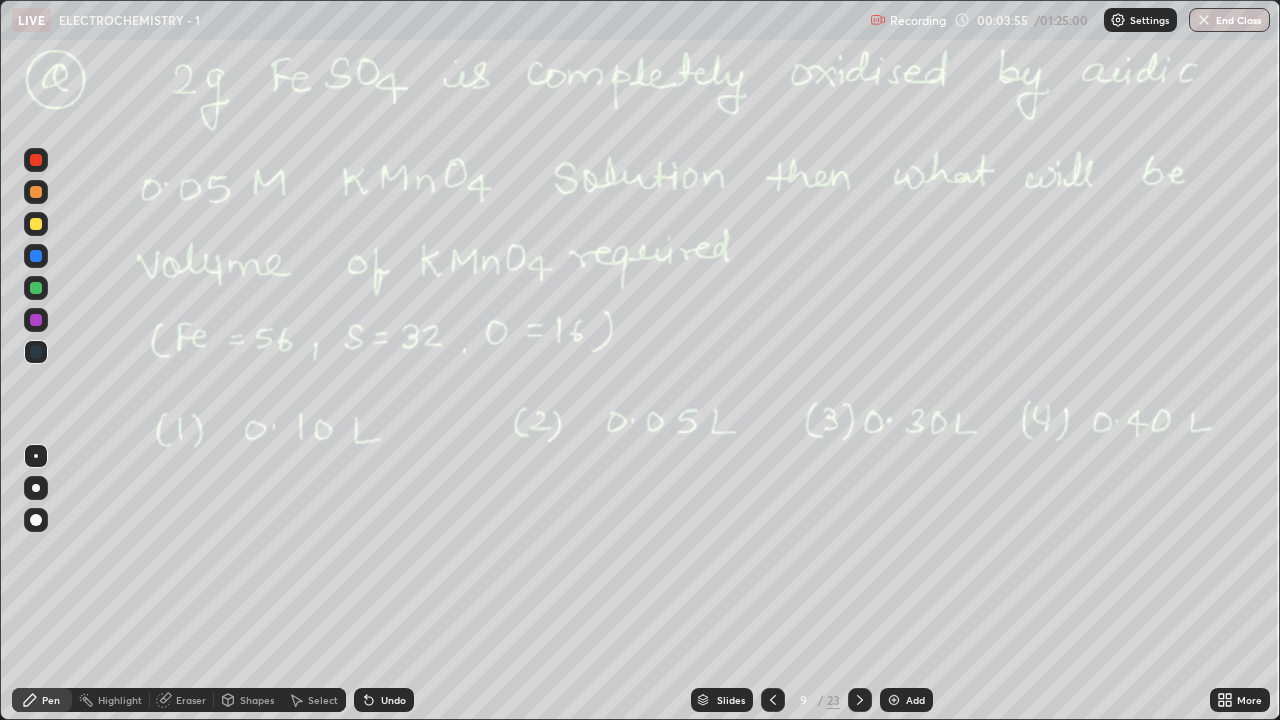 click at bounding box center (36, 256) 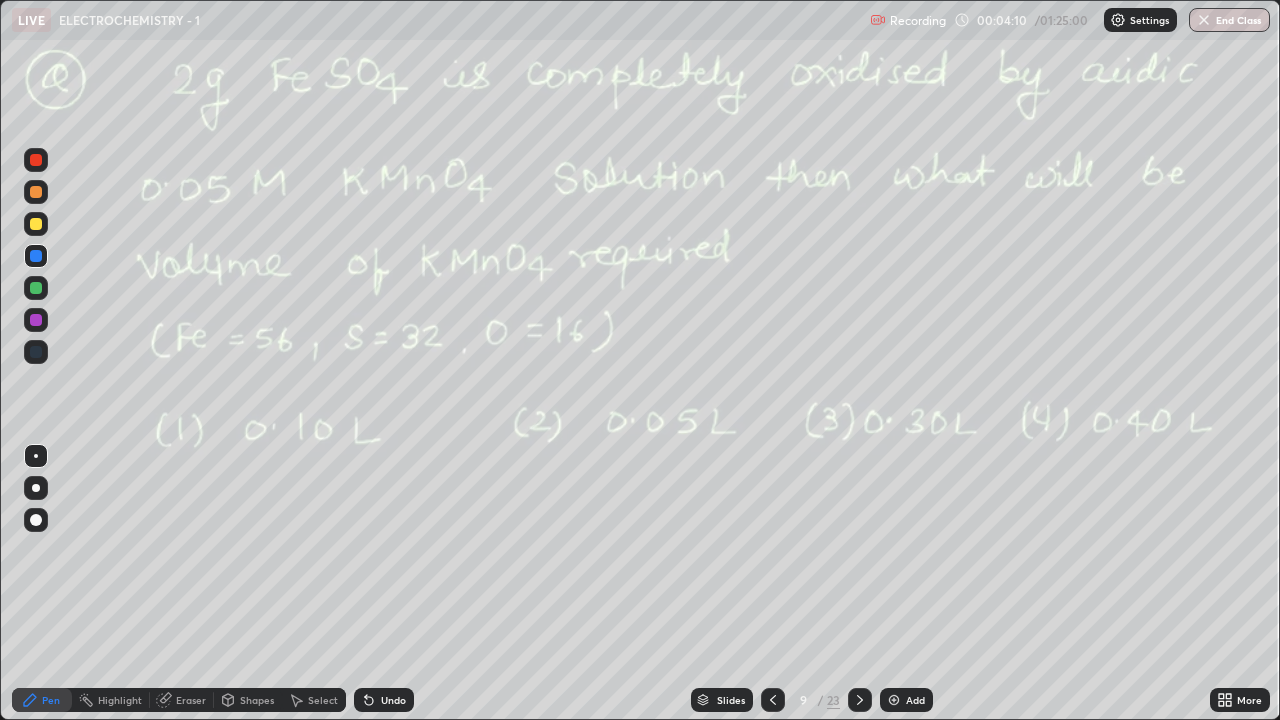 click at bounding box center (36, 288) 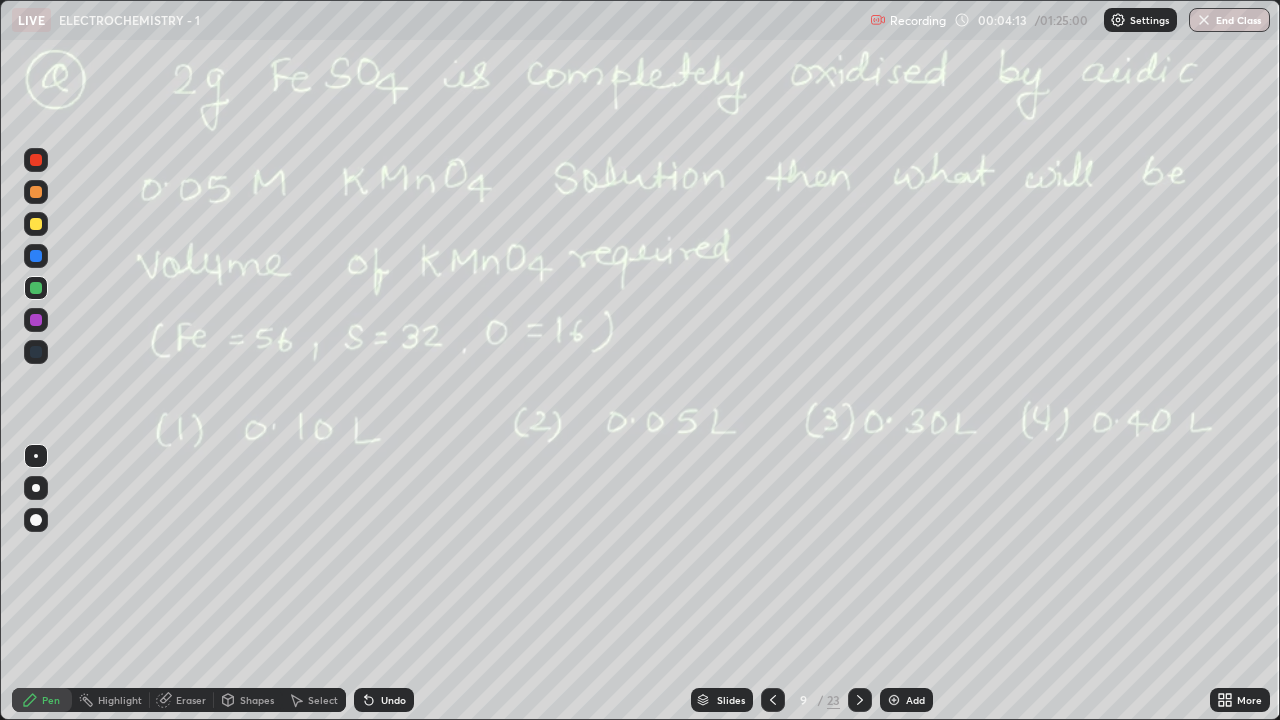 click at bounding box center (36, 256) 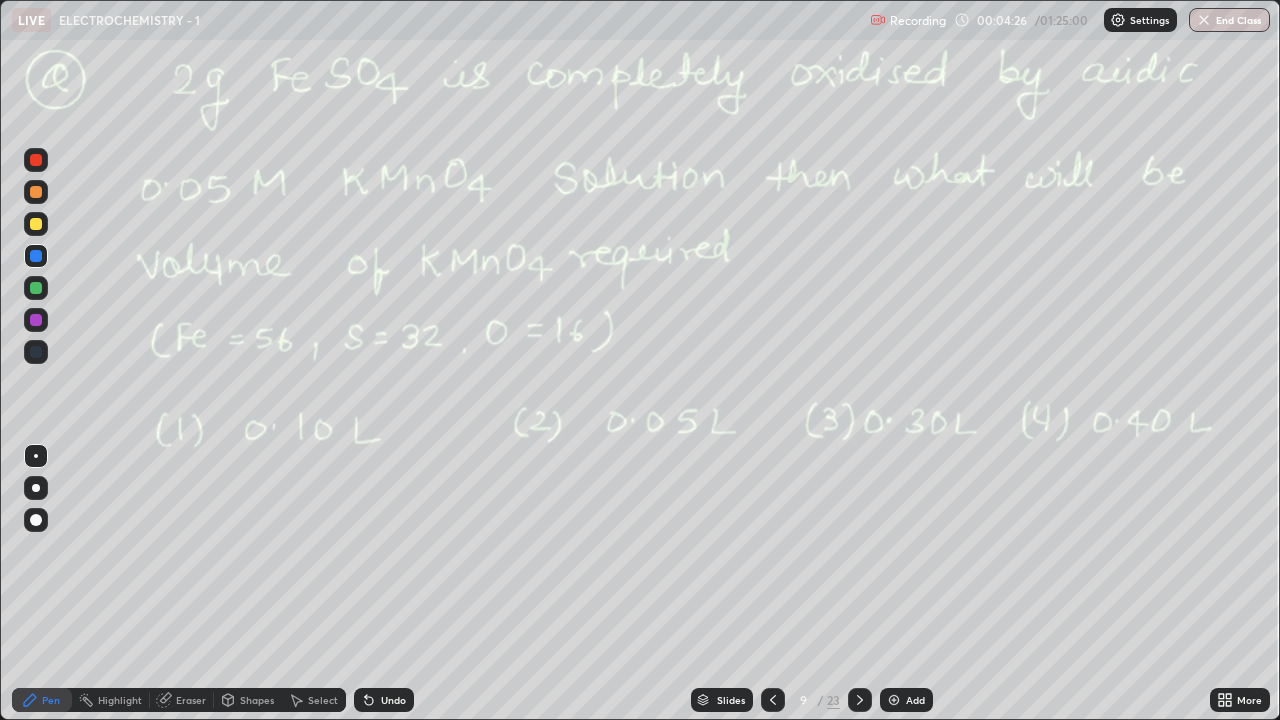 click at bounding box center [36, 288] 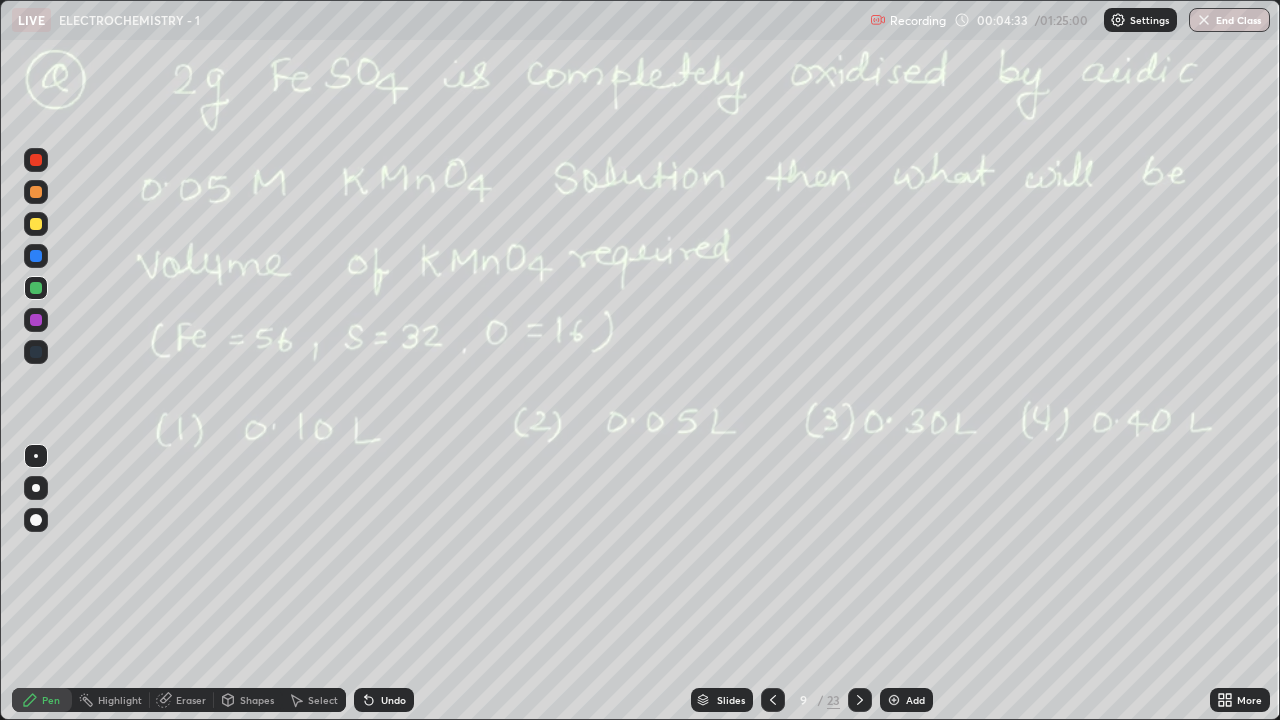 click at bounding box center (36, 256) 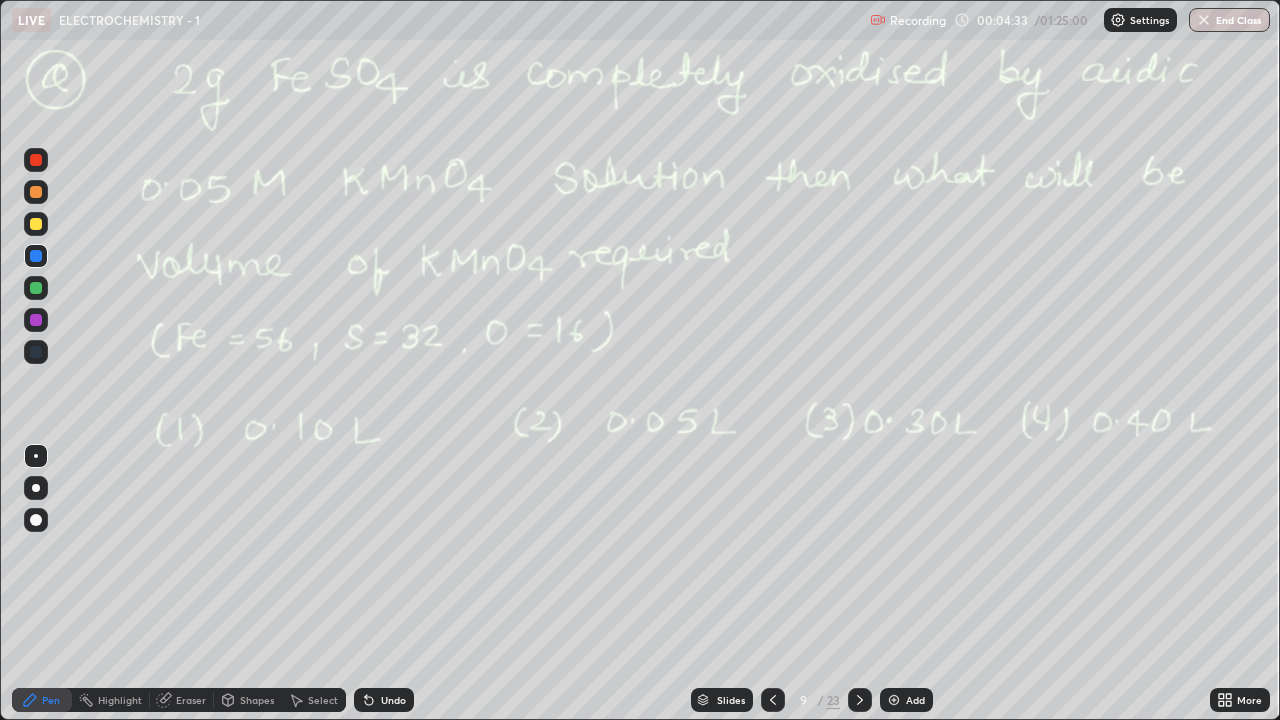 click at bounding box center [36, 288] 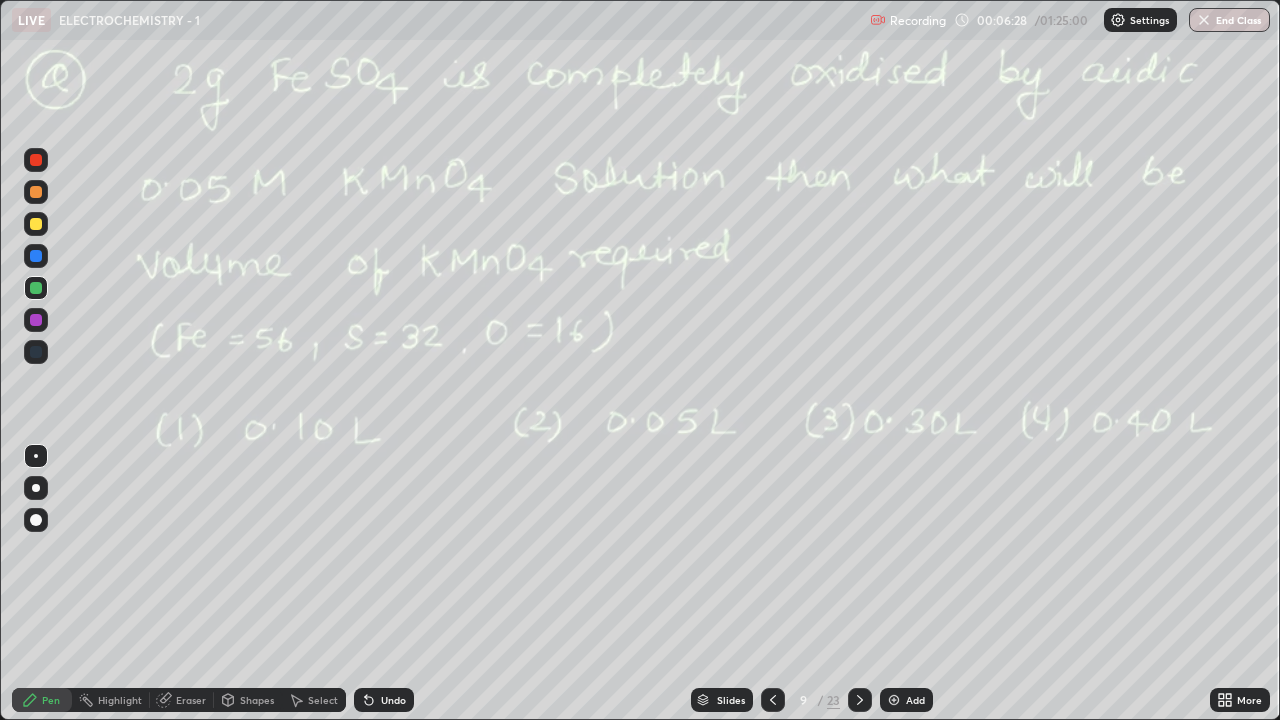 click at bounding box center (36, 256) 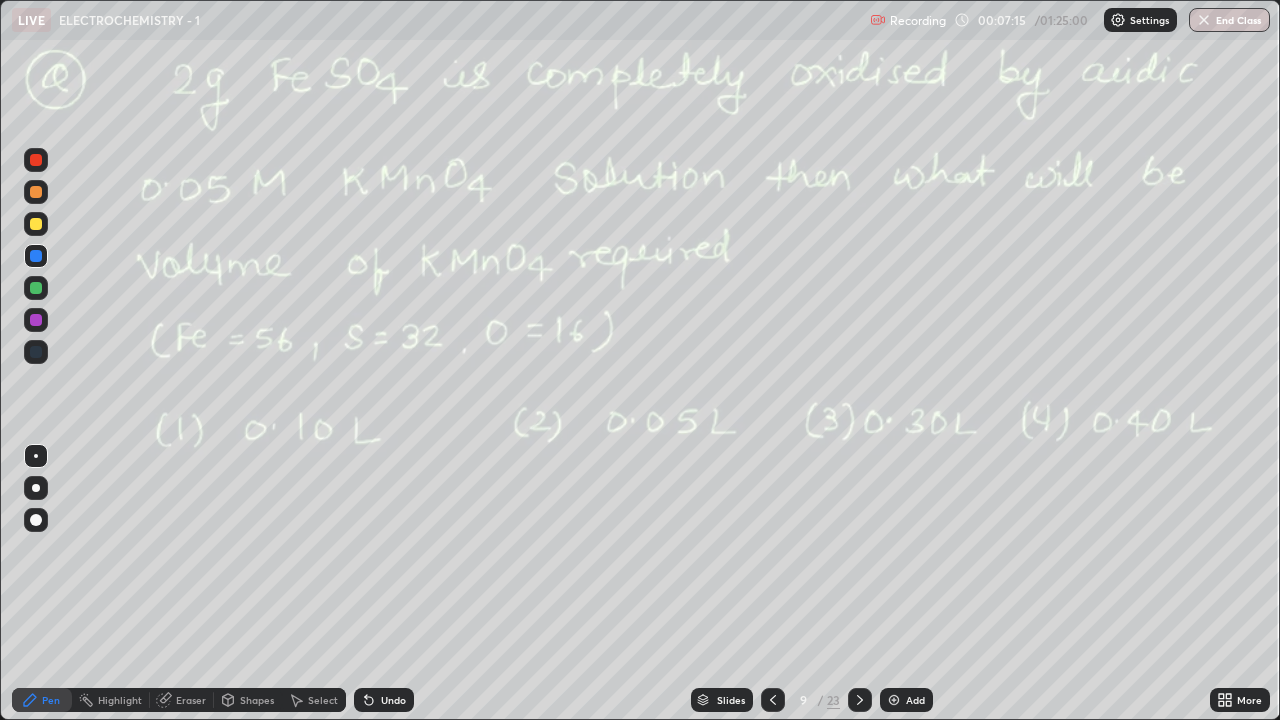 click on "Slides 9 / 23 Add" at bounding box center [812, 700] 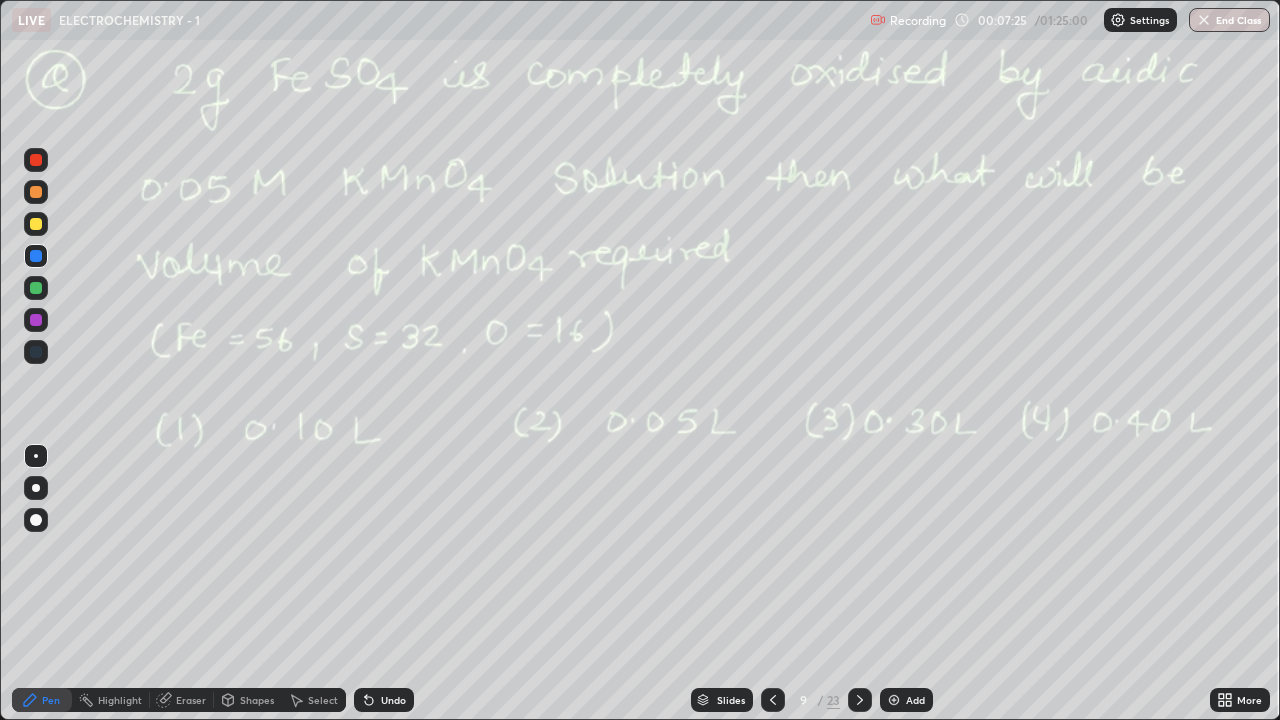 click 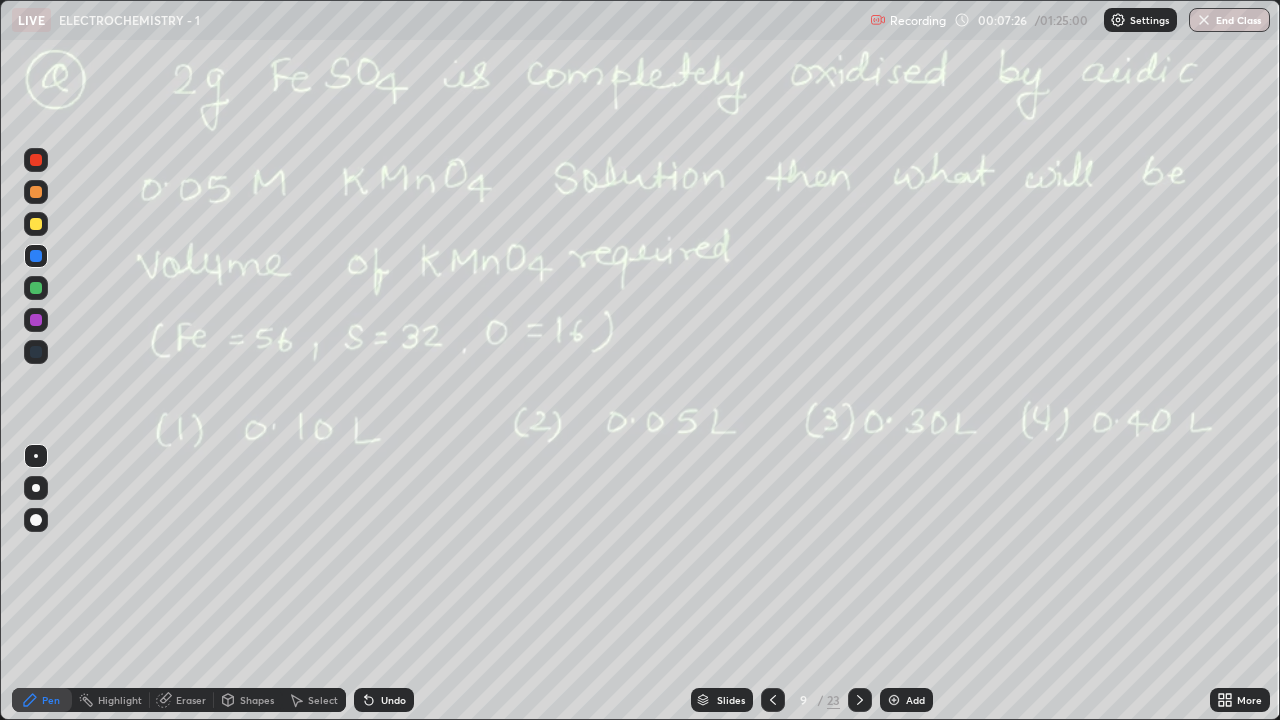 click on "Undo" at bounding box center (384, 700) 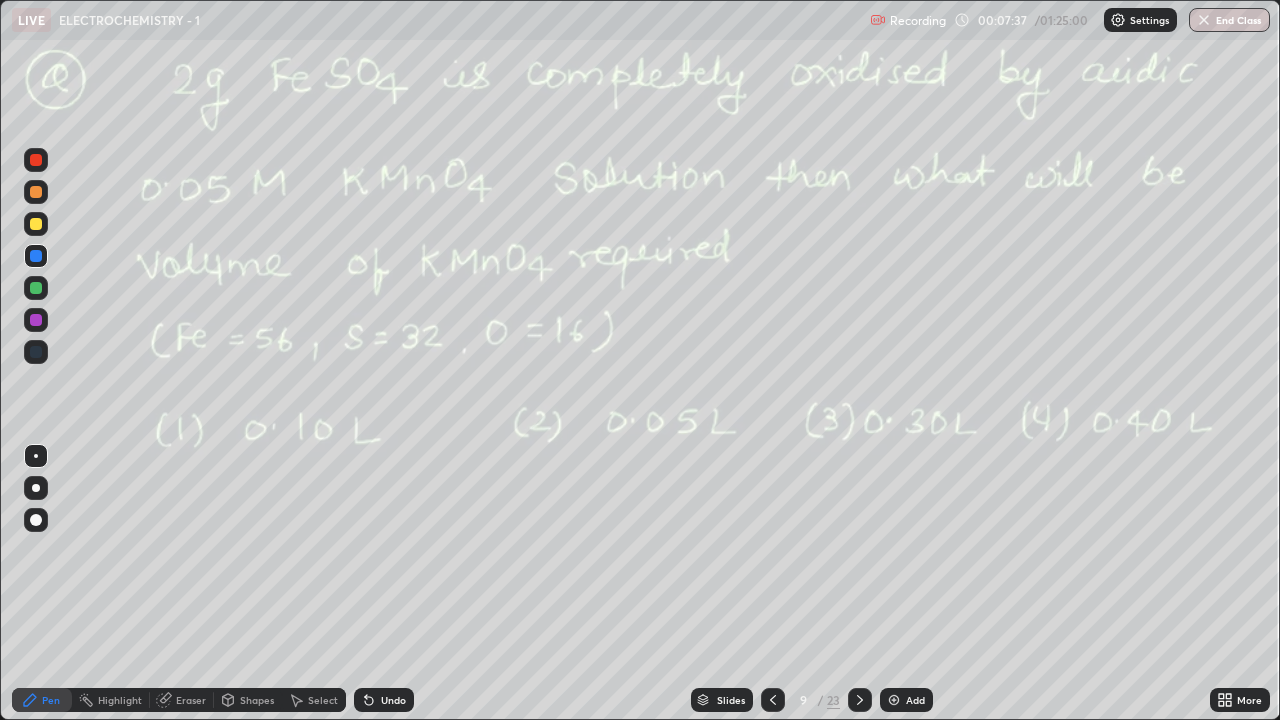 click at bounding box center [36, 288] 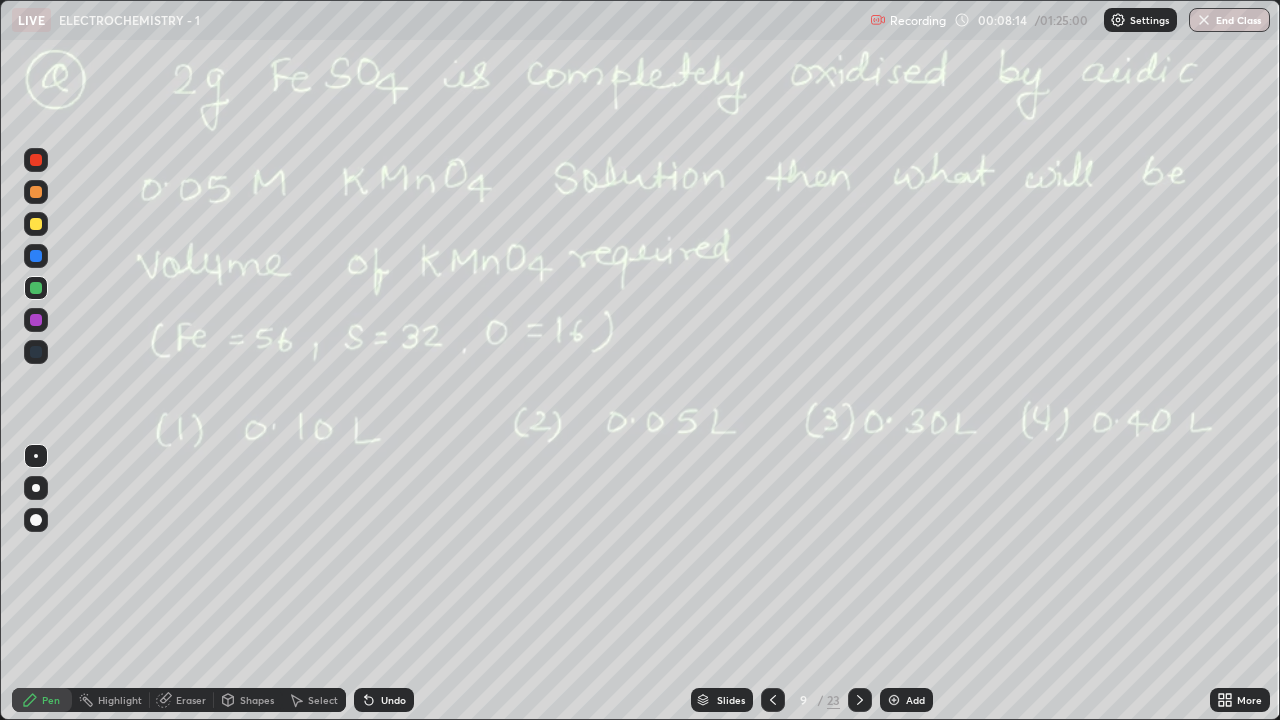 click on "Eraser" at bounding box center (191, 700) 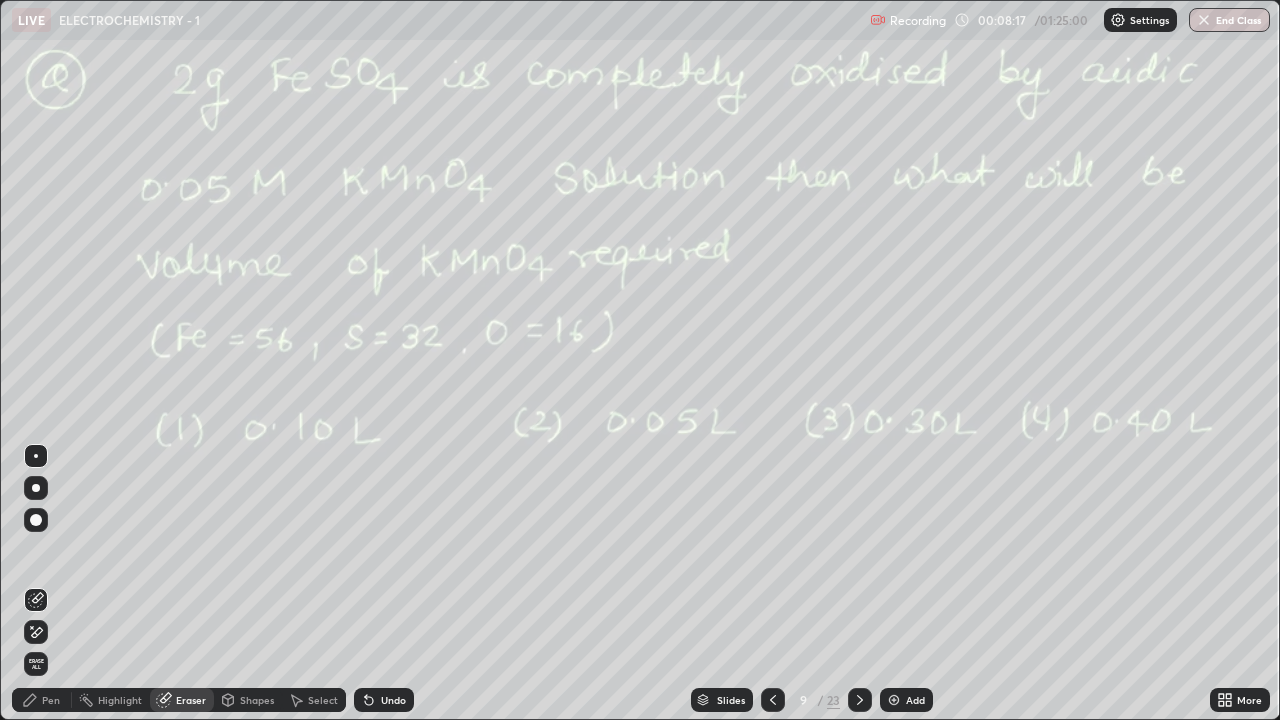 click on "Pen" at bounding box center [51, 700] 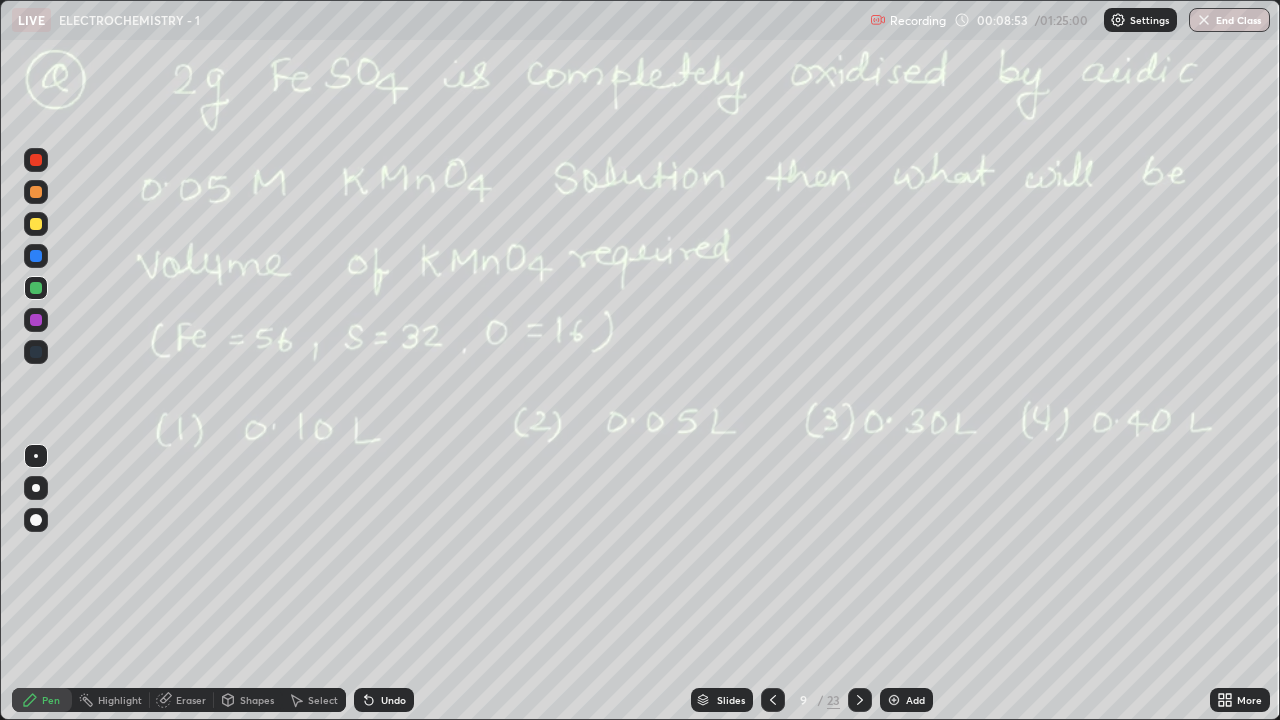click 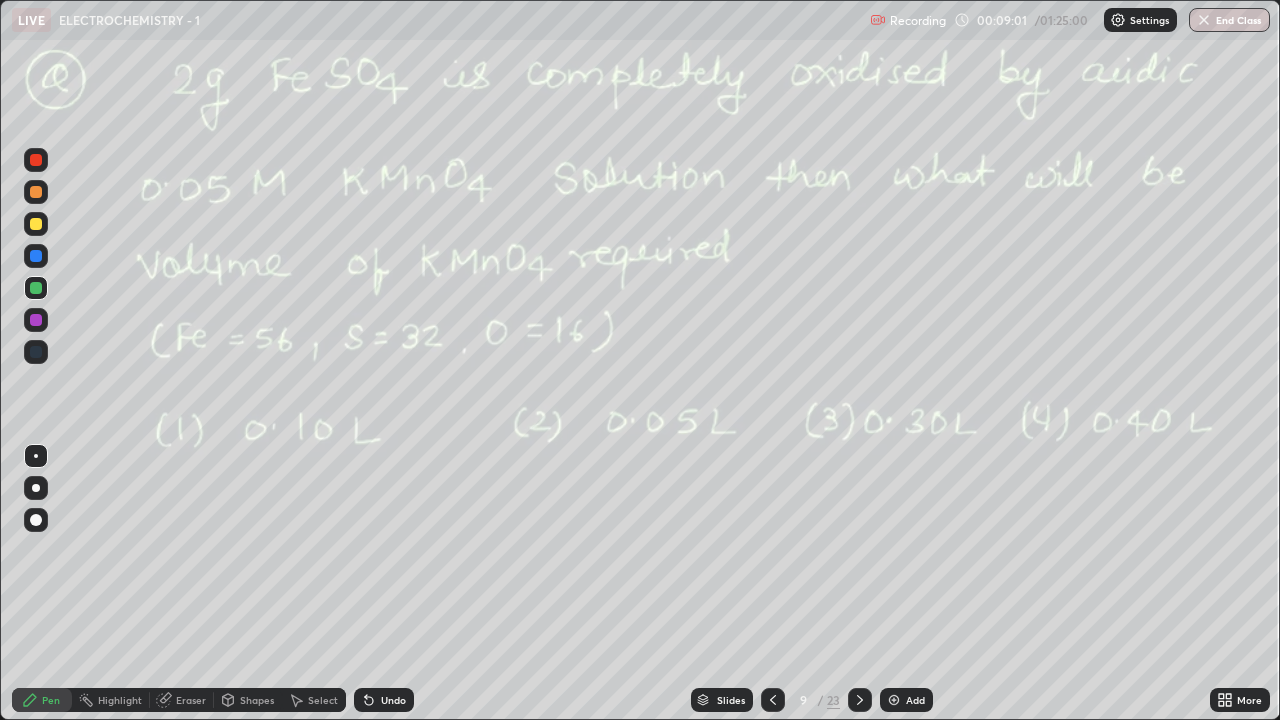 click 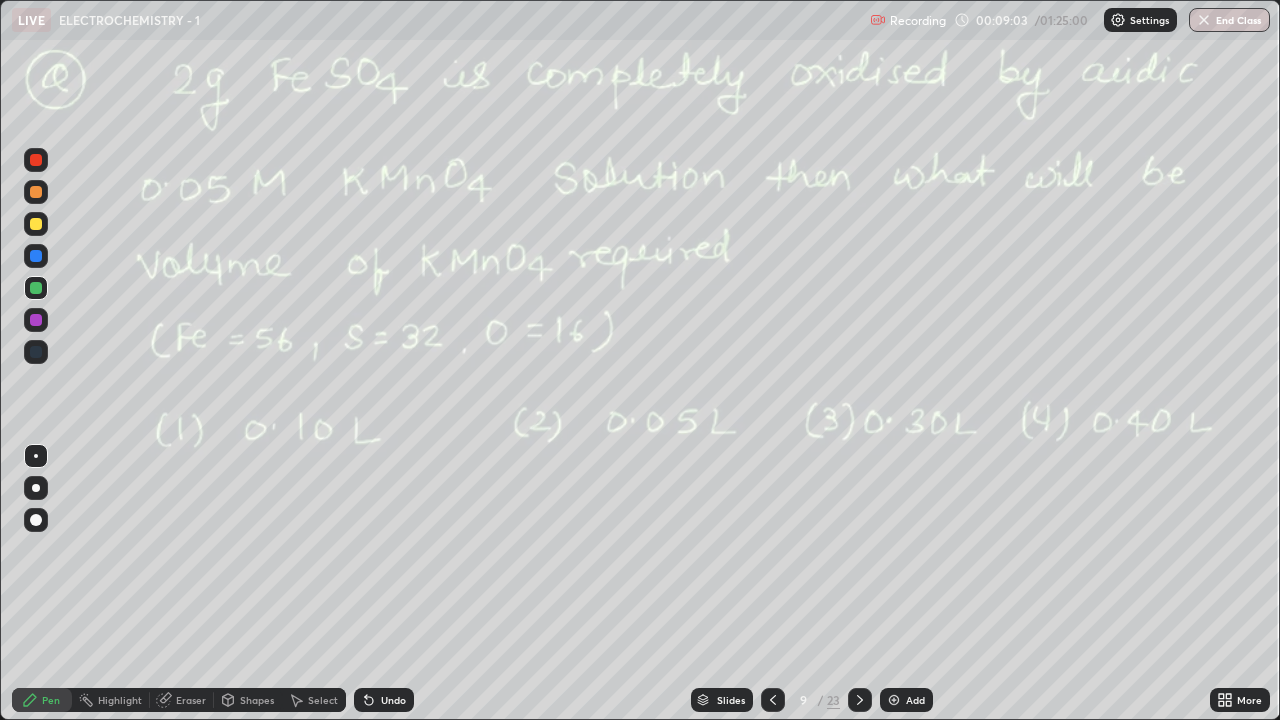 click on "Undo" at bounding box center (384, 700) 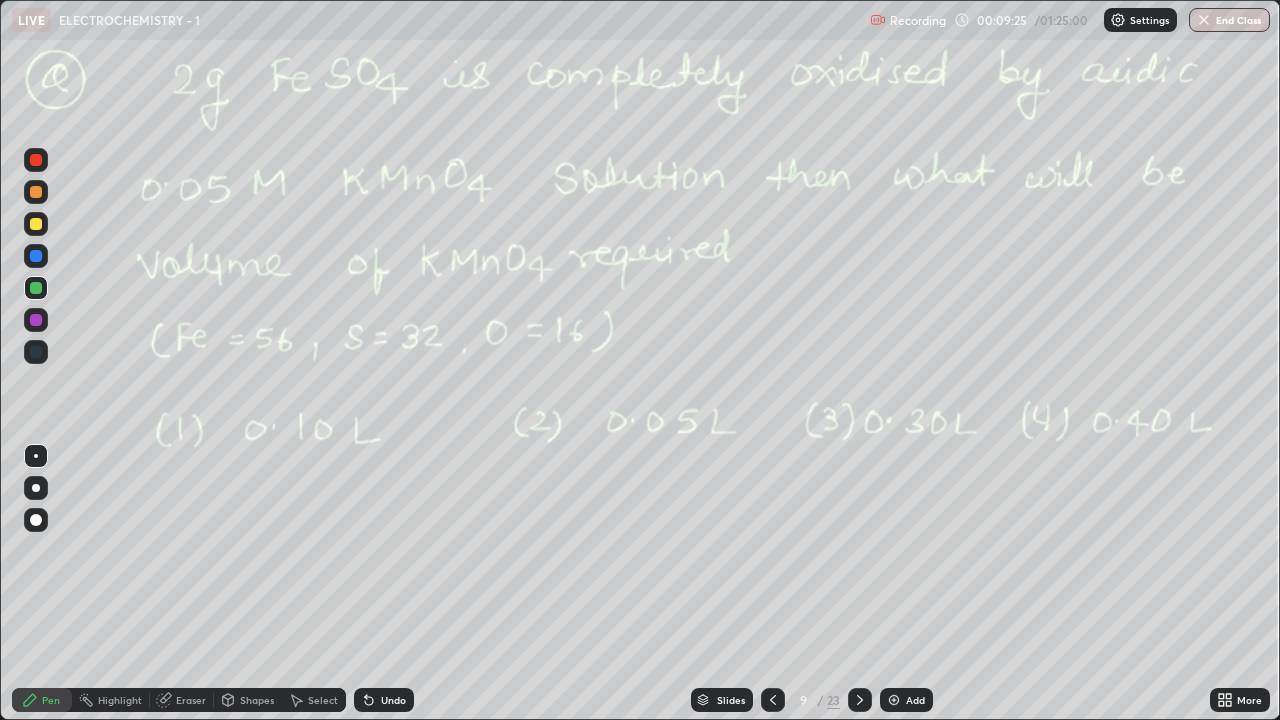 click on "Undo" at bounding box center (384, 700) 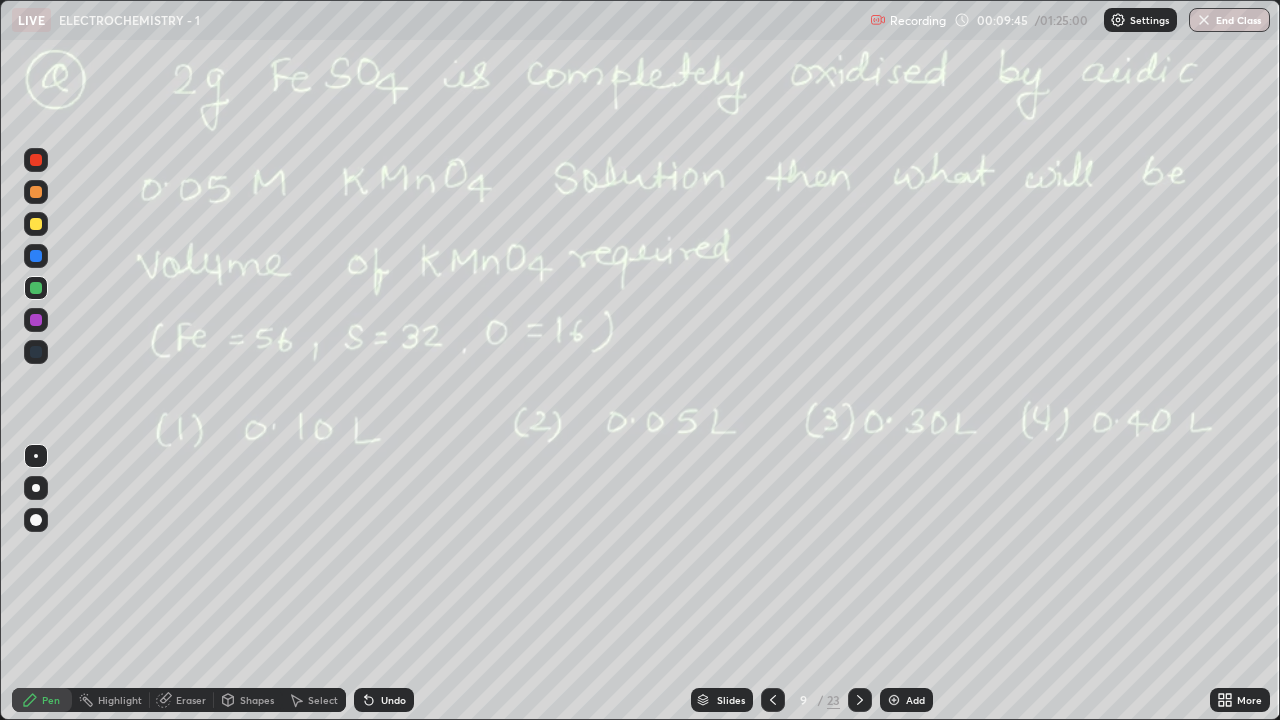 click 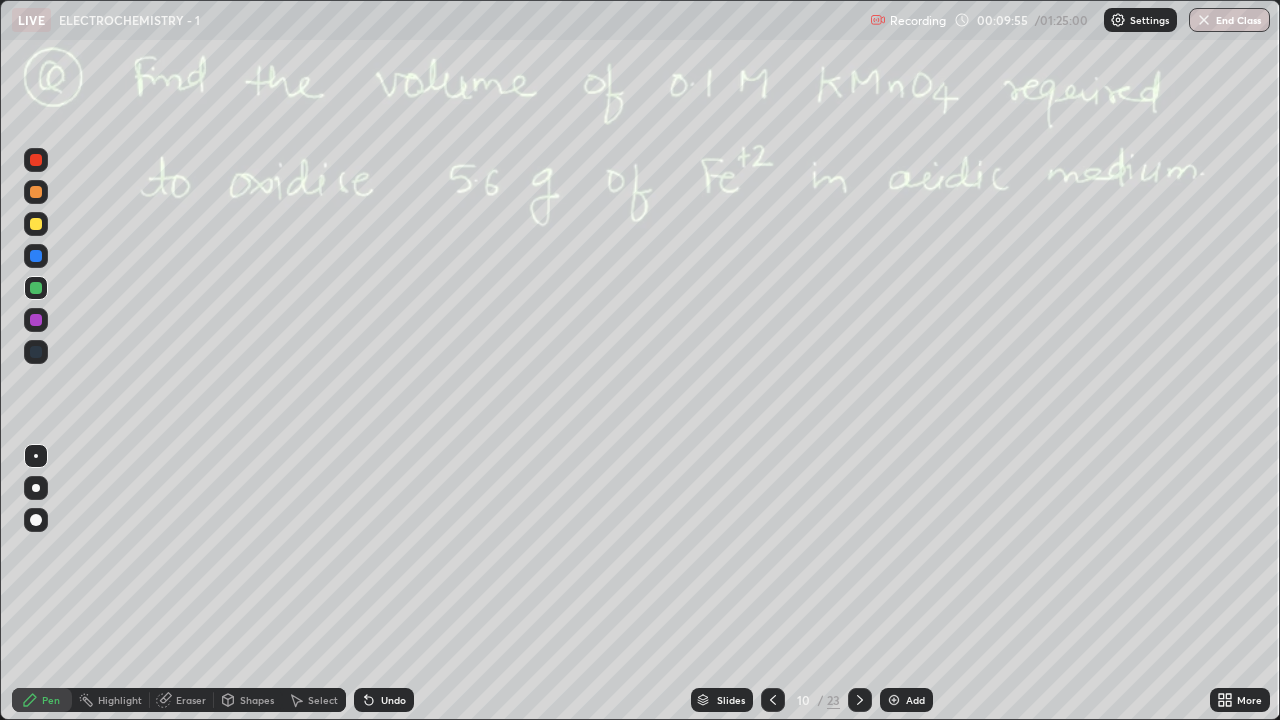 click 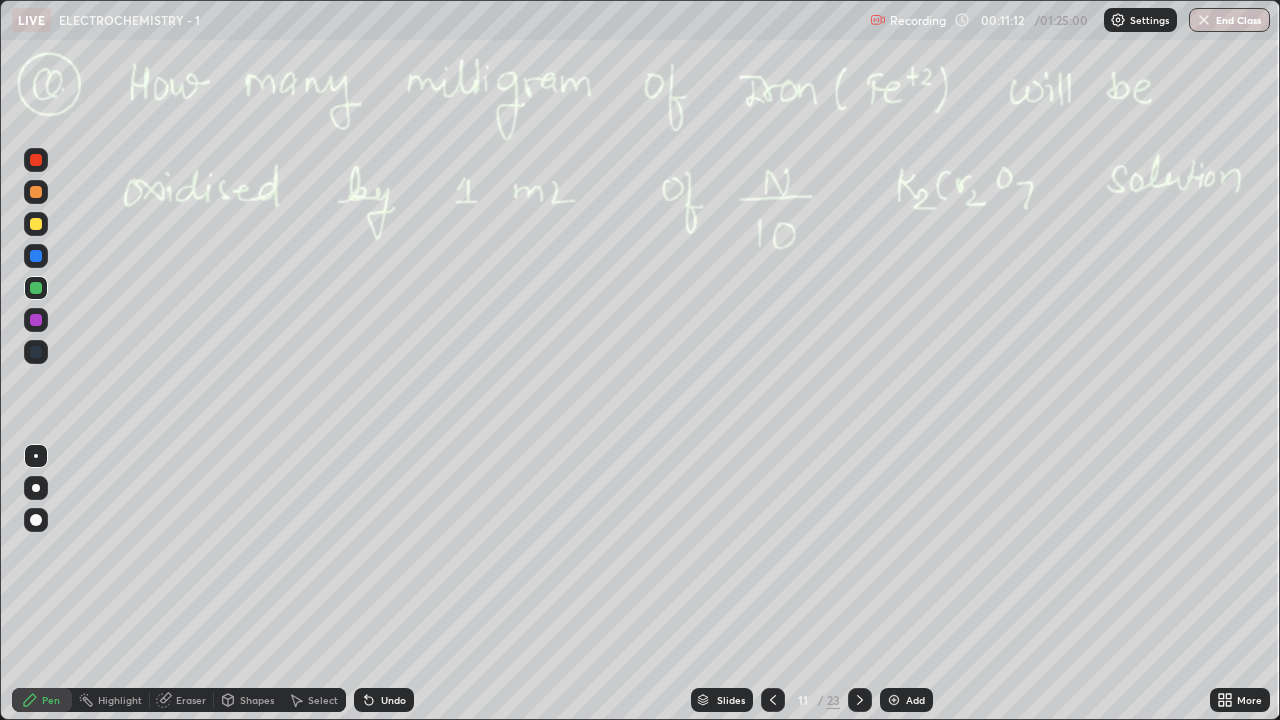 click 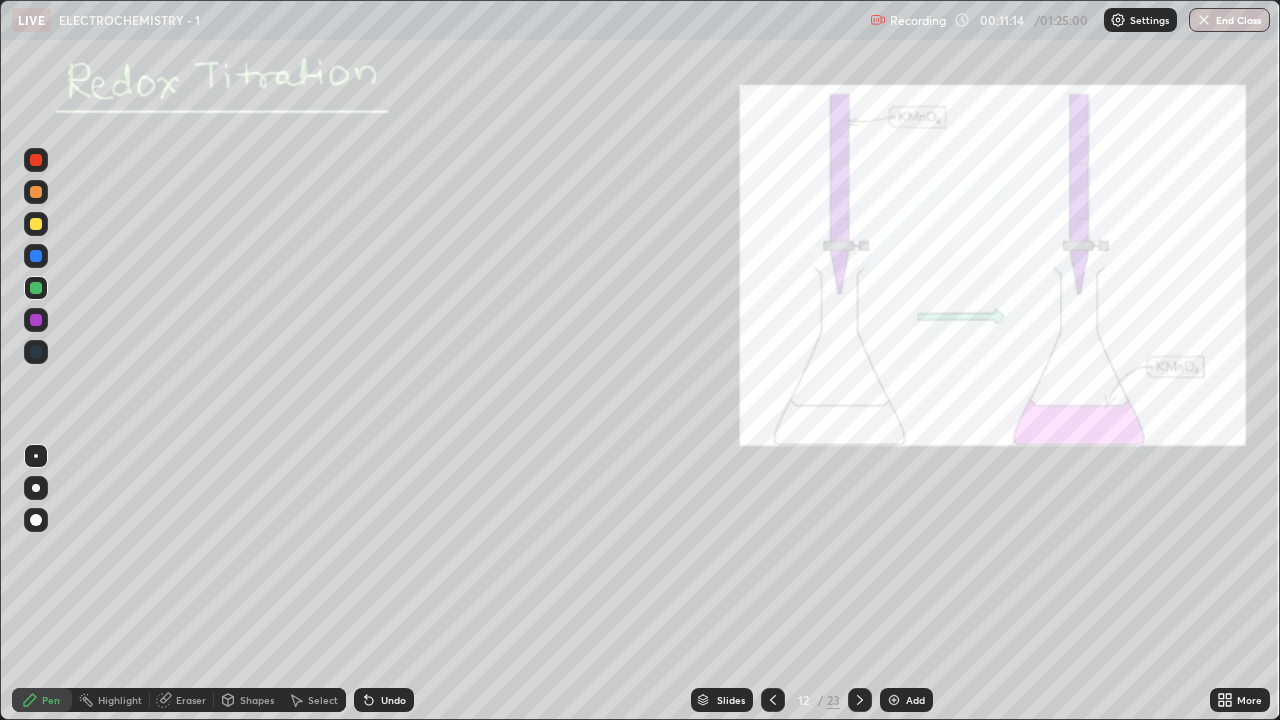 click 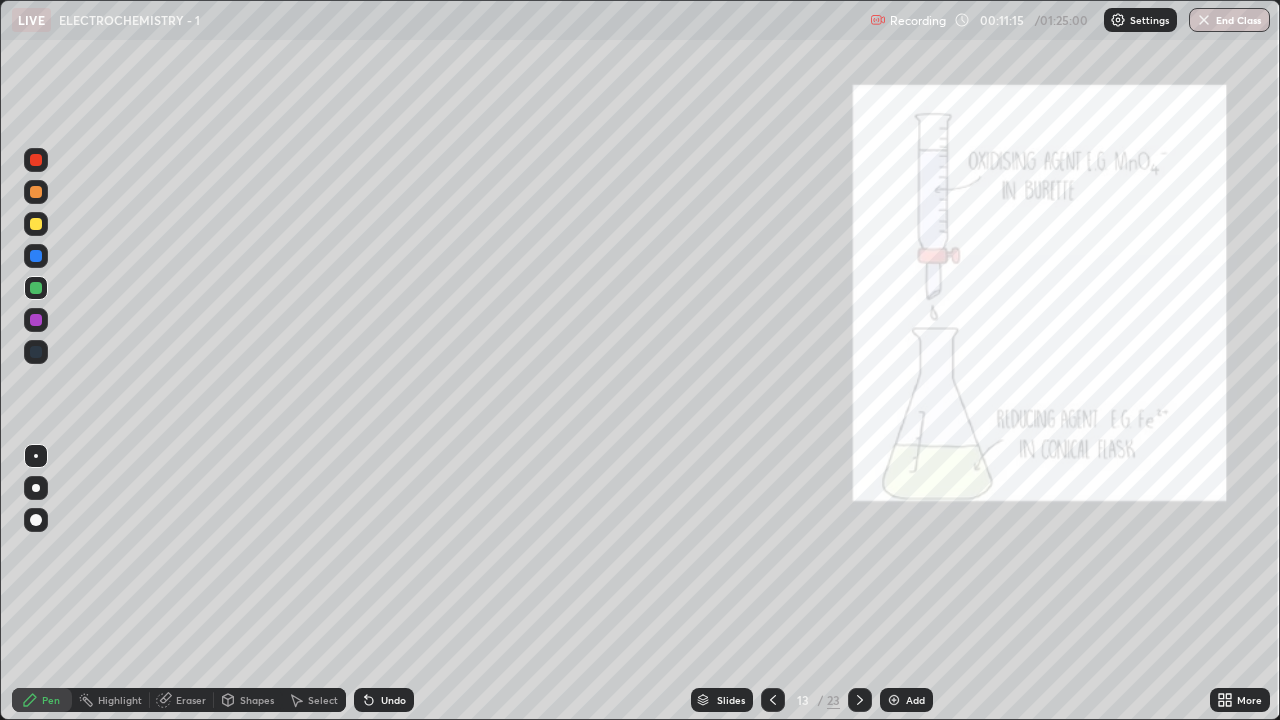 click 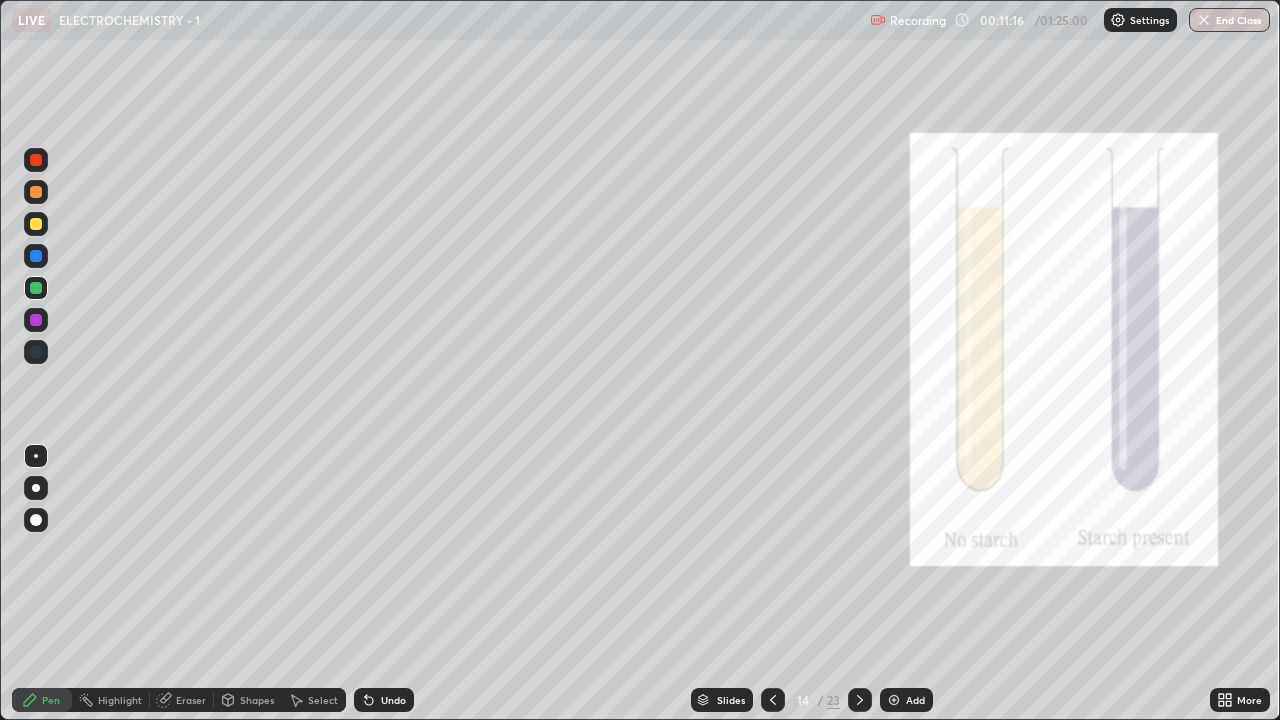 click 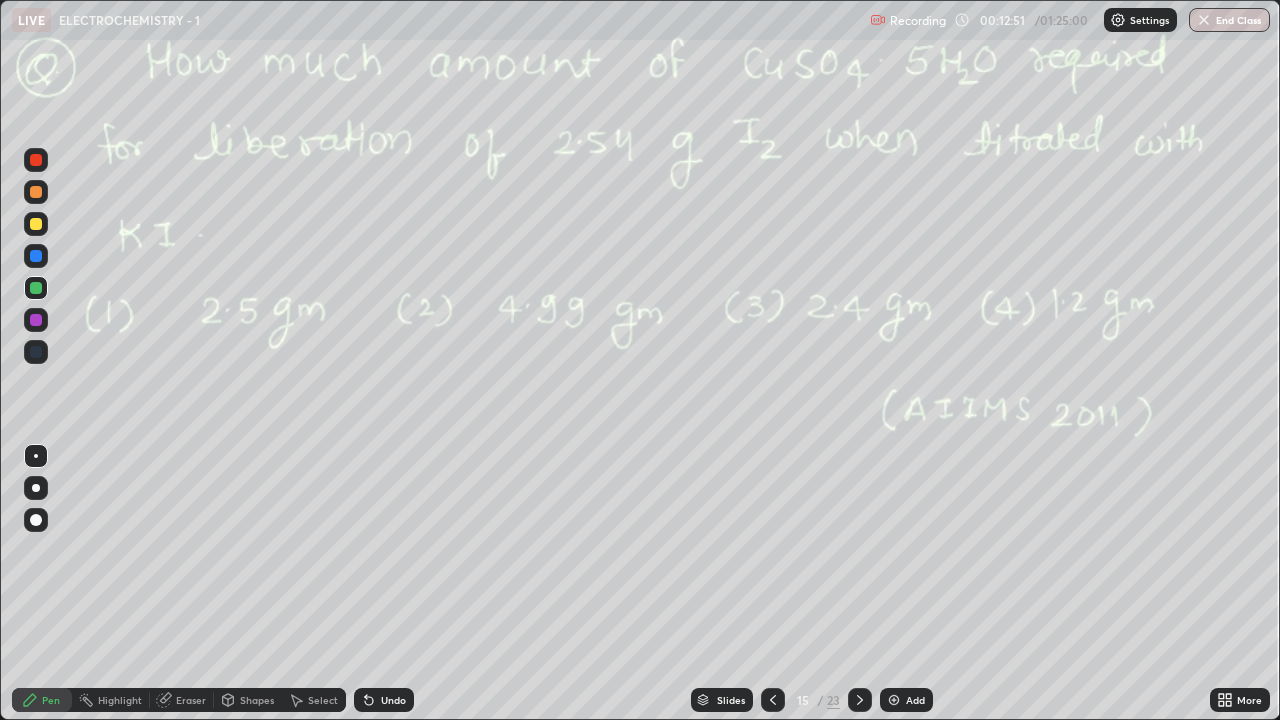 click at bounding box center (36, 256) 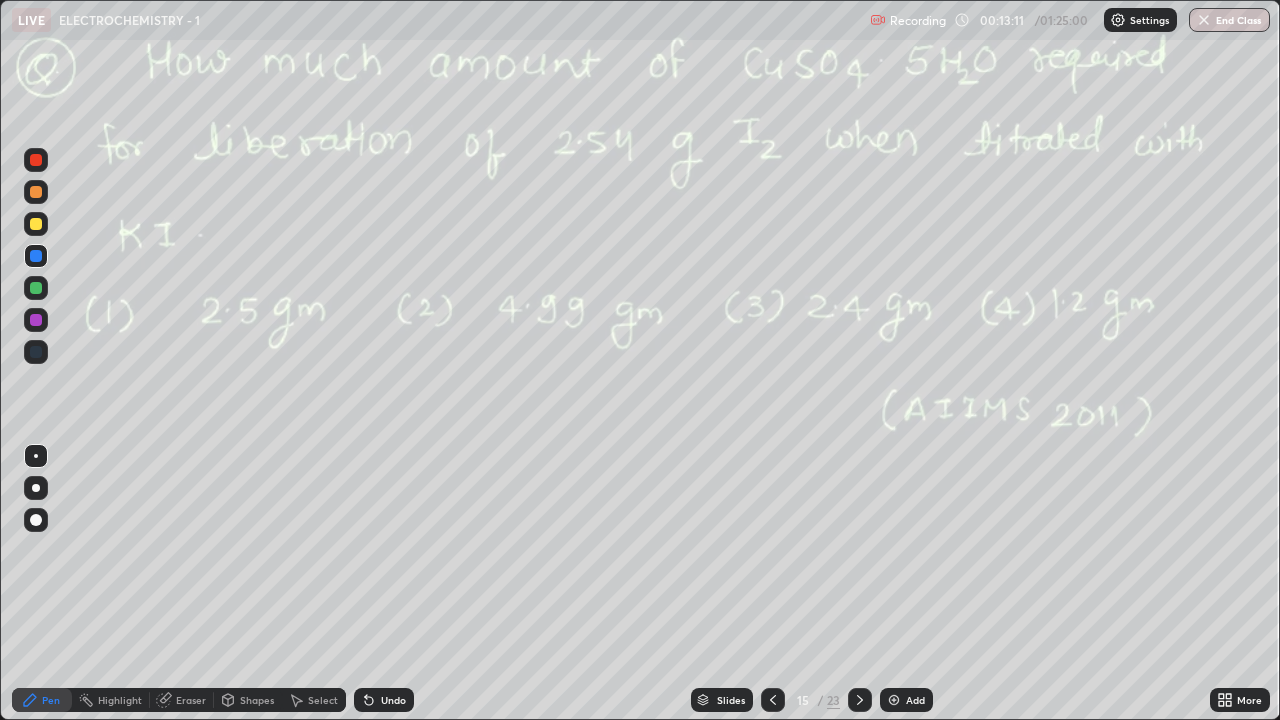 click 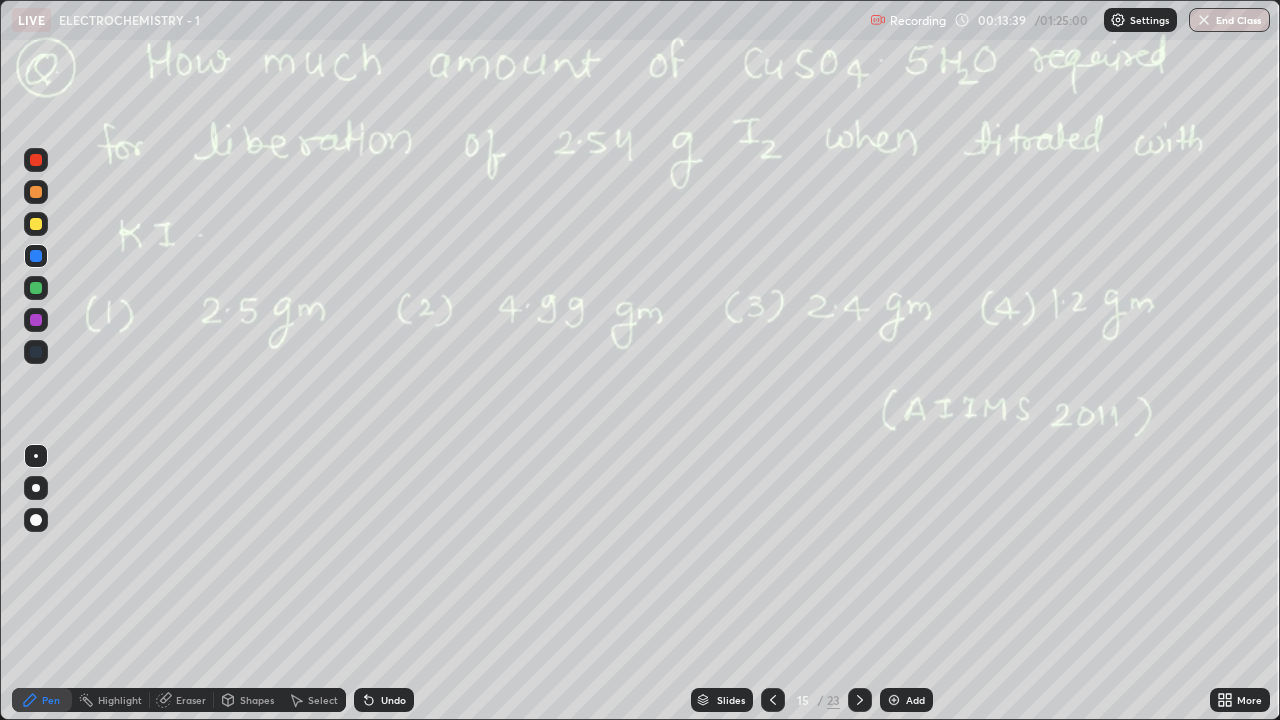 click 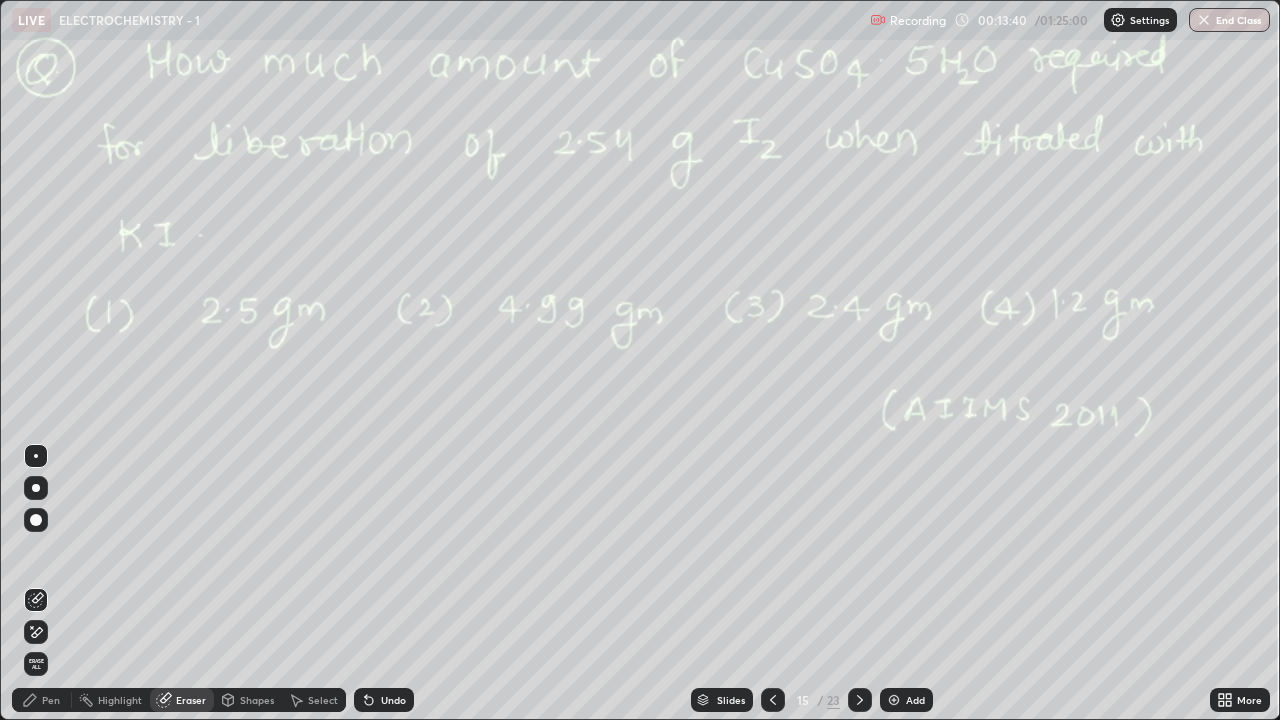 click on "Highlight" at bounding box center [120, 700] 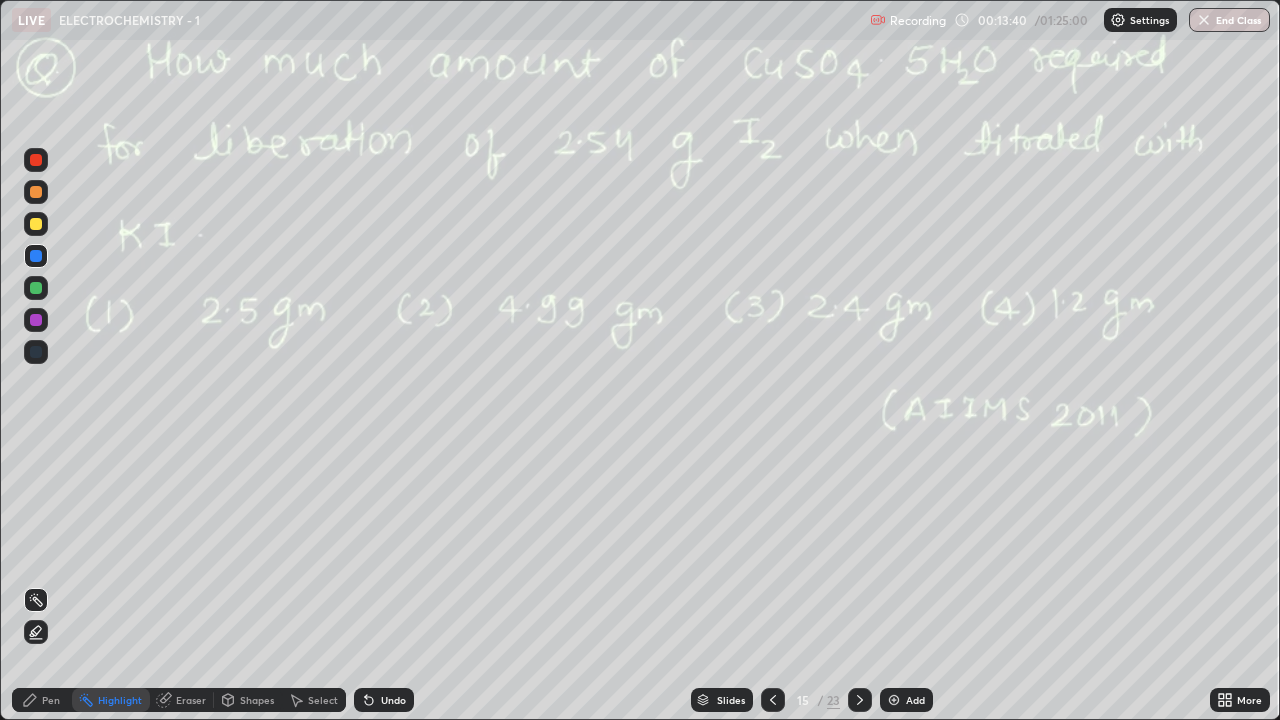 click on "Pen" at bounding box center [42, 700] 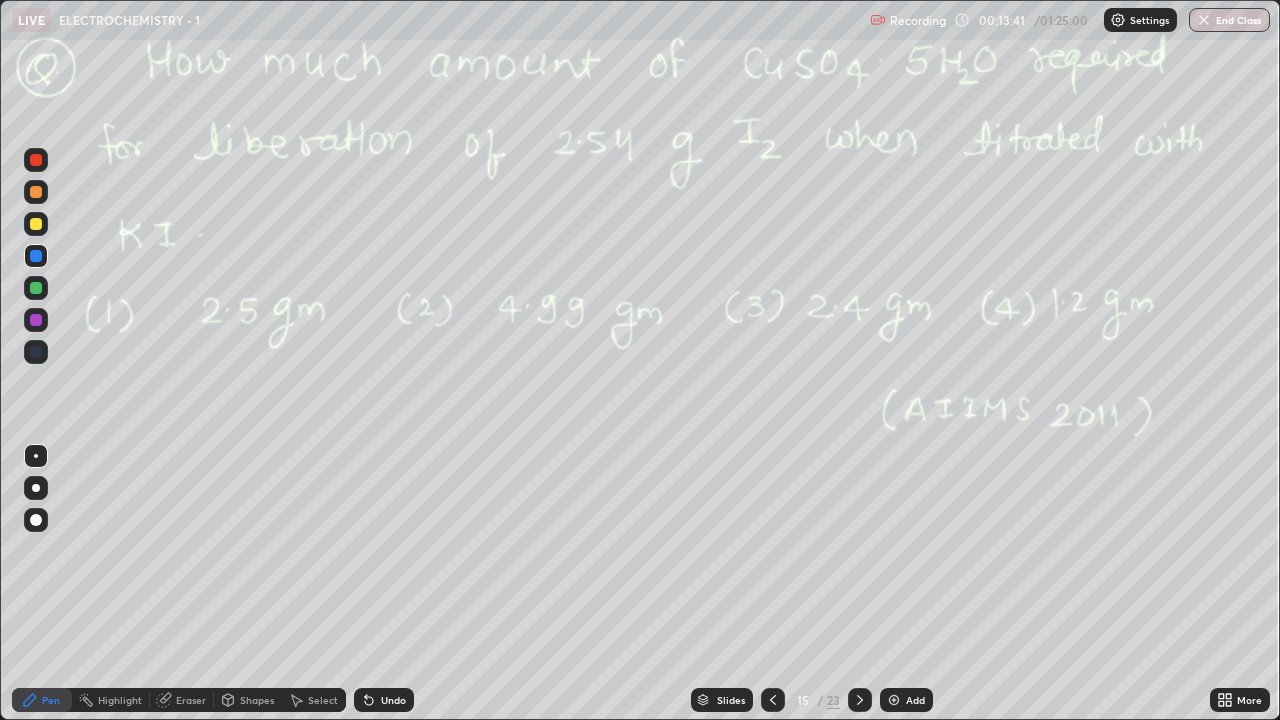click at bounding box center [36, 320] 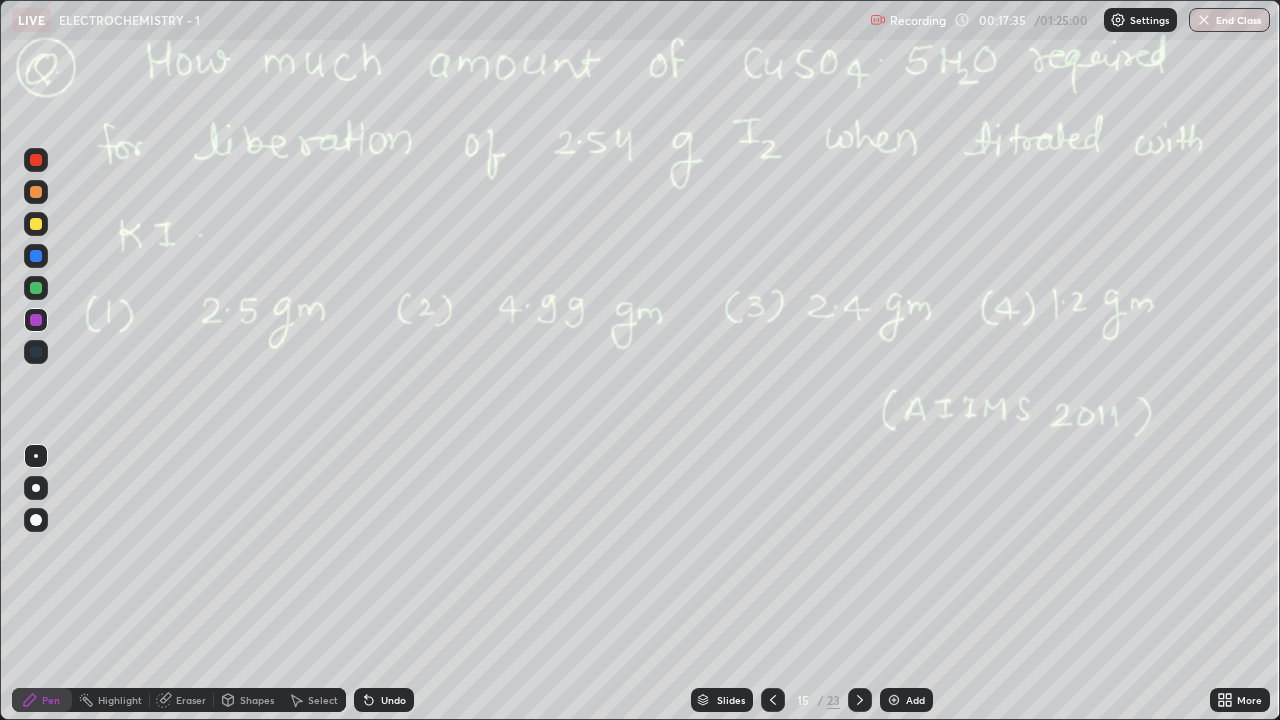 click 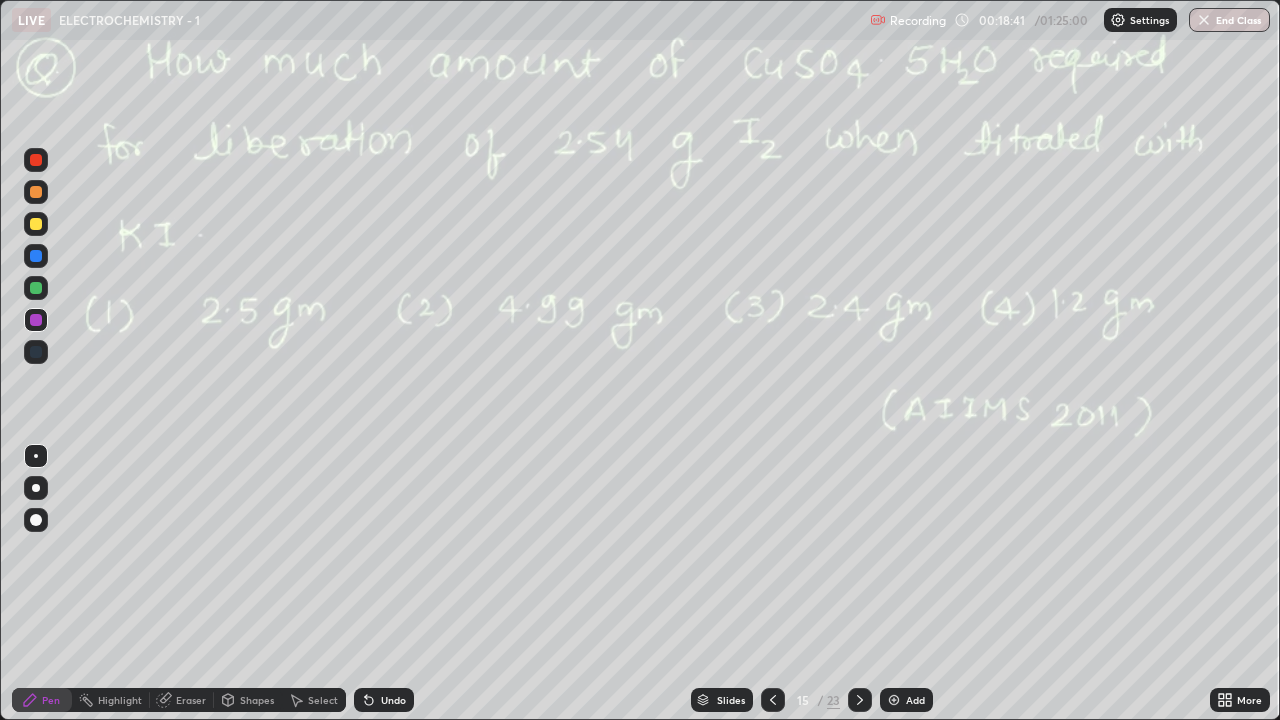 click on "Eraser" at bounding box center (191, 700) 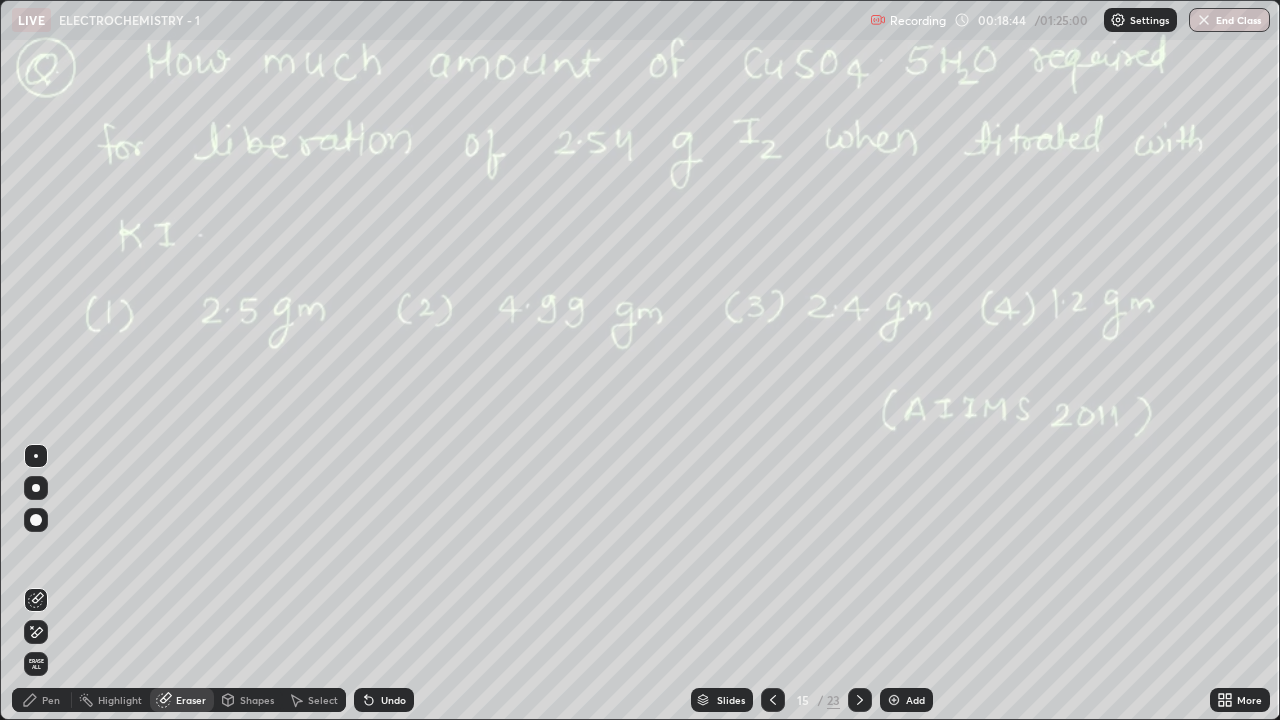click on "Pen" at bounding box center (51, 700) 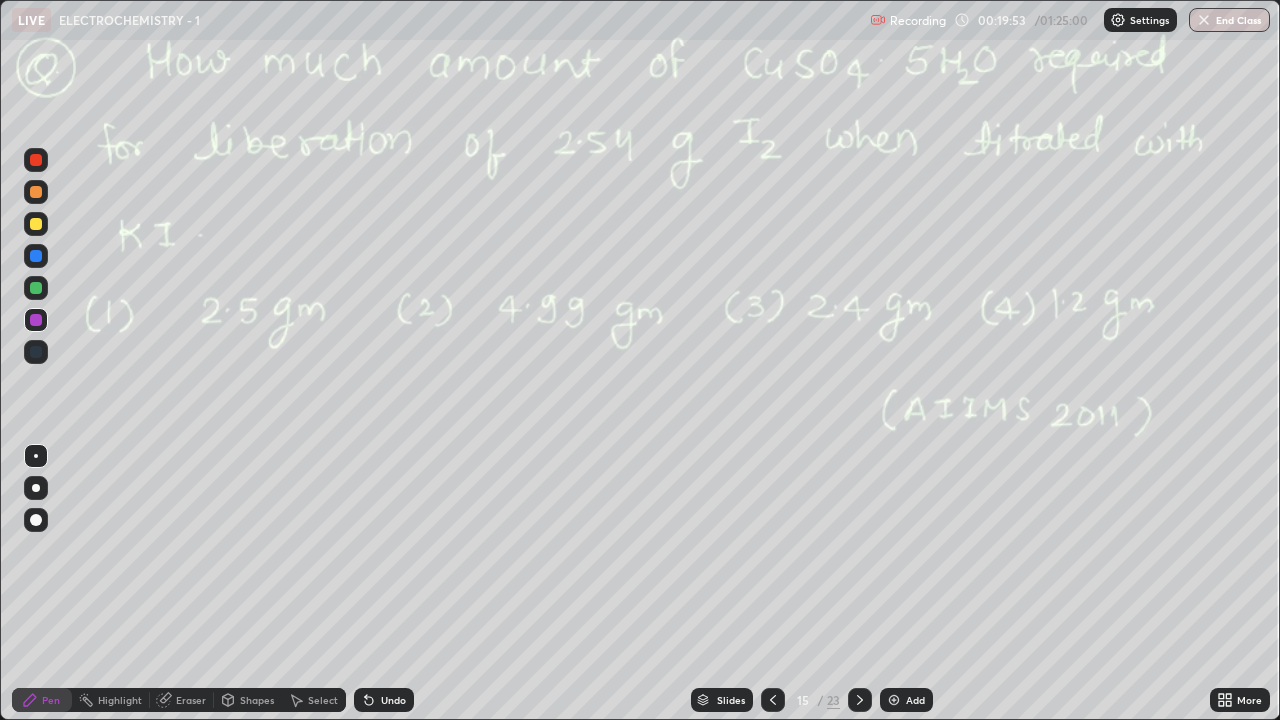 click on "Eraser" at bounding box center (182, 700) 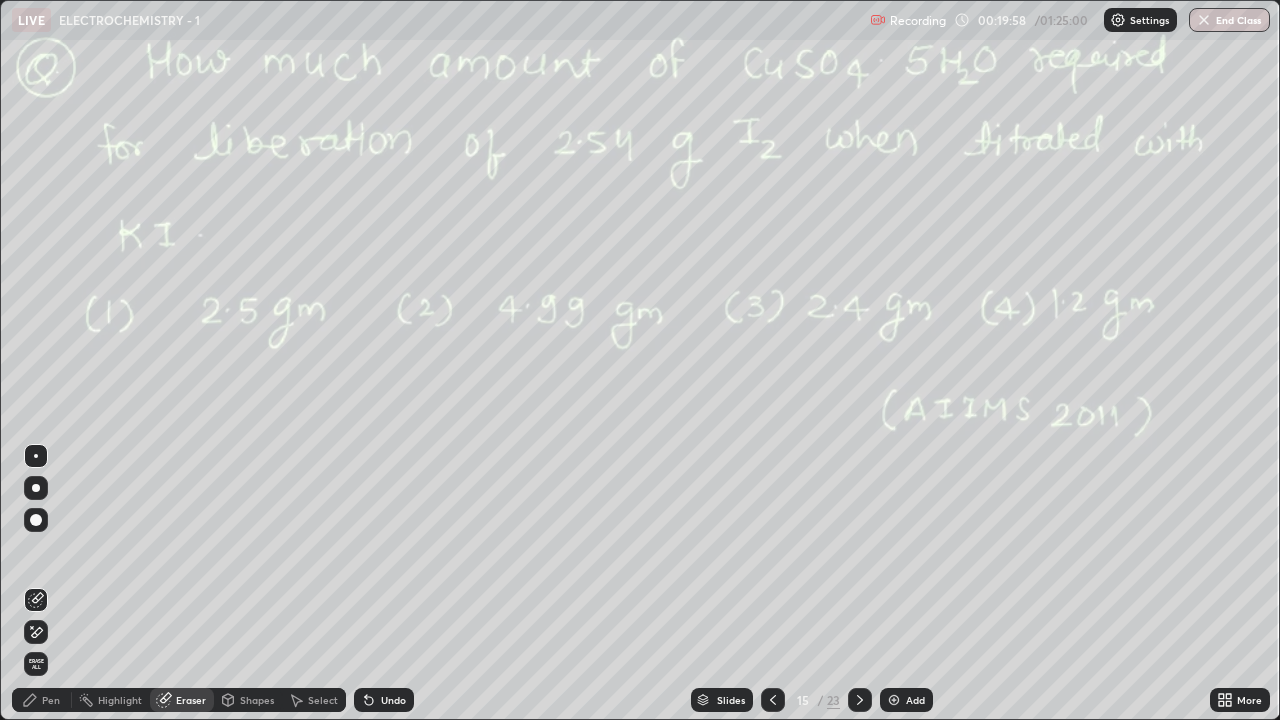 click on "Pen" at bounding box center [42, 700] 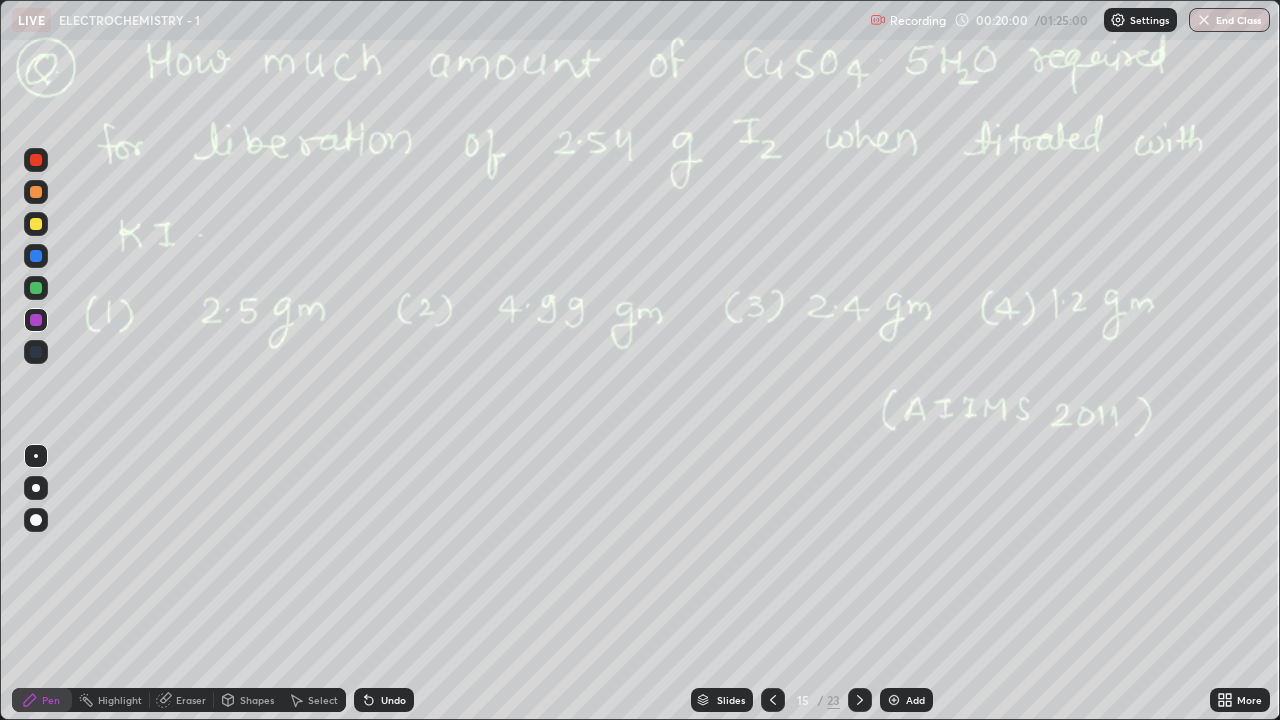 click on "Eraser" at bounding box center (191, 700) 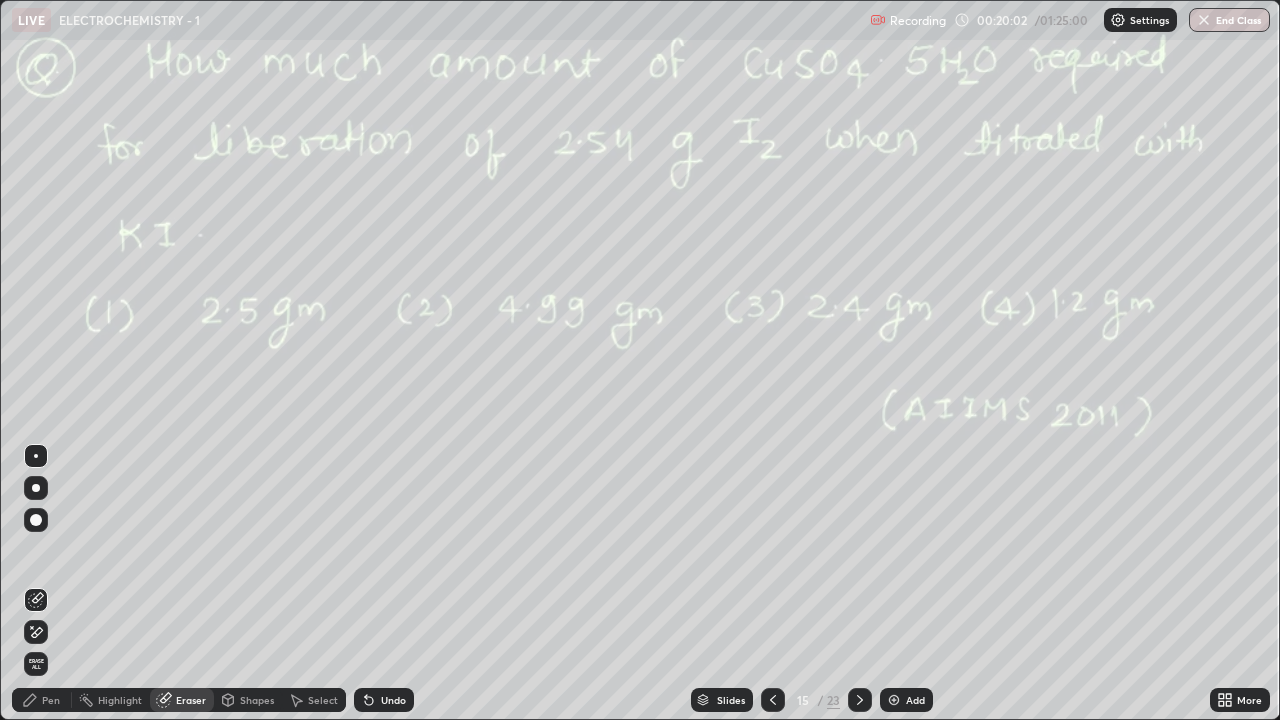 click on "Pen" at bounding box center [51, 700] 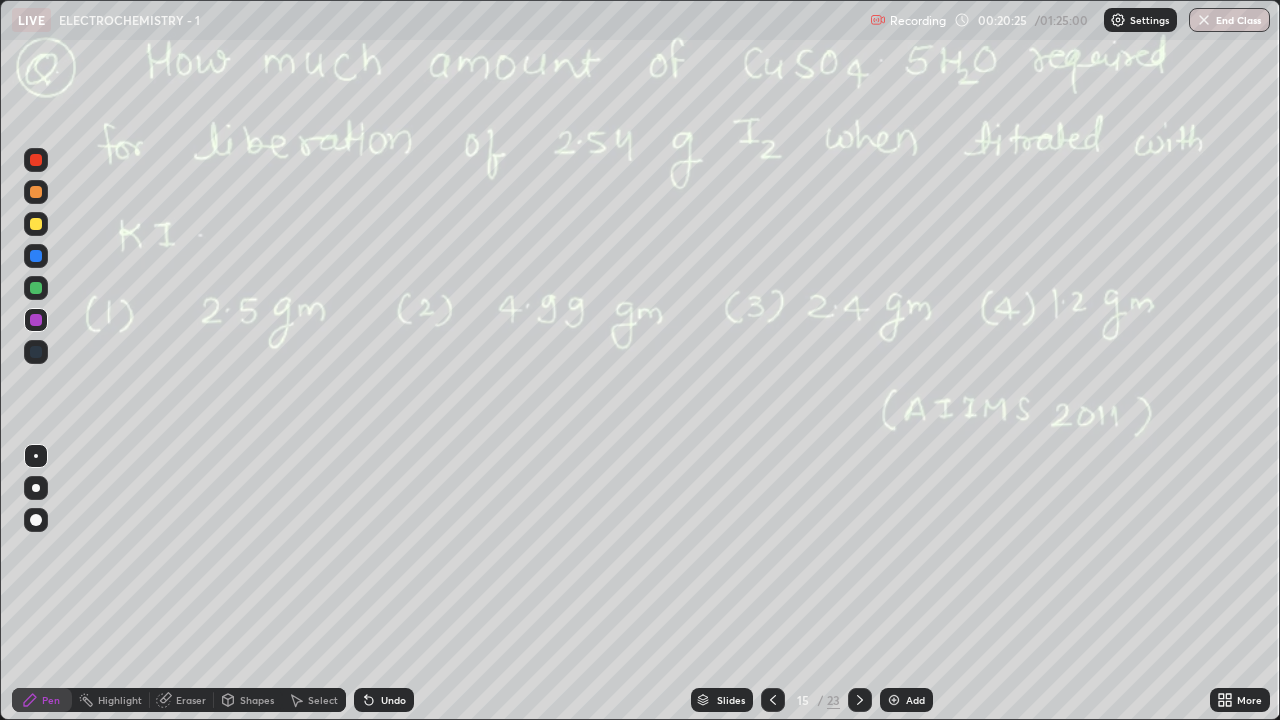 click at bounding box center [860, 700] 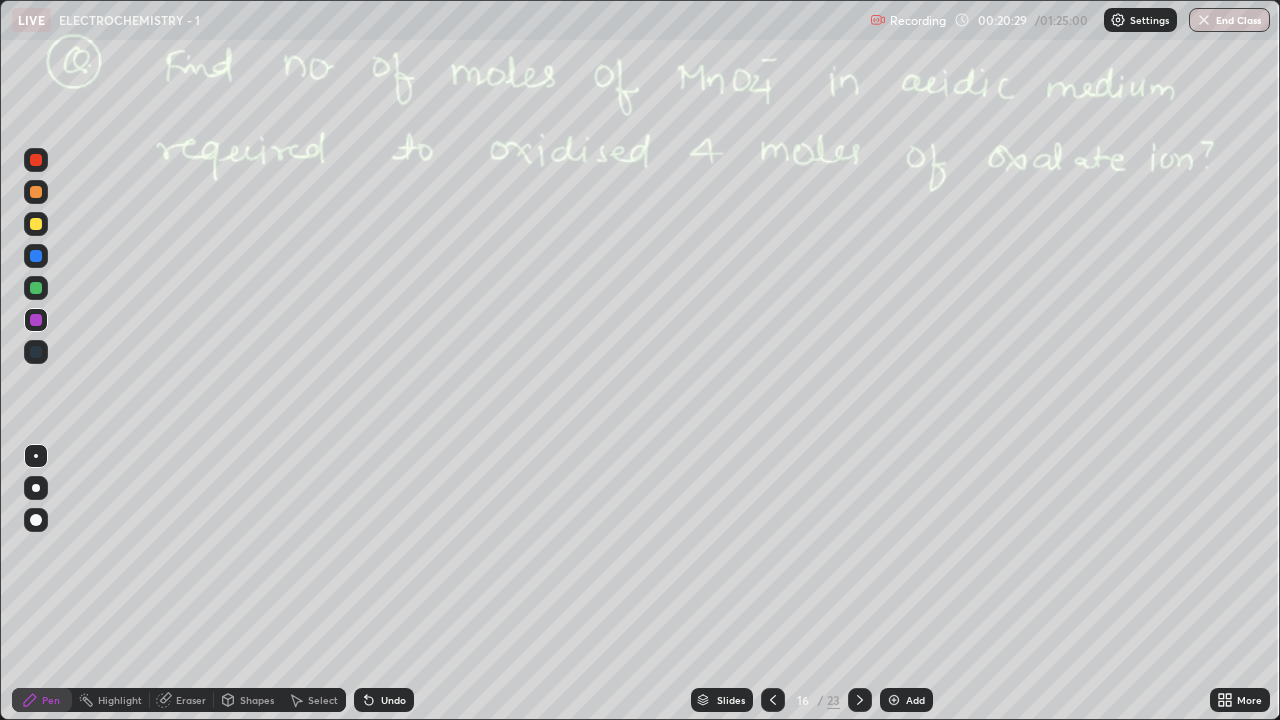 click 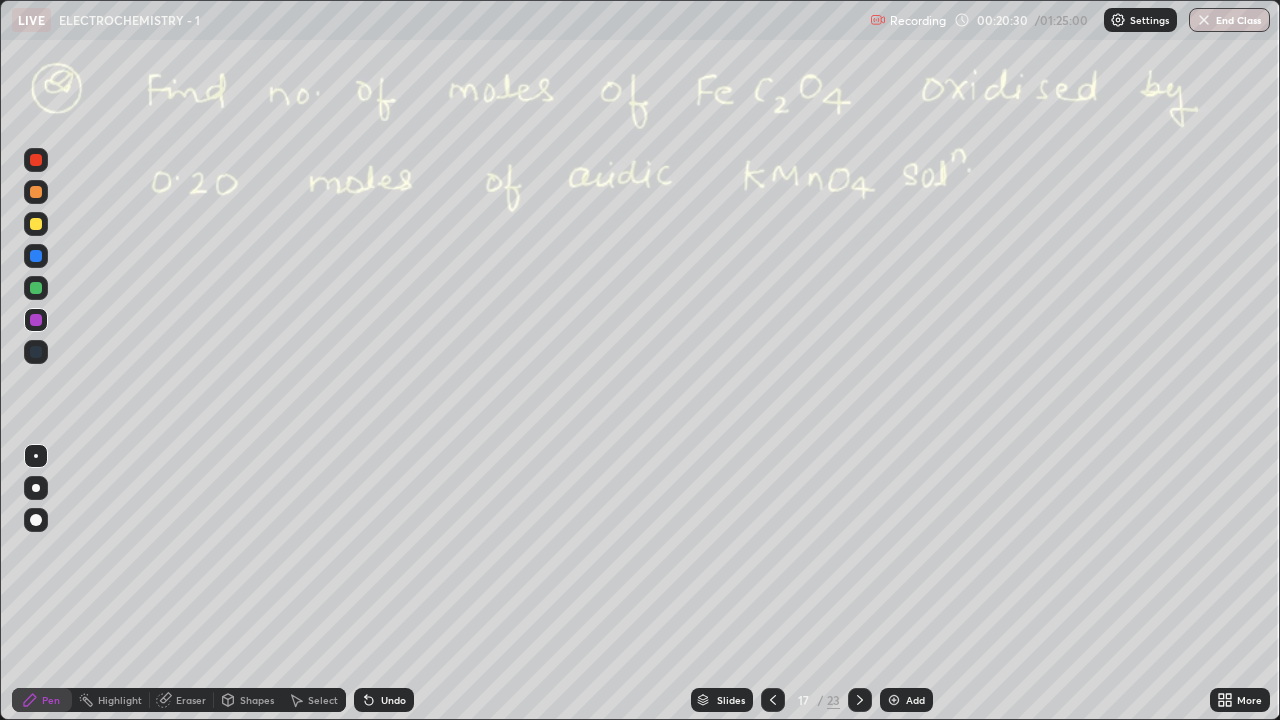 click 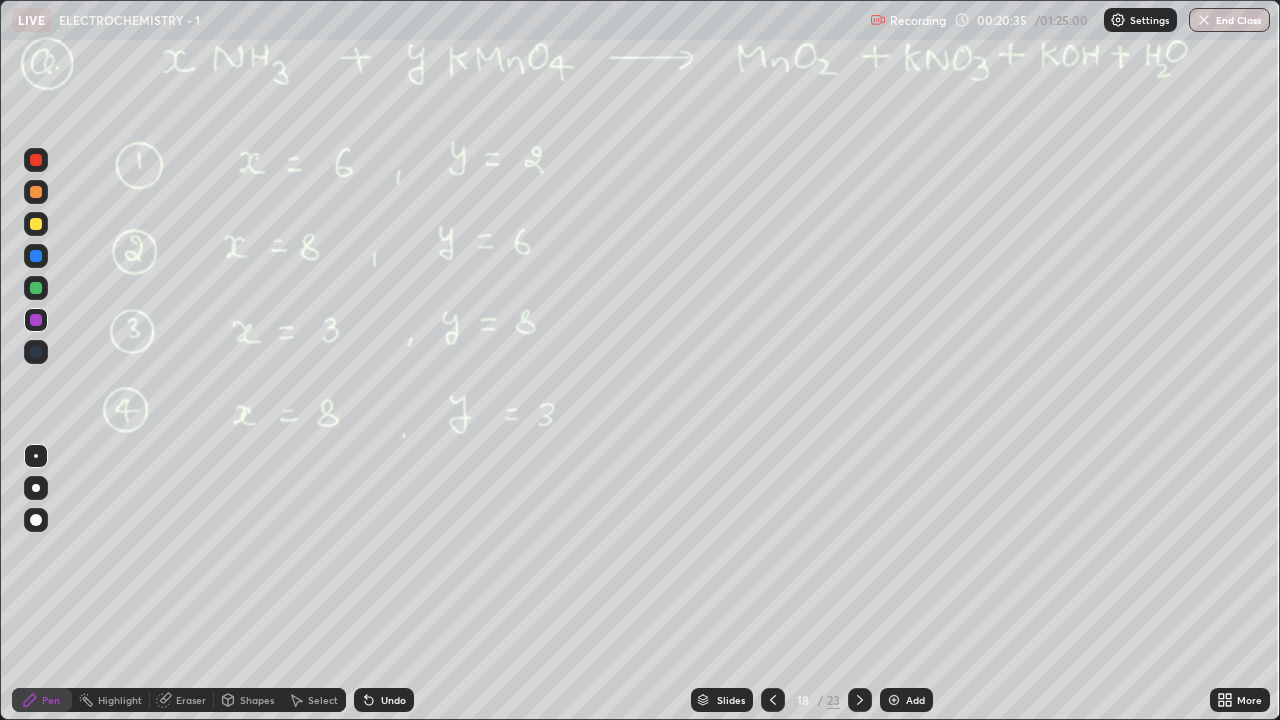 click at bounding box center (36, 256) 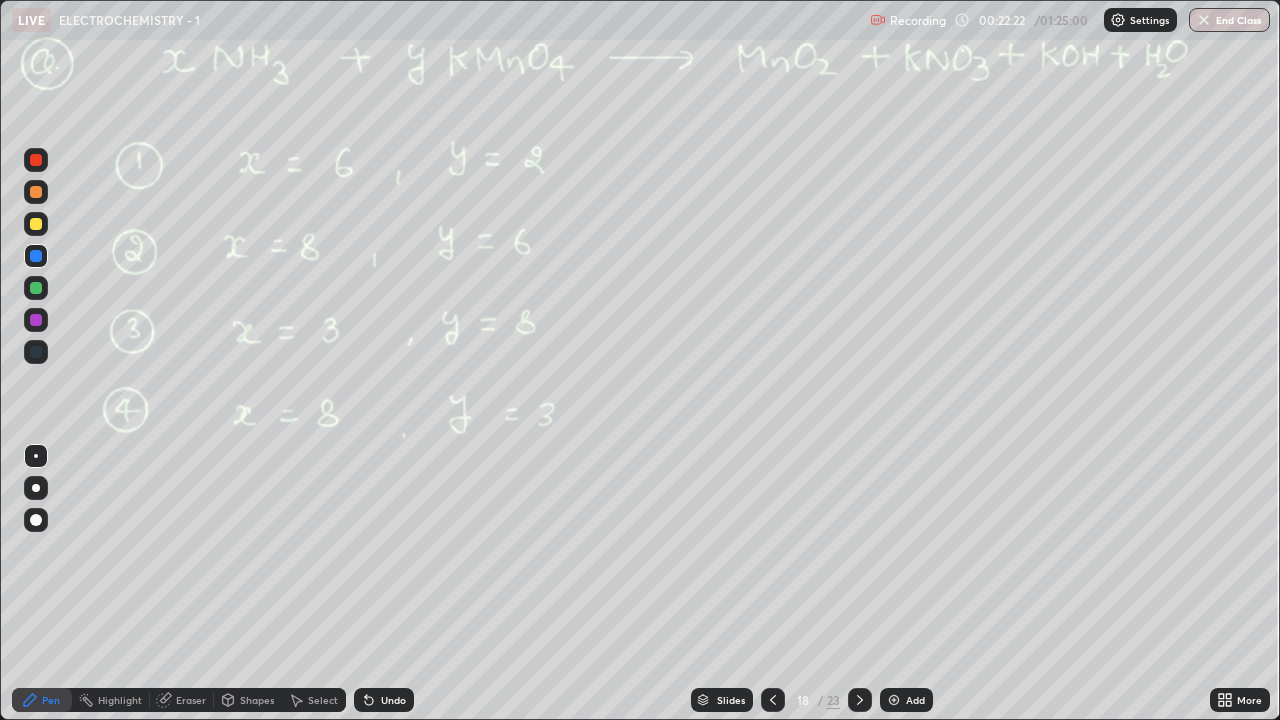 click at bounding box center [36, 192] 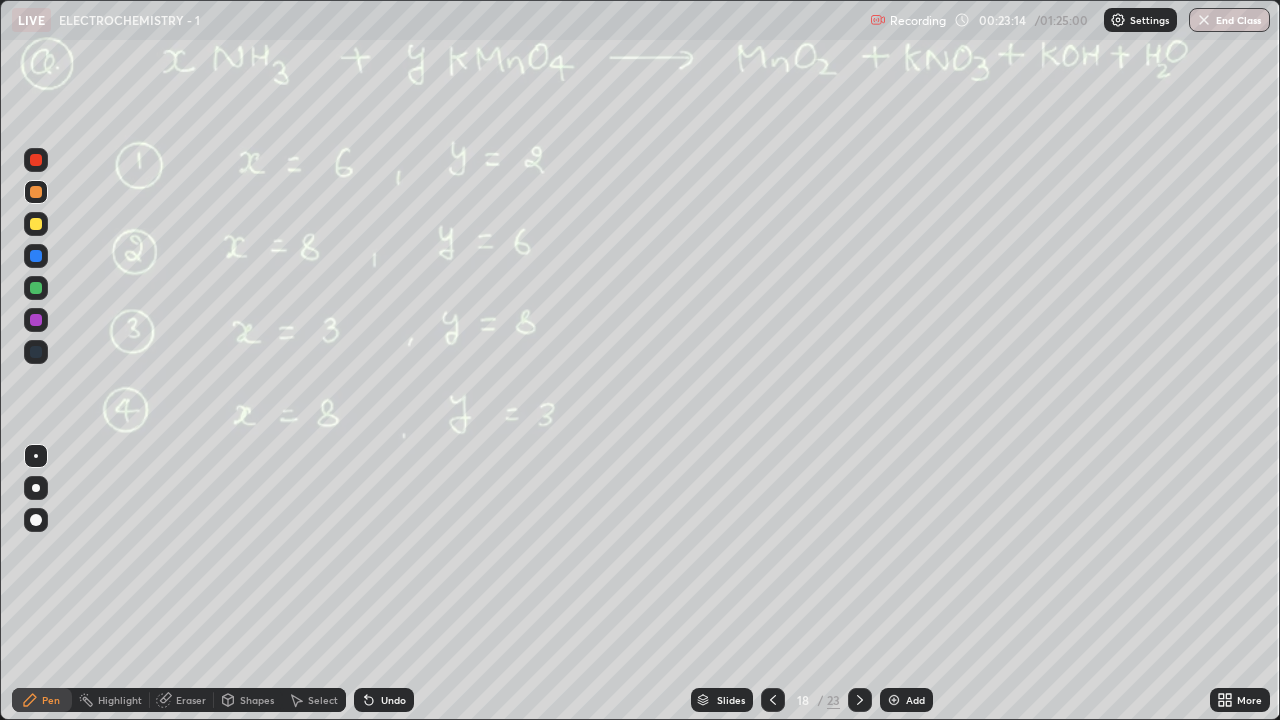 click 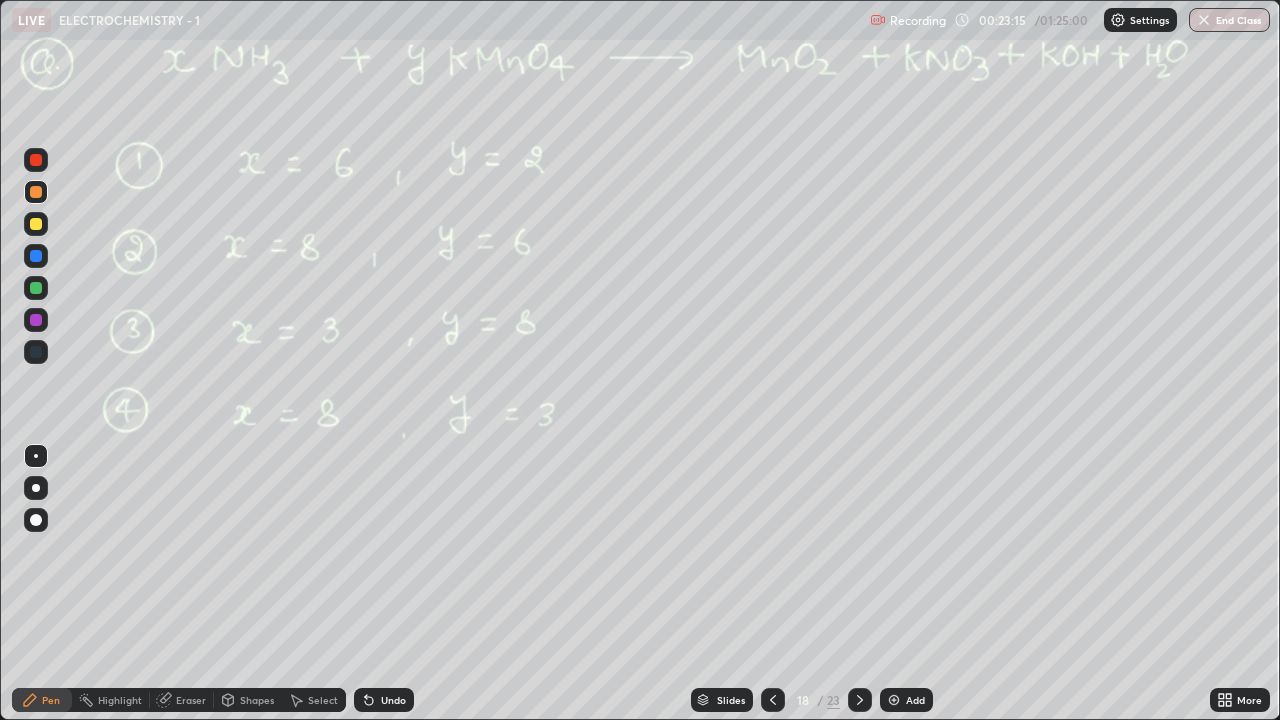 click 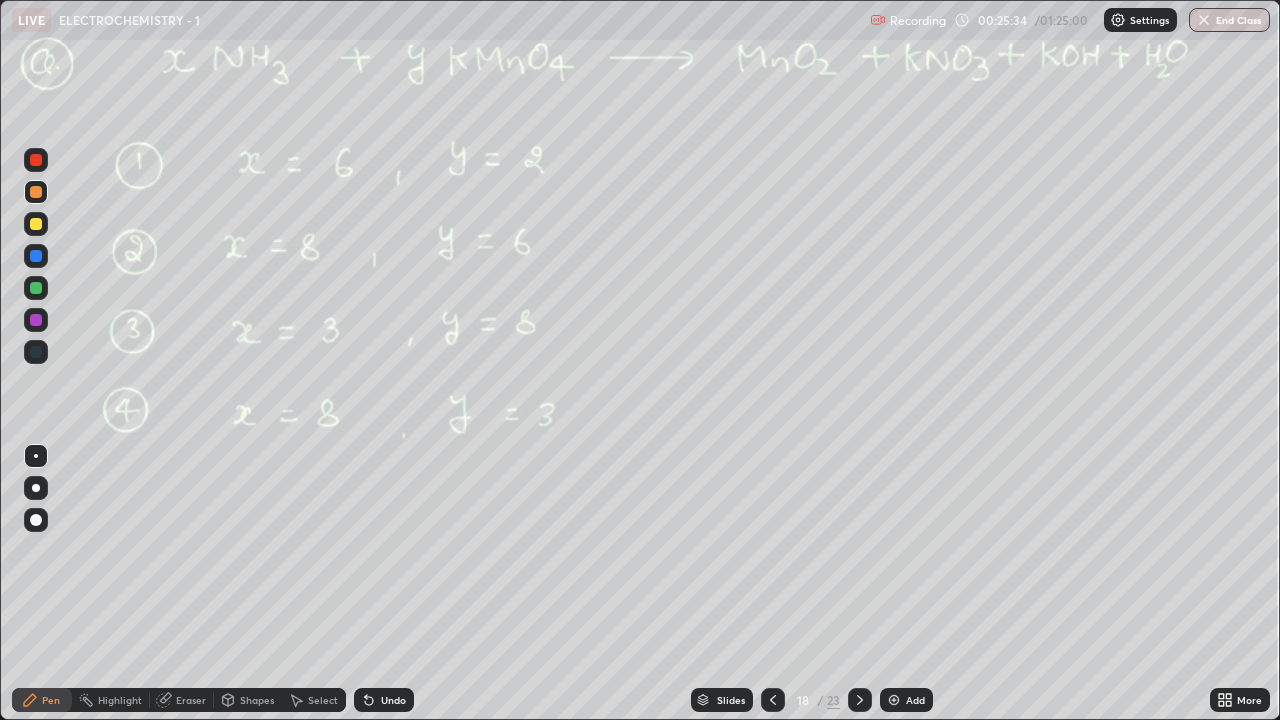 click 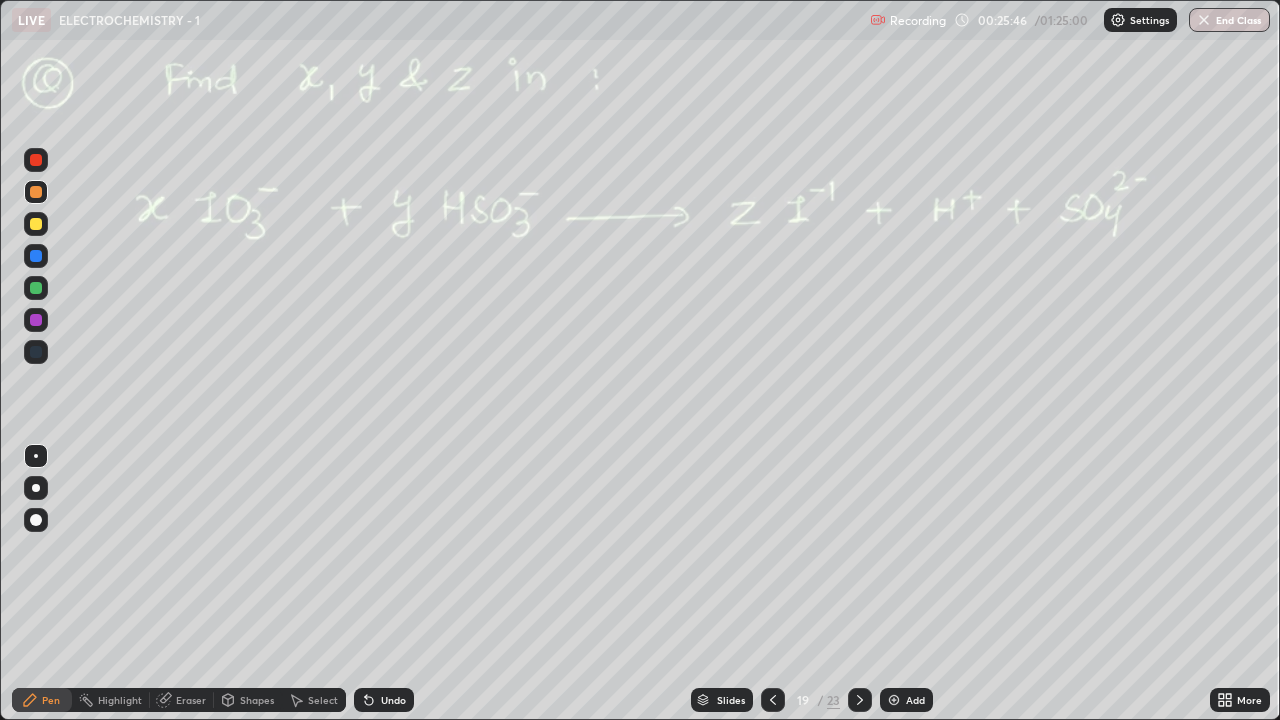 click 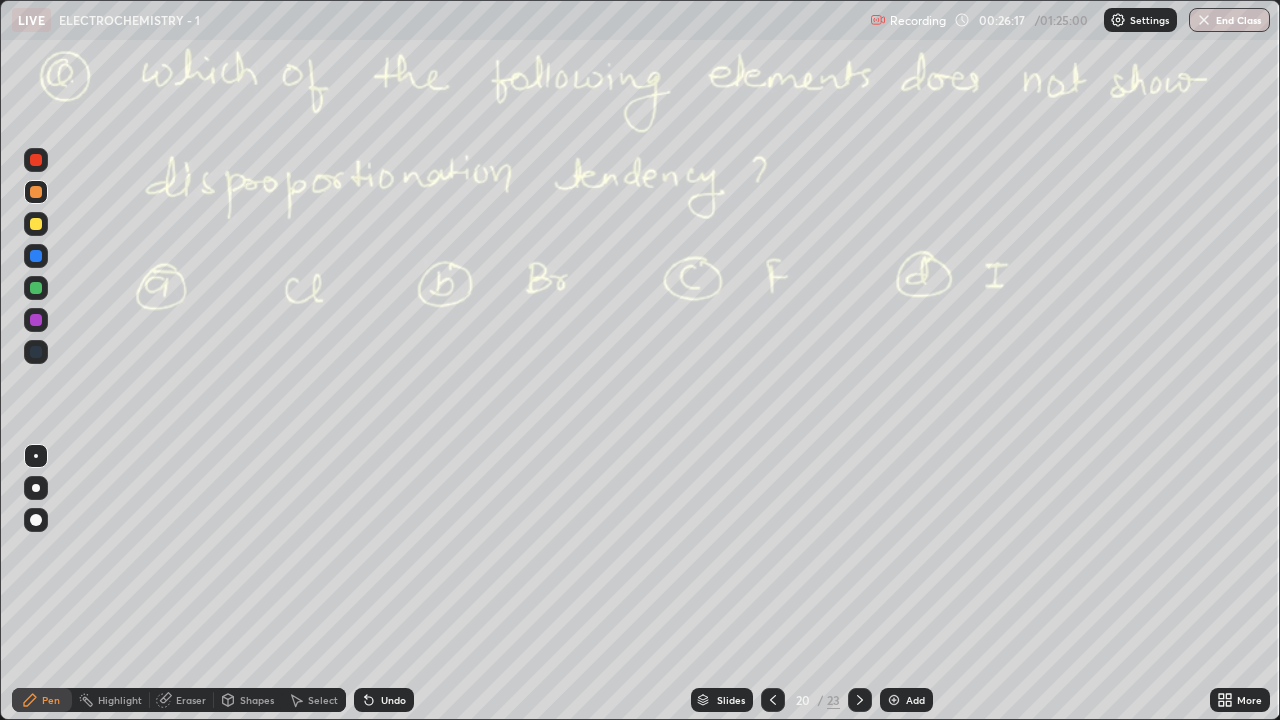 click on "Undo" at bounding box center (393, 700) 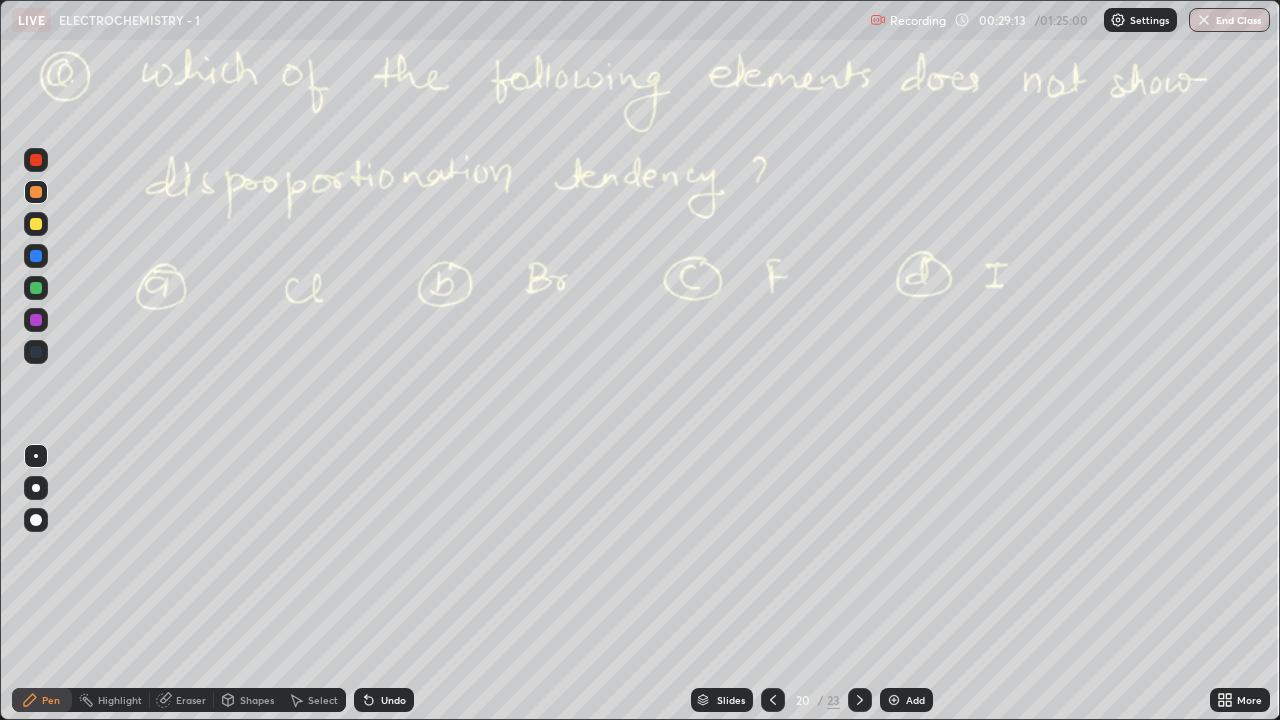 click 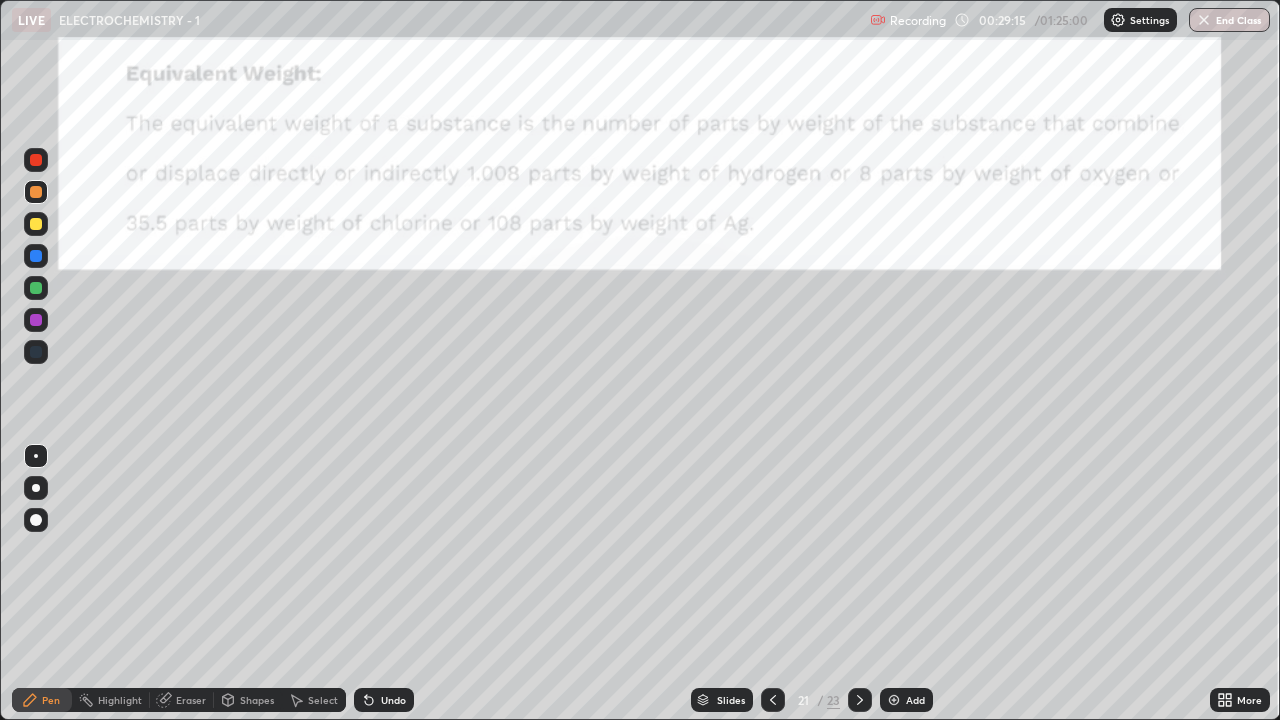click at bounding box center [860, 700] 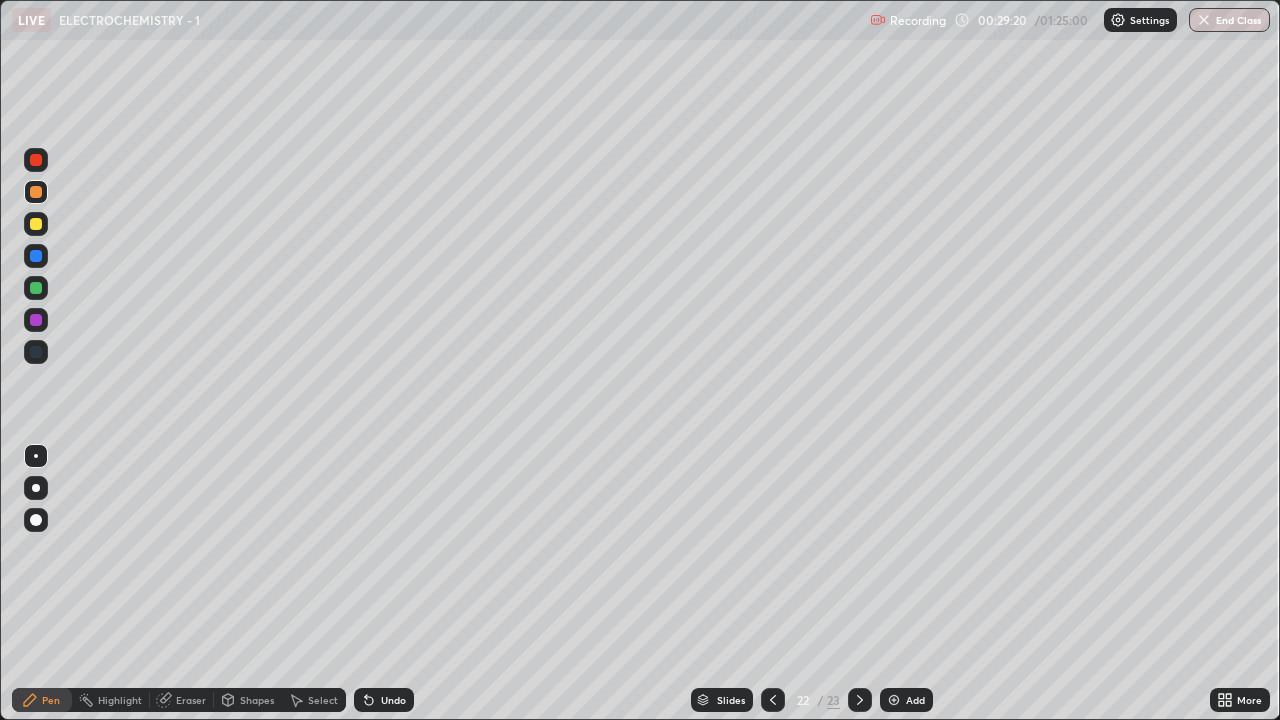 click at bounding box center [36, 224] 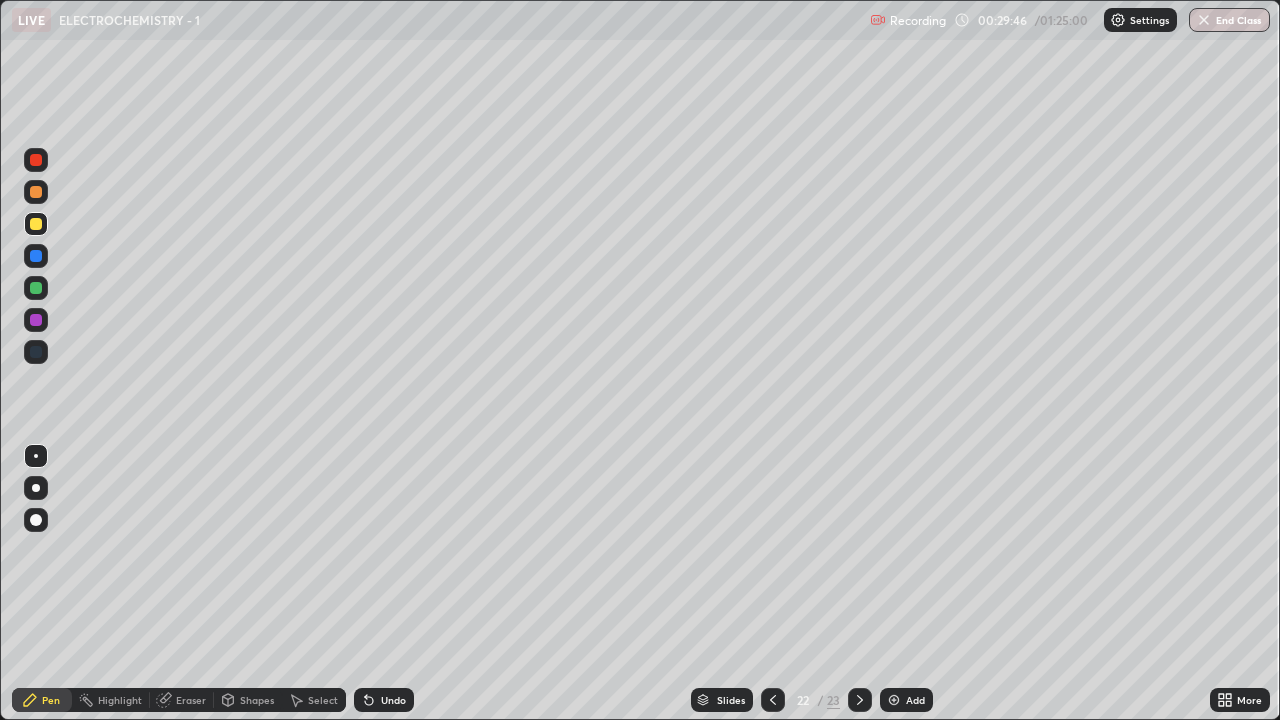 click at bounding box center [36, 320] 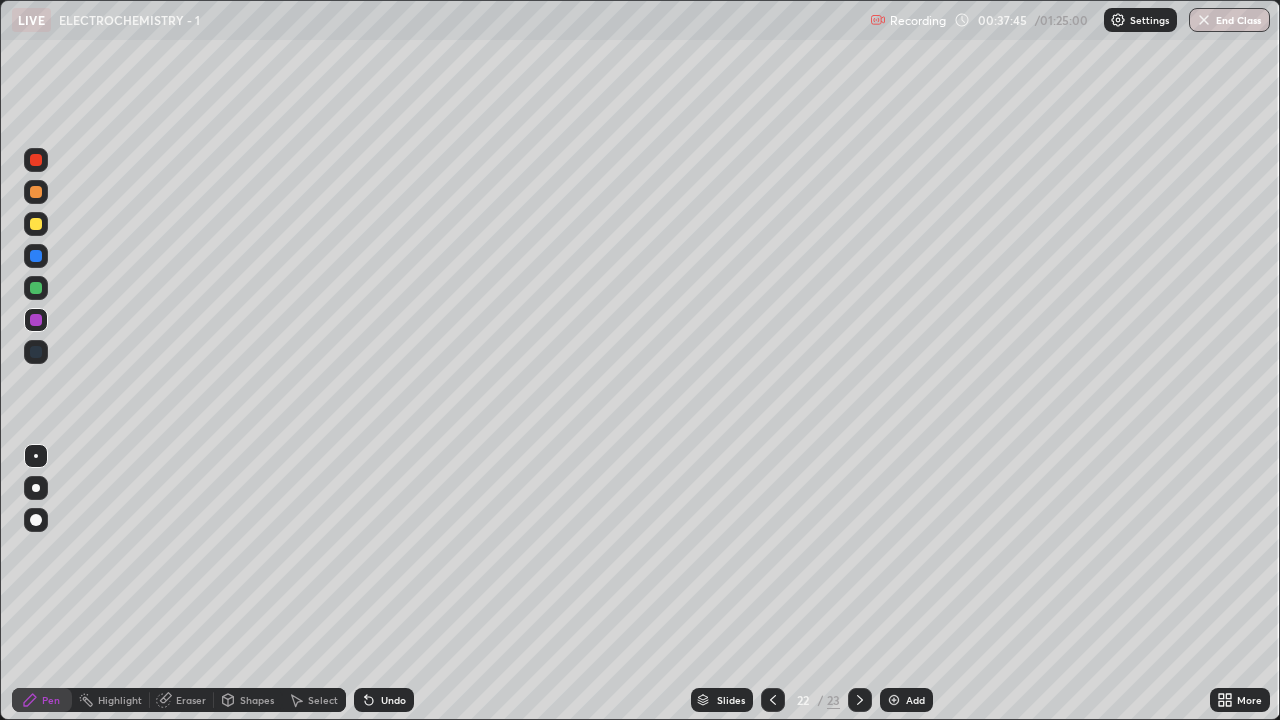 click at bounding box center [36, 256] 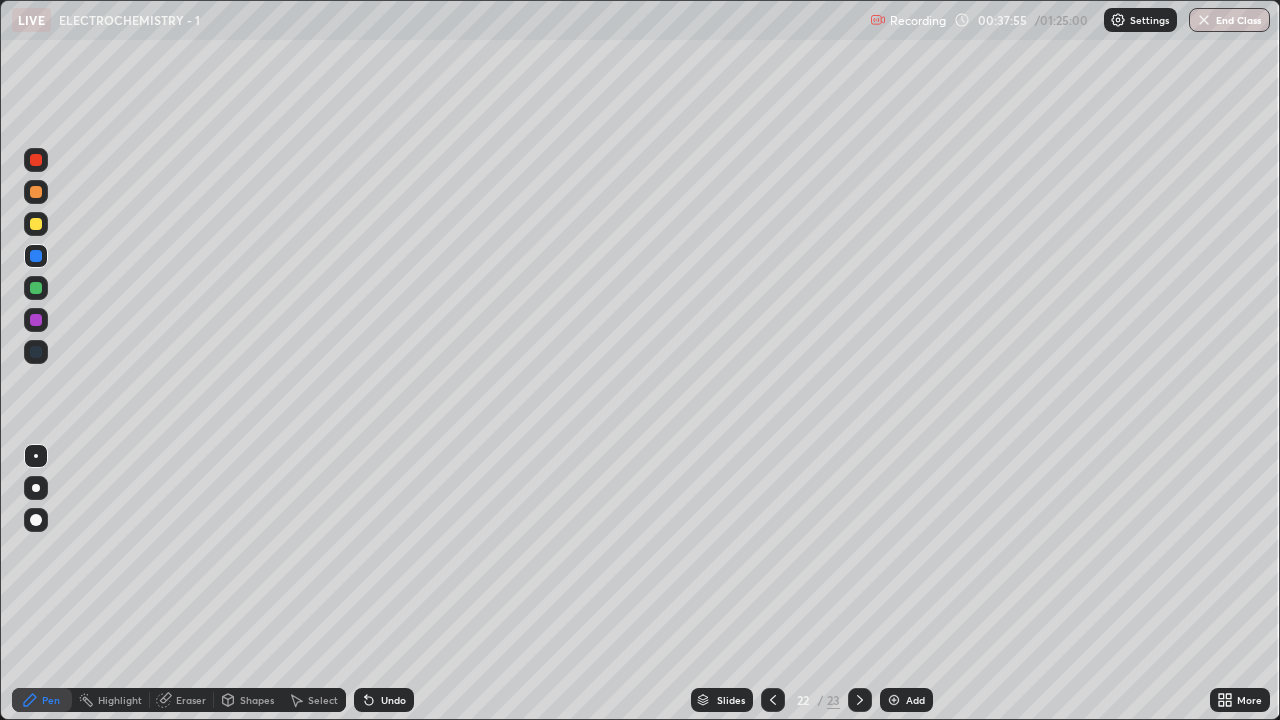 click 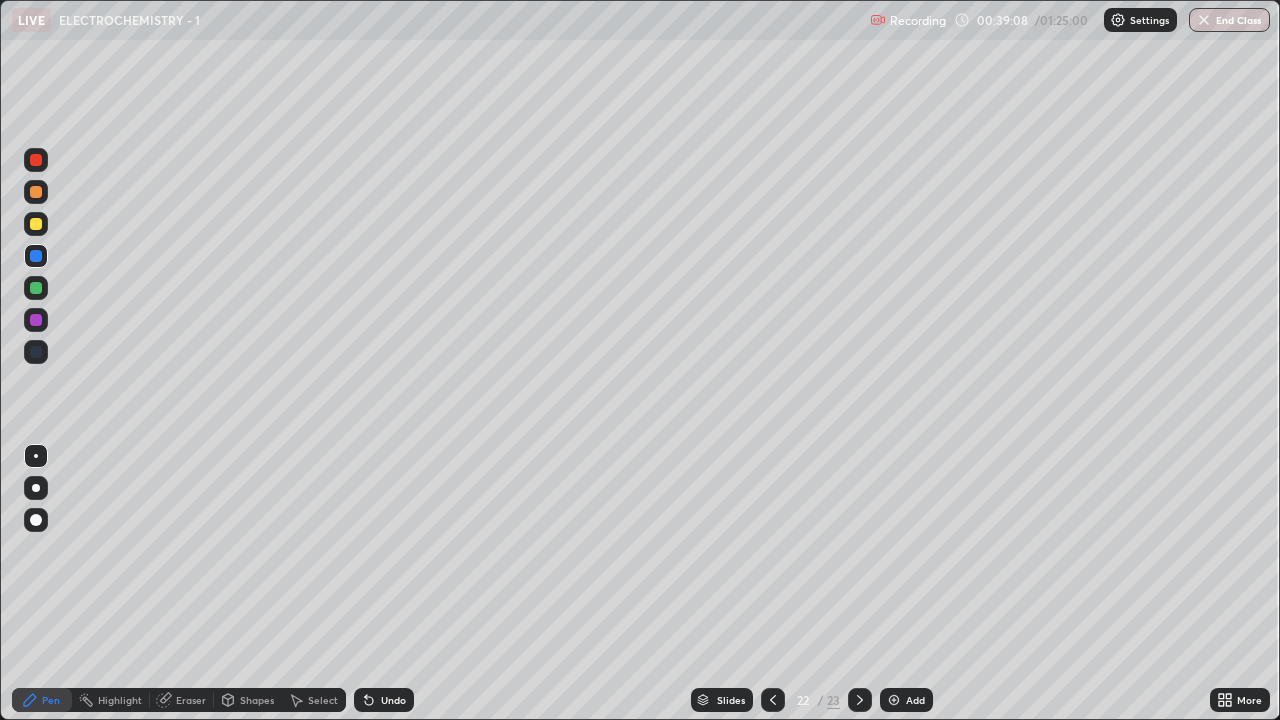 click at bounding box center (36, 288) 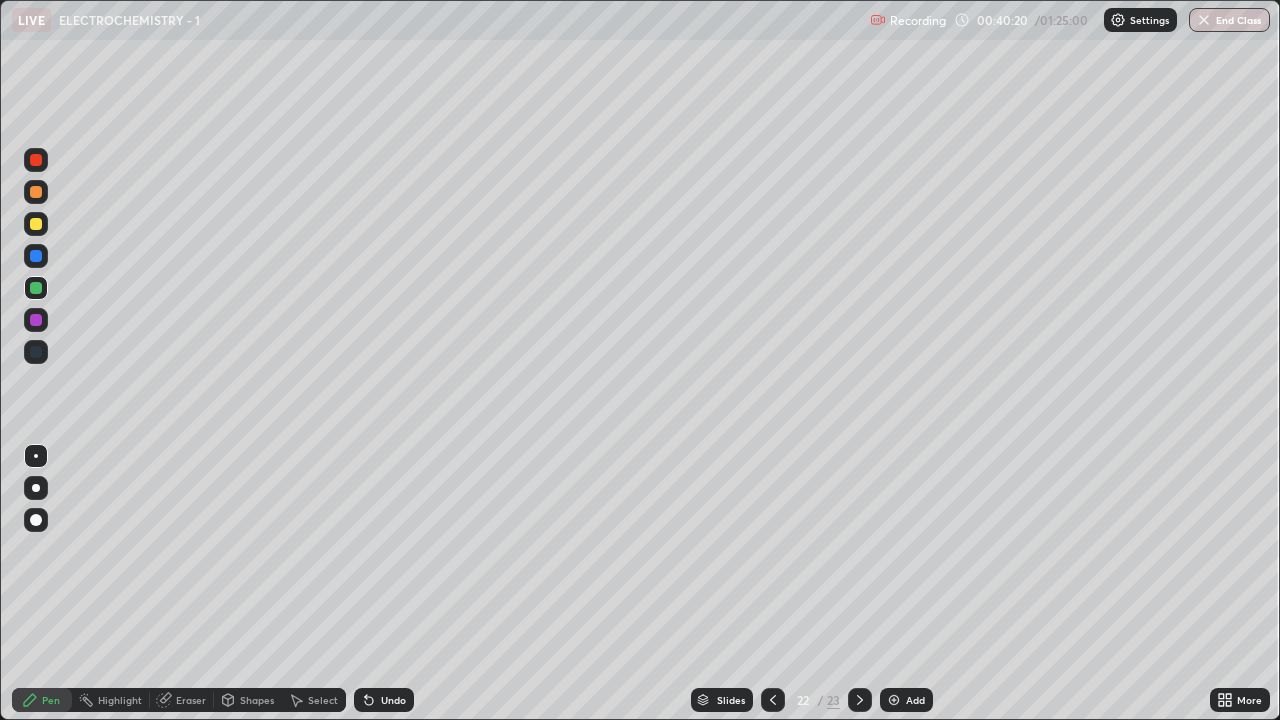 click at bounding box center [894, 700] 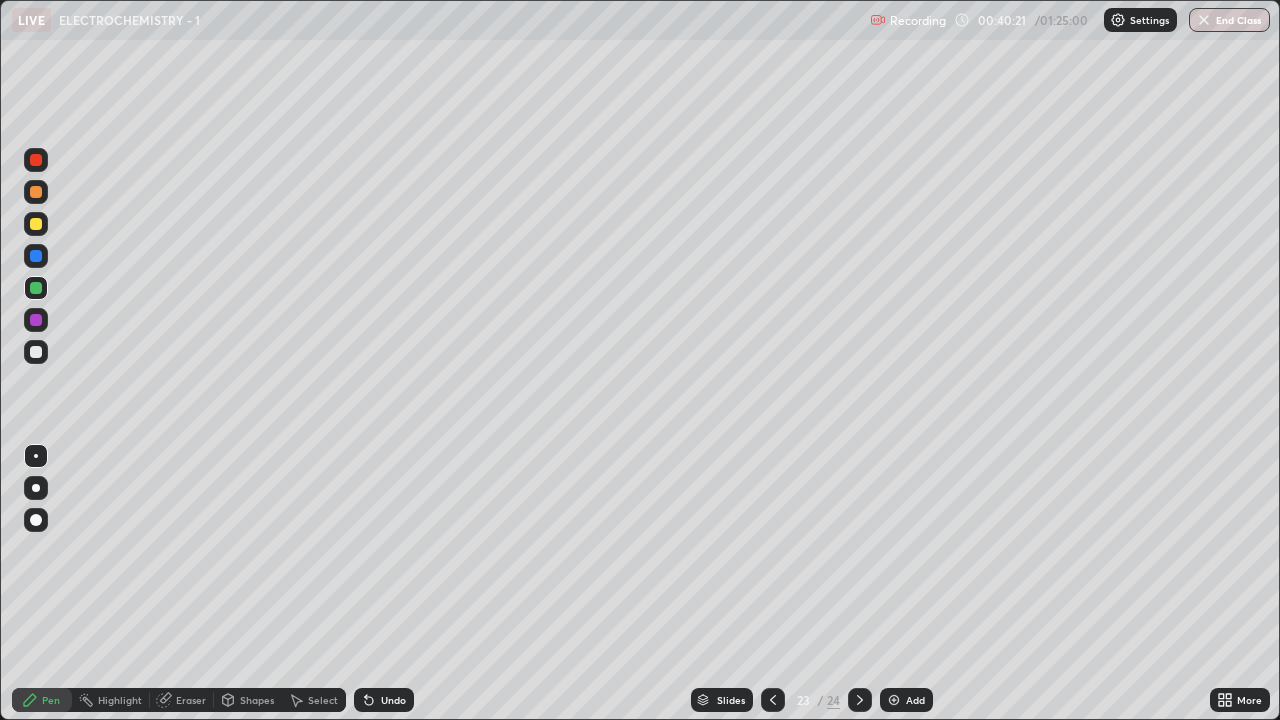 click at bounding box center (36, 224) 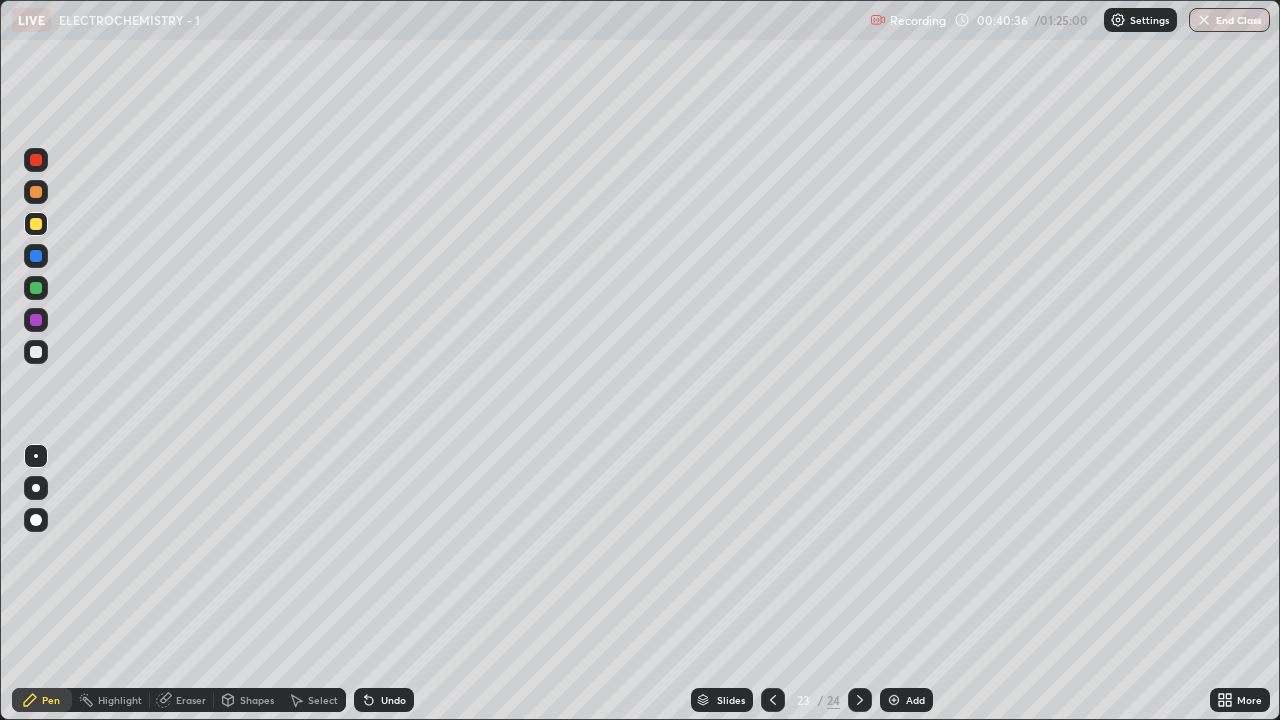 click at bounding box center [36, 352] 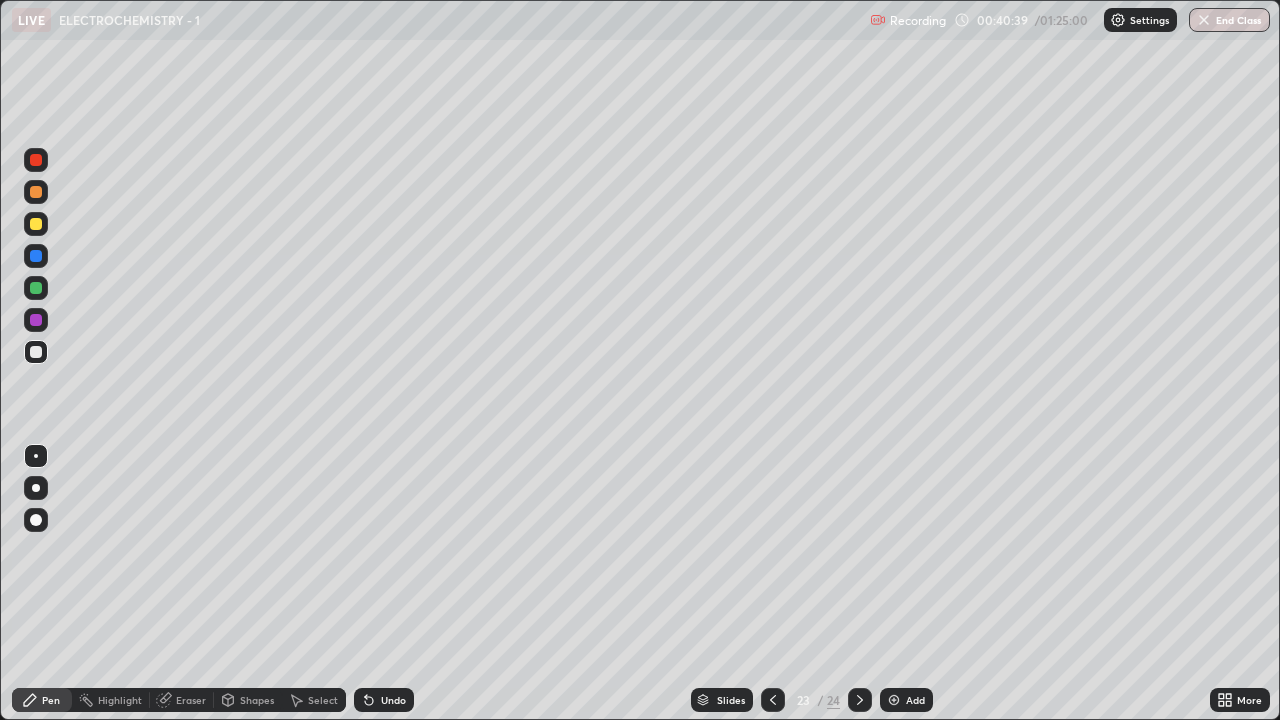 click on "Undo" at bounding box center [393, 700] 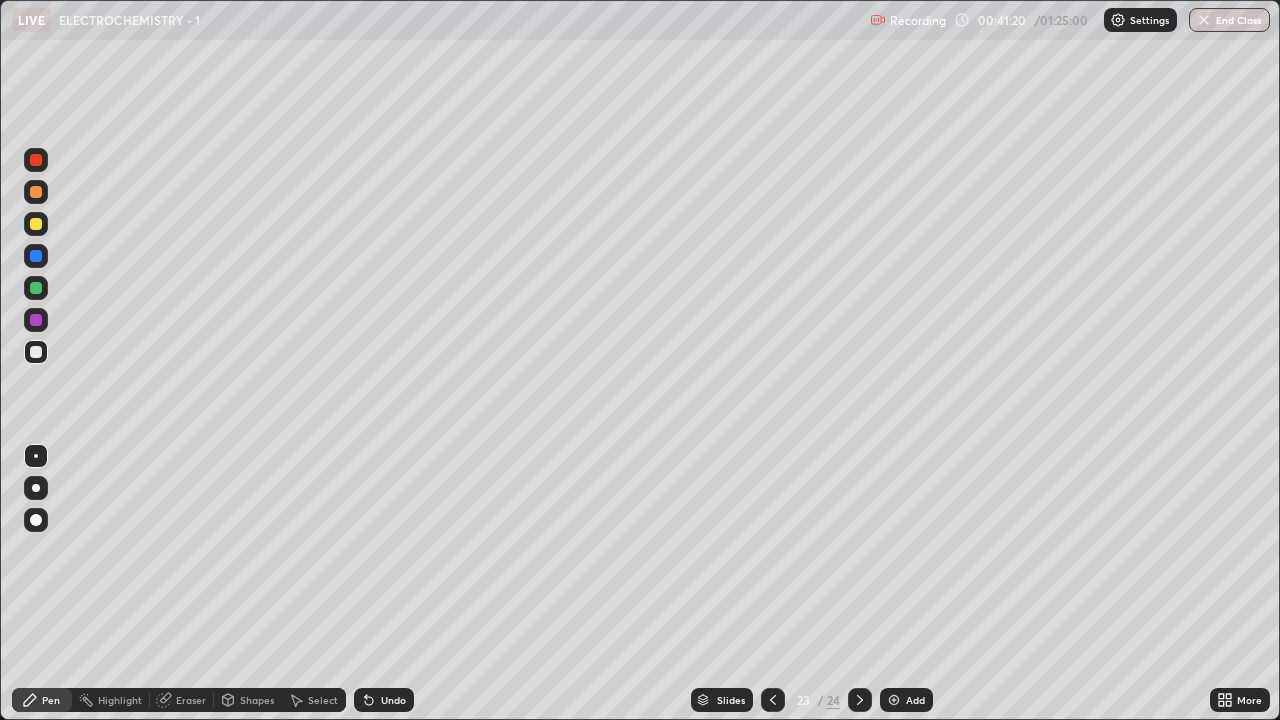 click 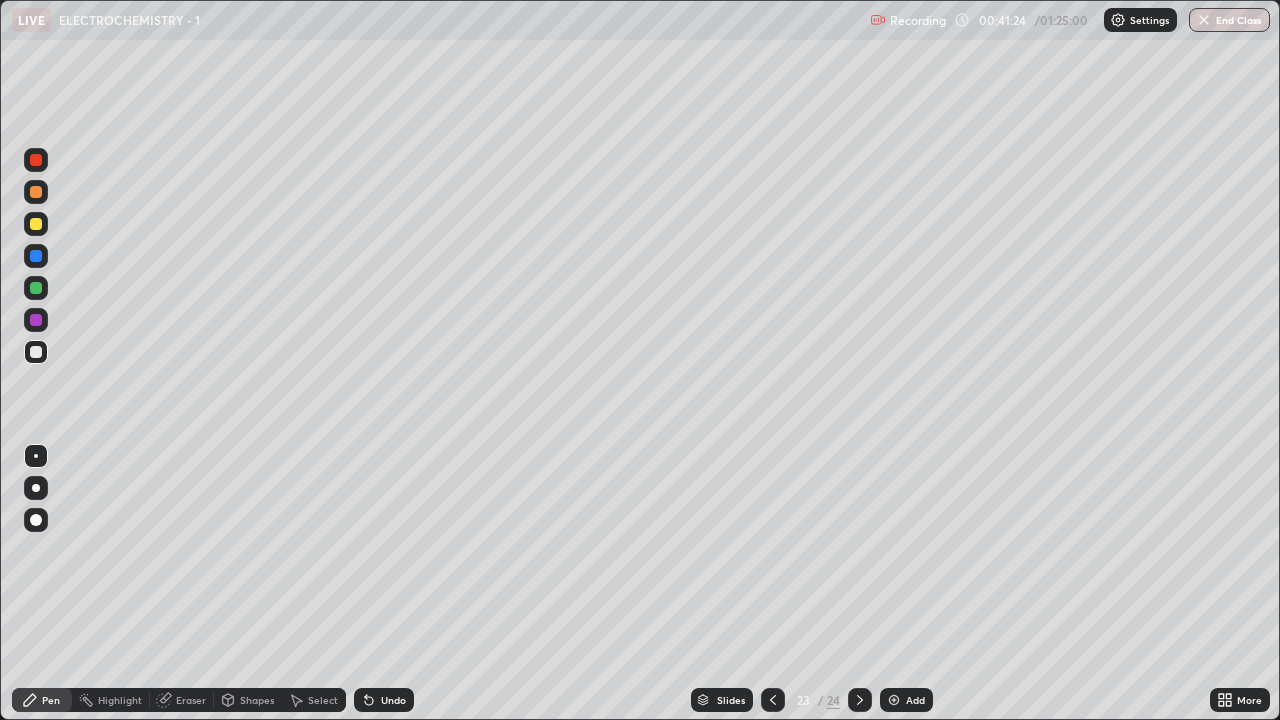 click at bounding box center (36, 320) 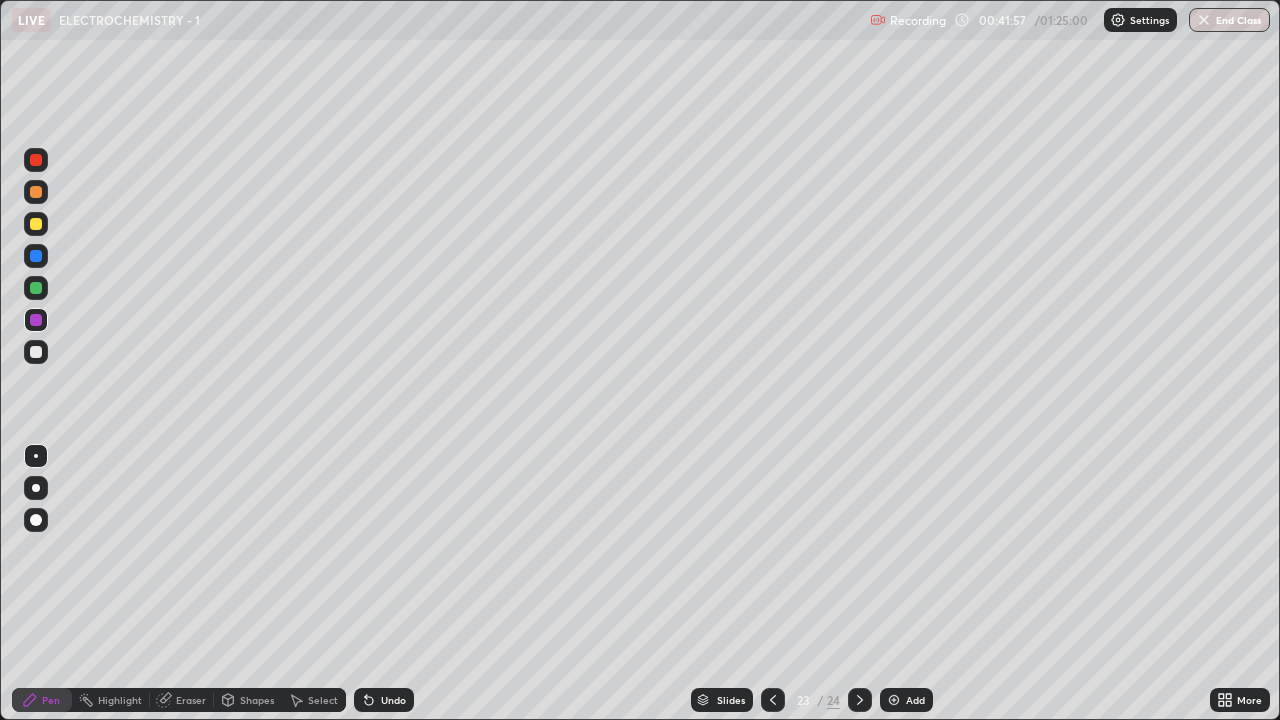 click on "Undo" at bounding box center [393, 700] 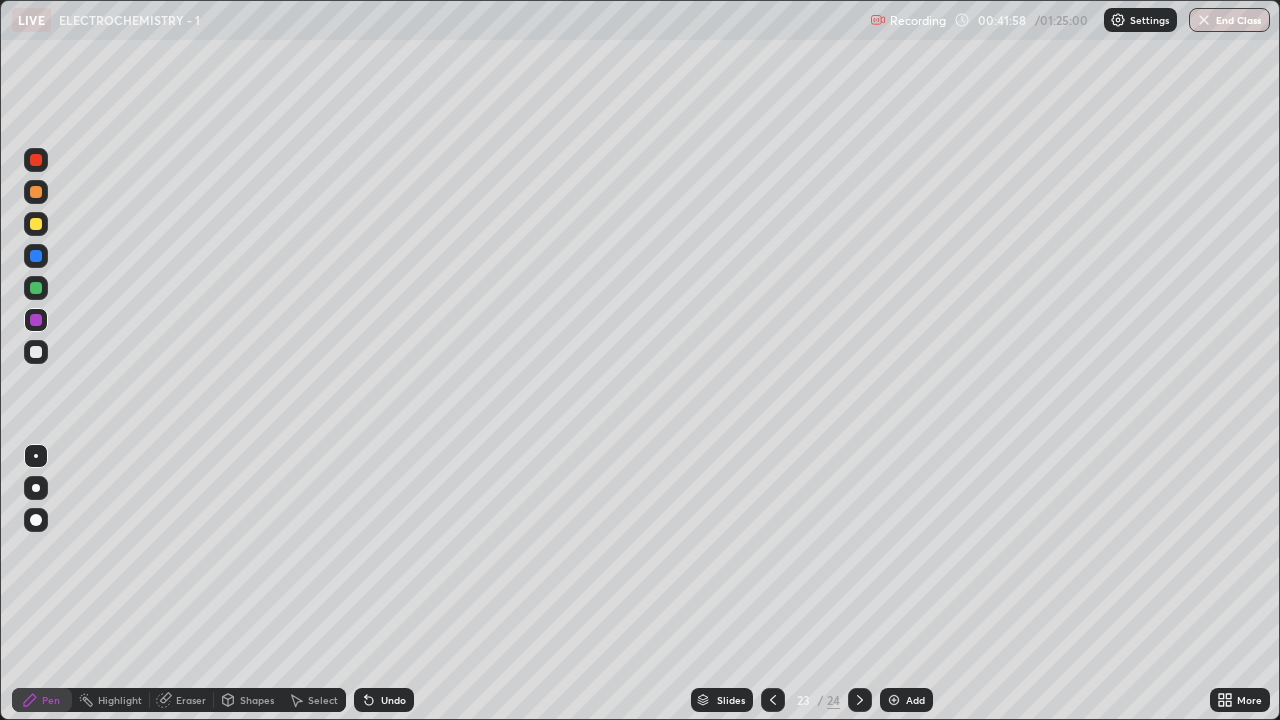 click on "Undo" at bounding box center (393, 700) 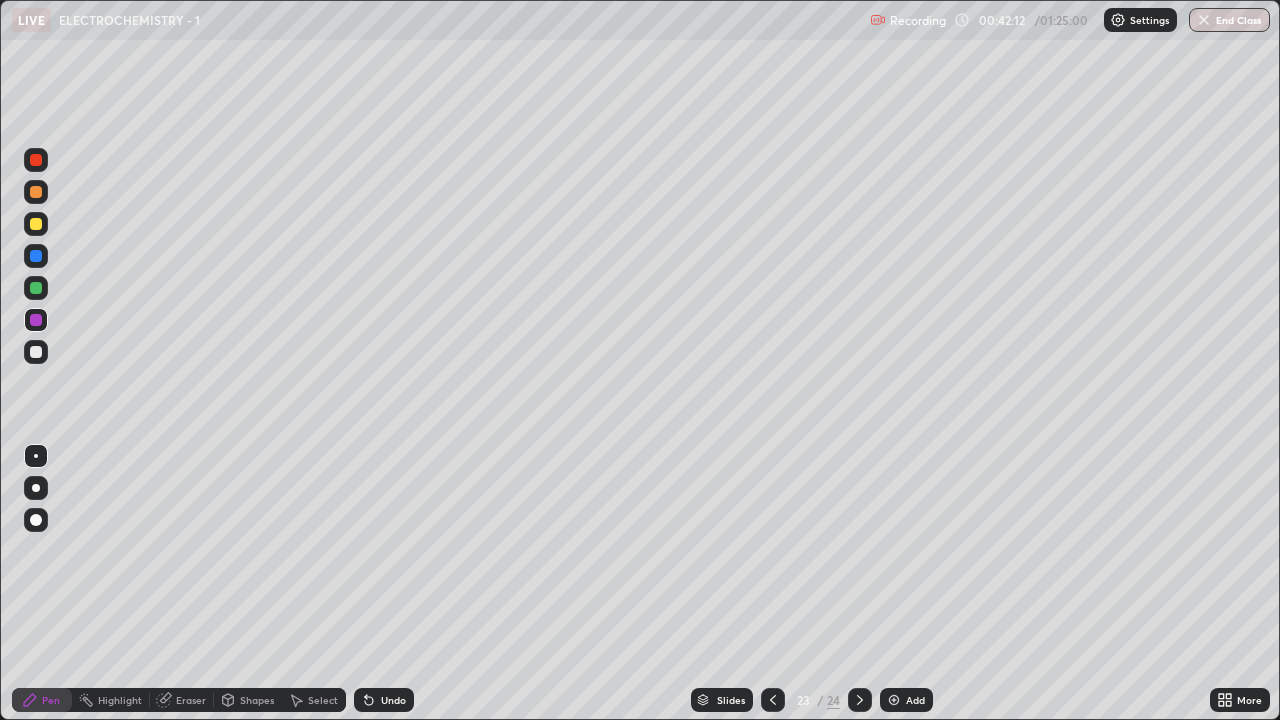 click at bounding box center [36, 352] 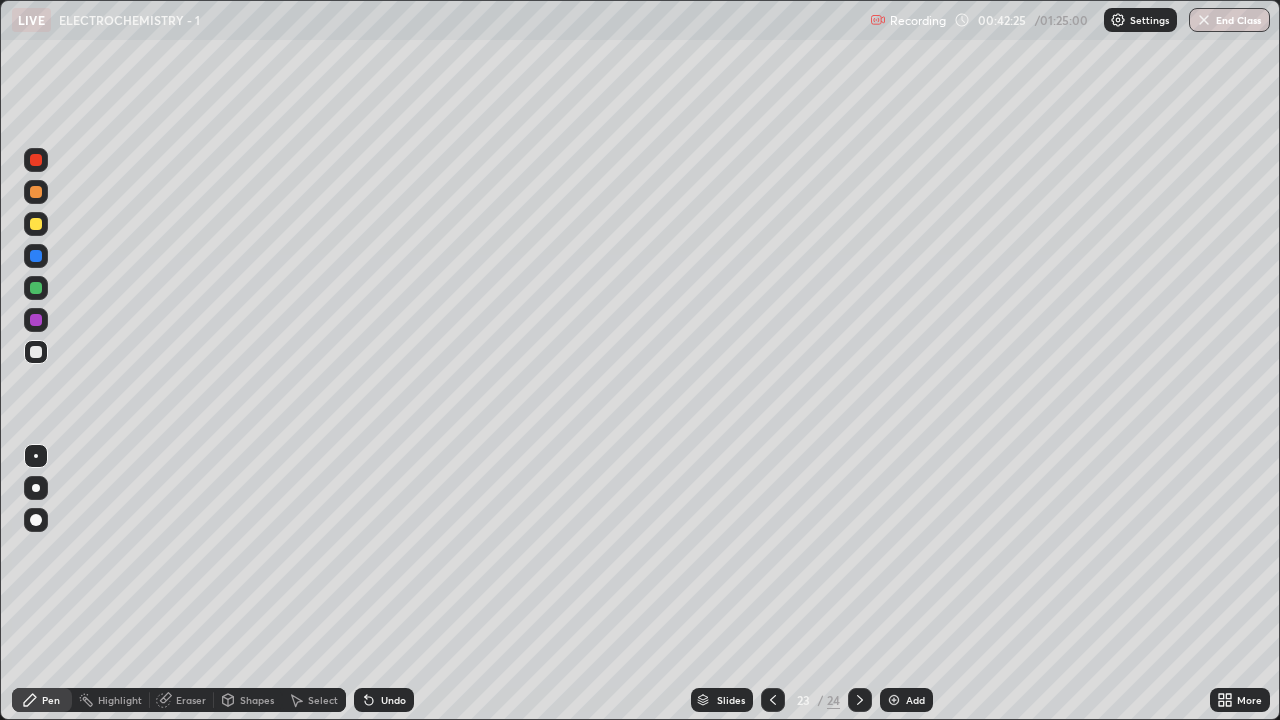 click at bounding box center [36, 288] 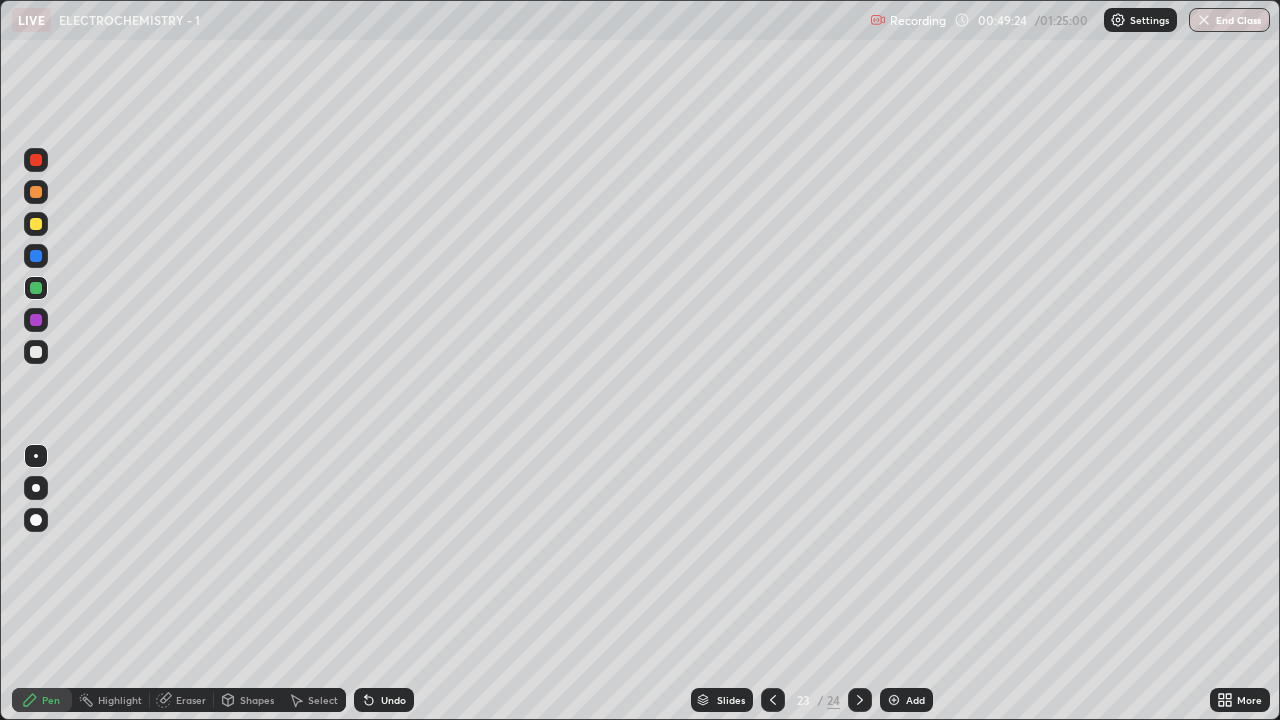 click at bounding box center [894, 700] 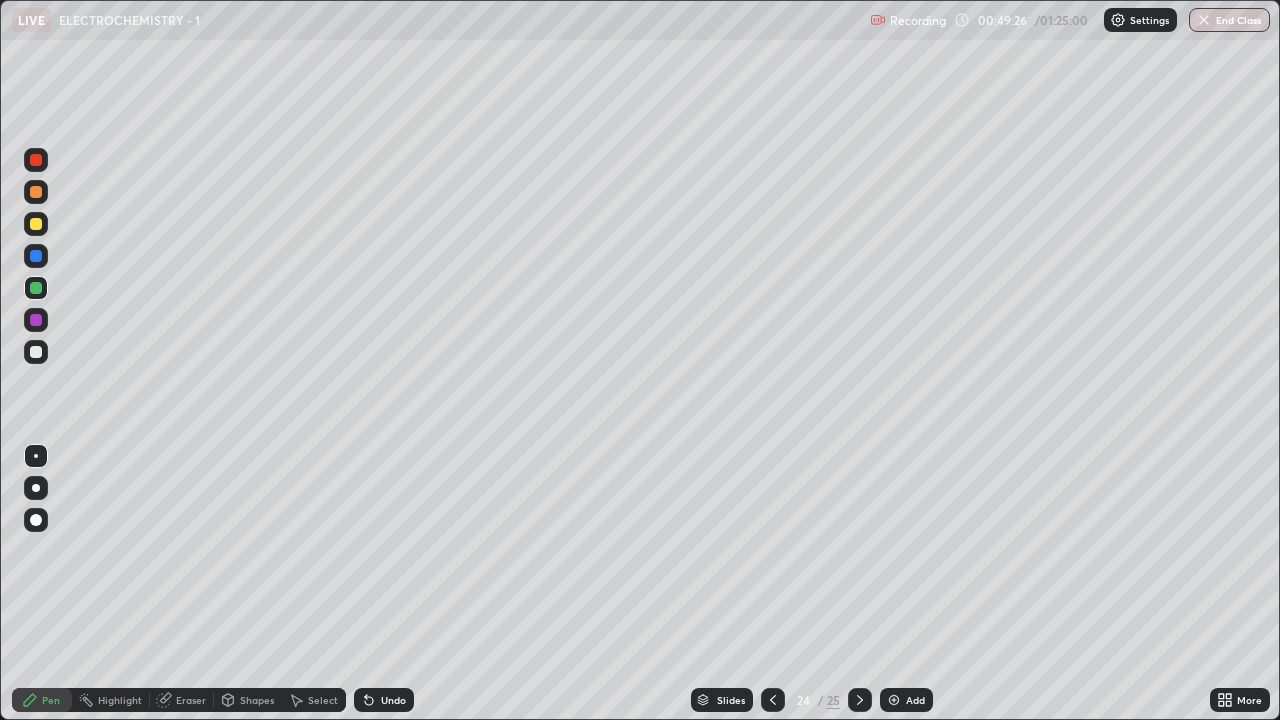 click at bounding box center (36, 224) 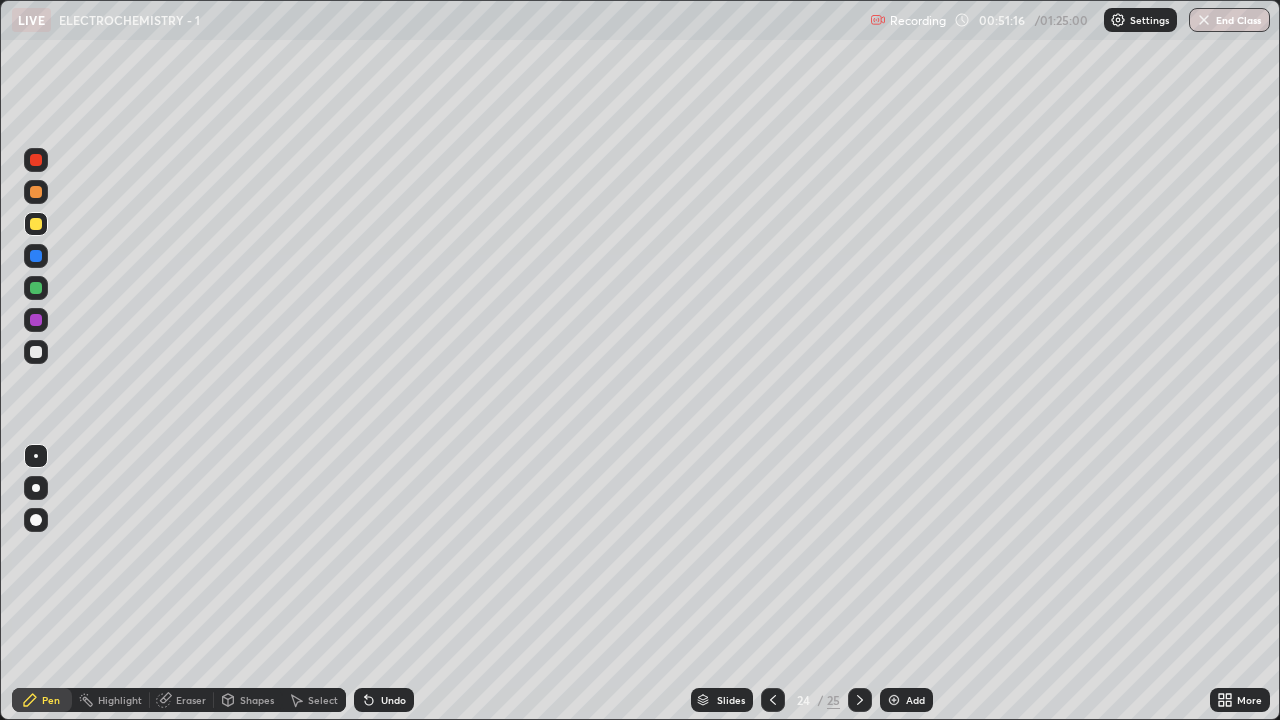 click at bounding box center [36, 256] 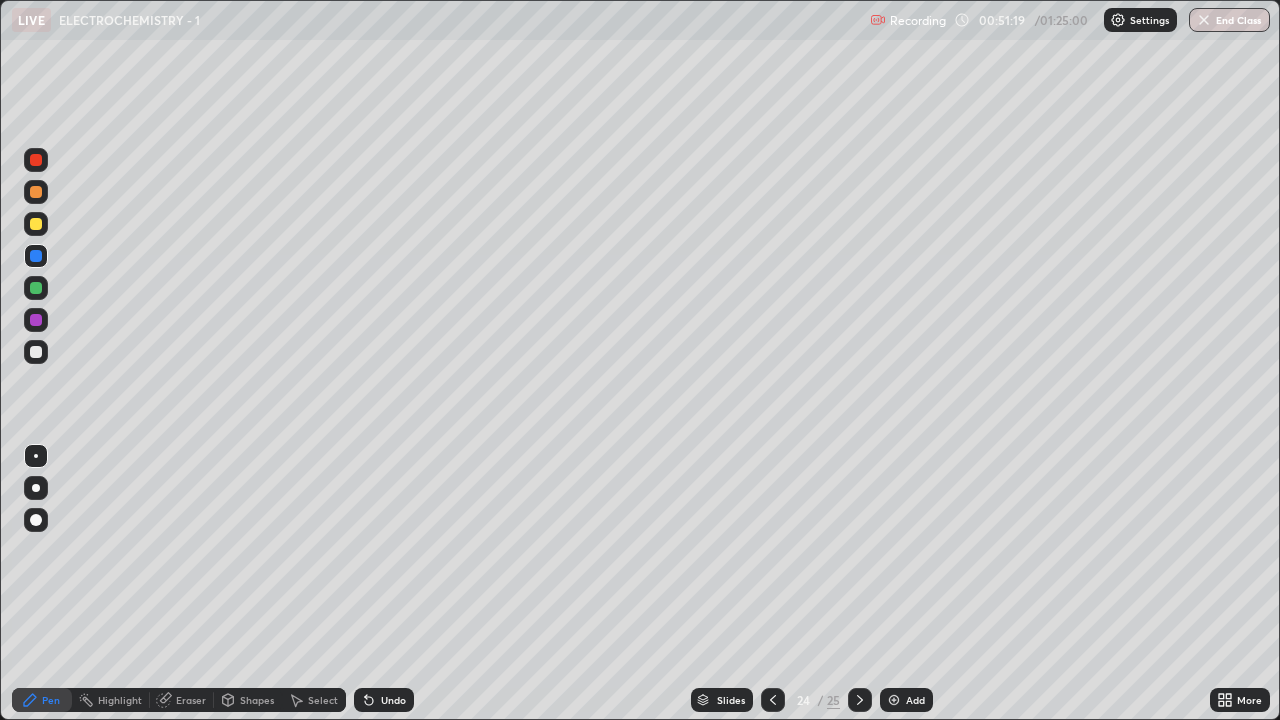 click on "Undo" at bounding box center (384, 700) 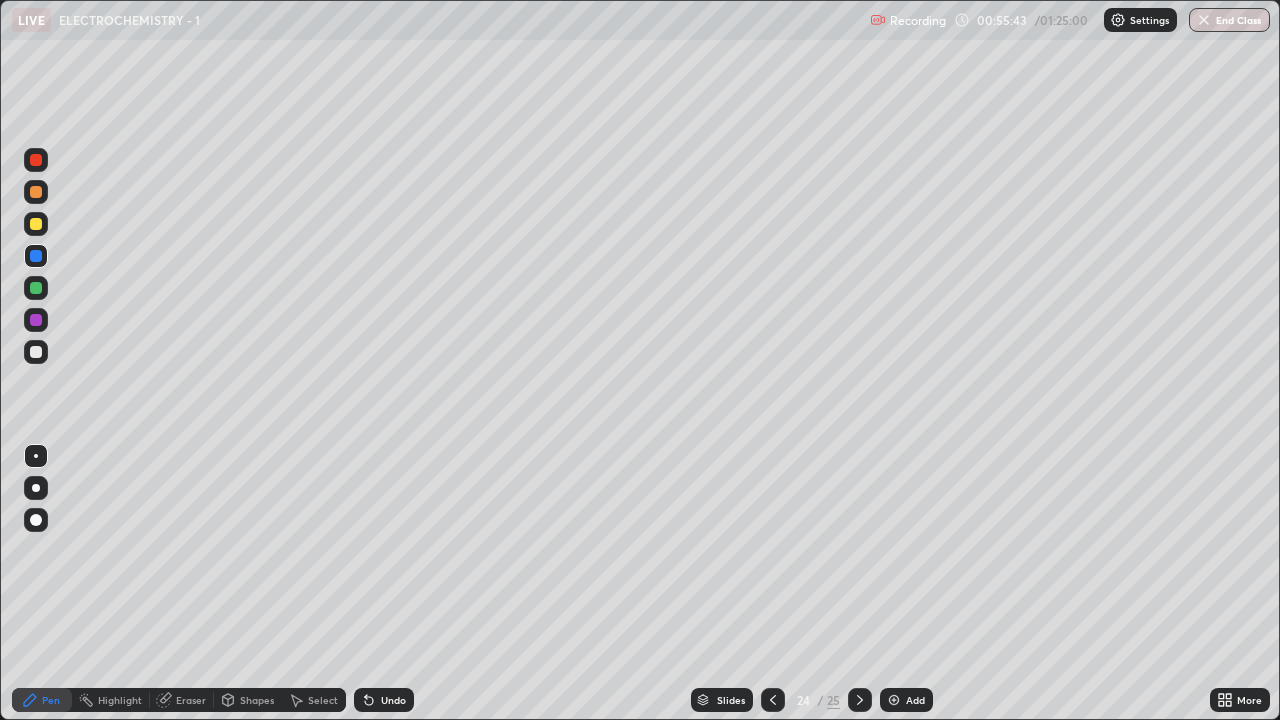 click on "Undo" at bounding box center (393, 700) 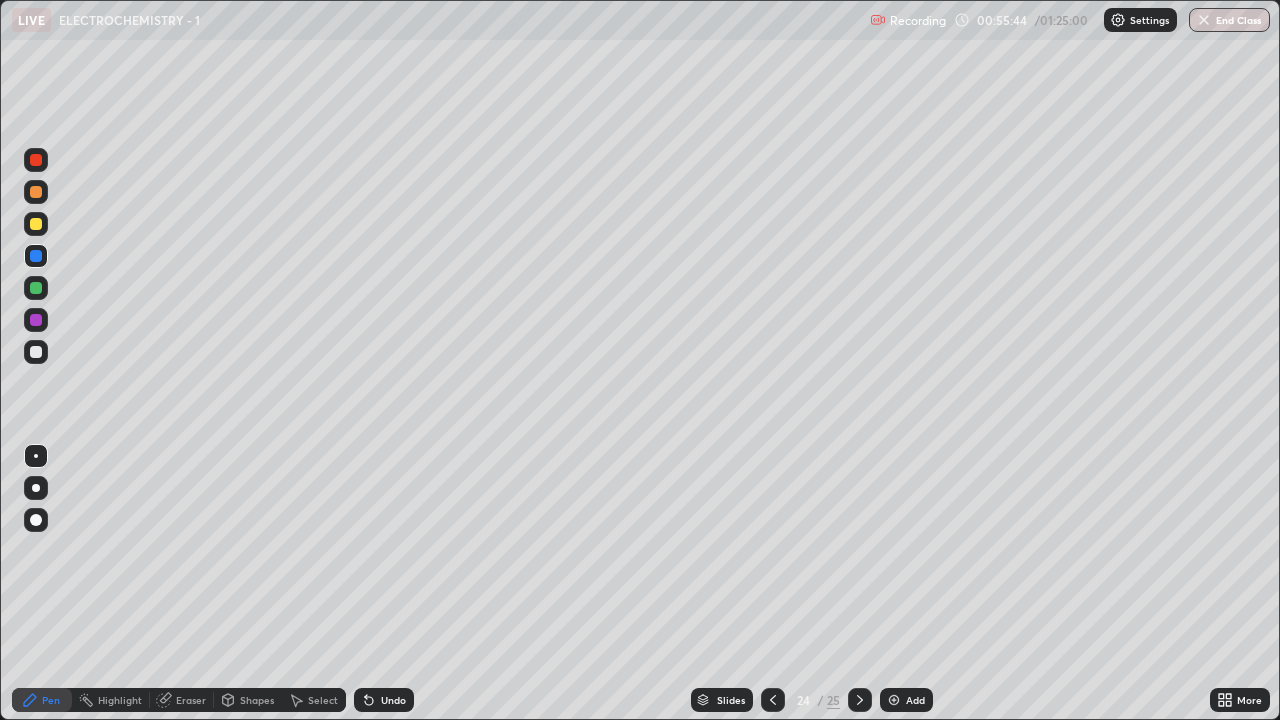 click at bounding box center [36, 352] 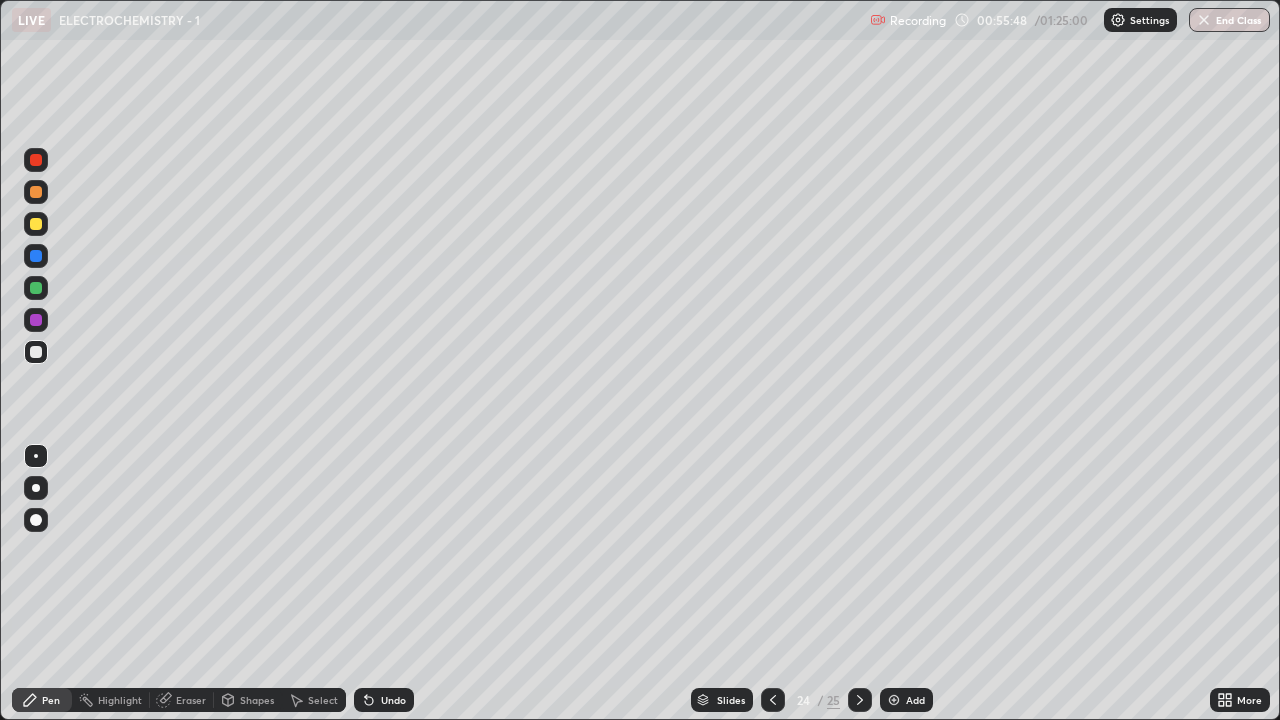 click on "Undo" at bounding box center [384, 700] 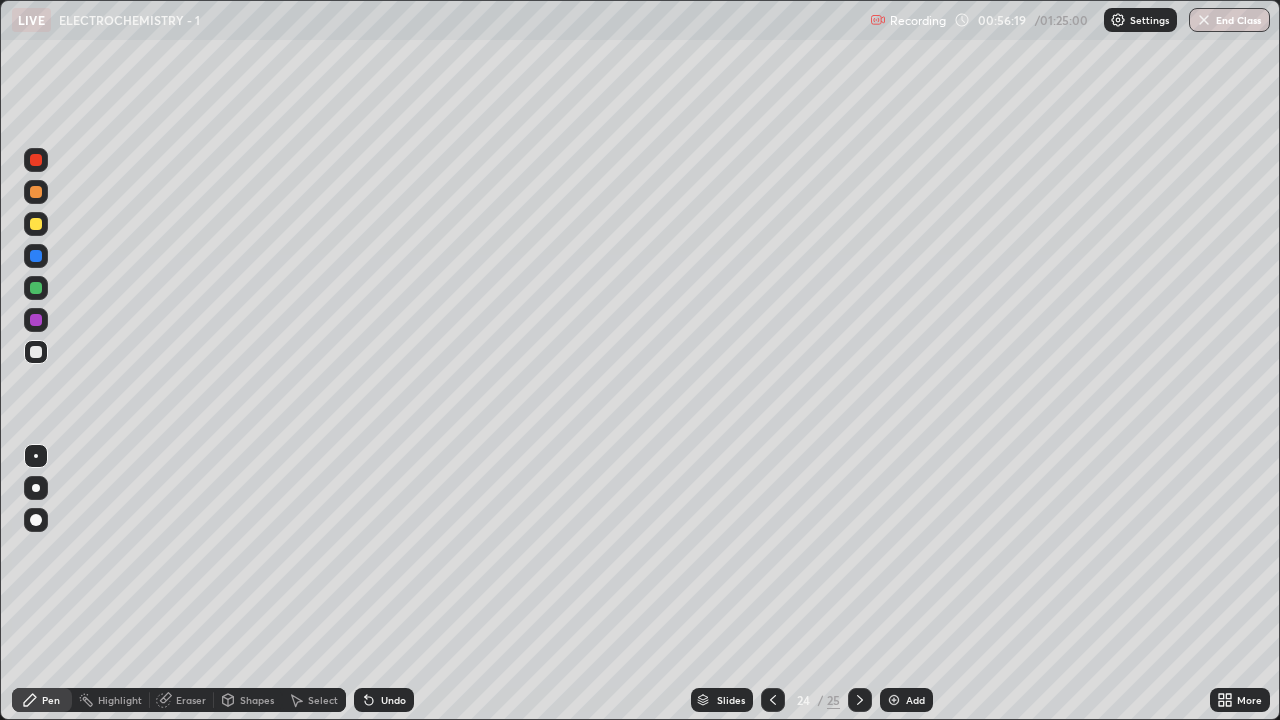 click 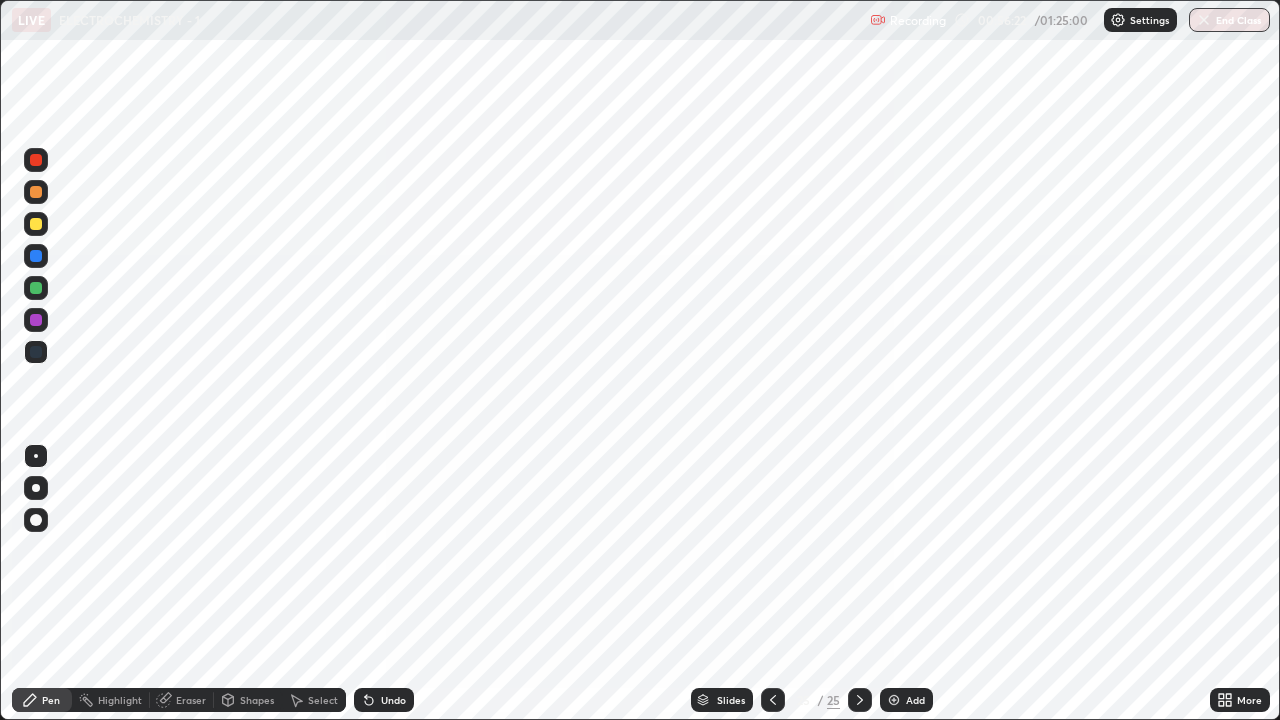 click 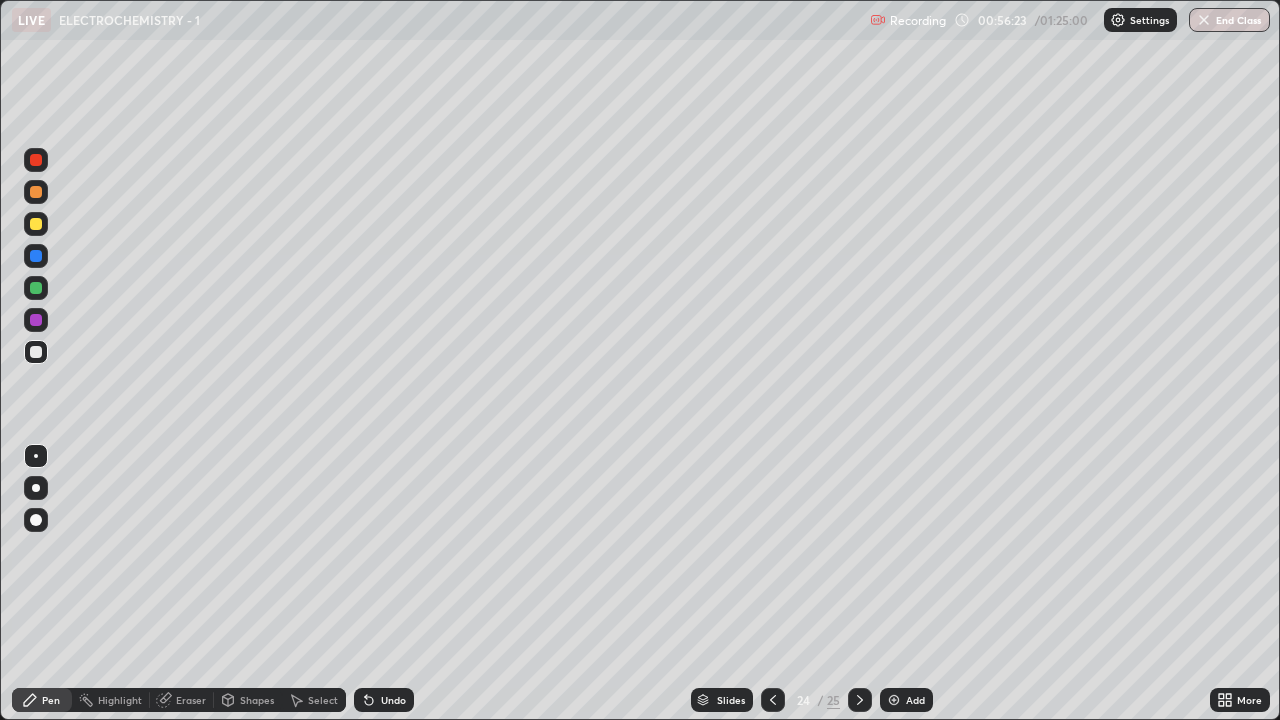 click on "Add" at bounding box center (906, 700) 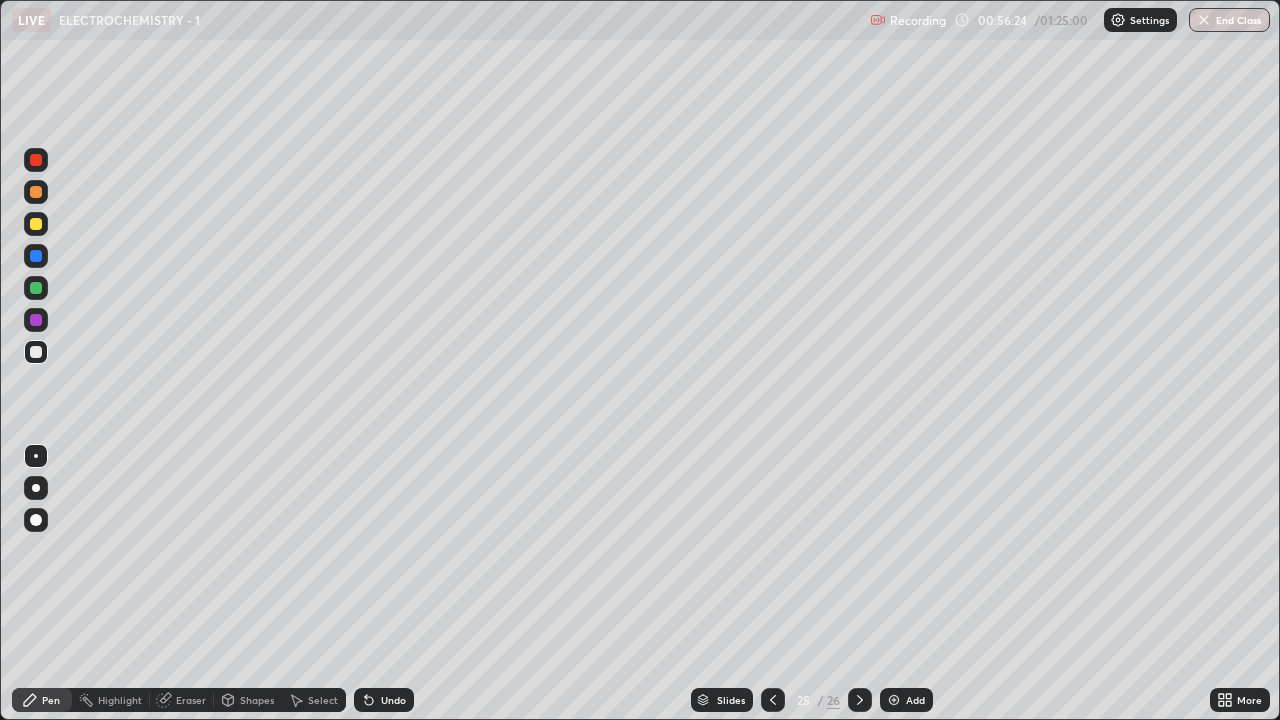 click at bounding box center [36, 224] 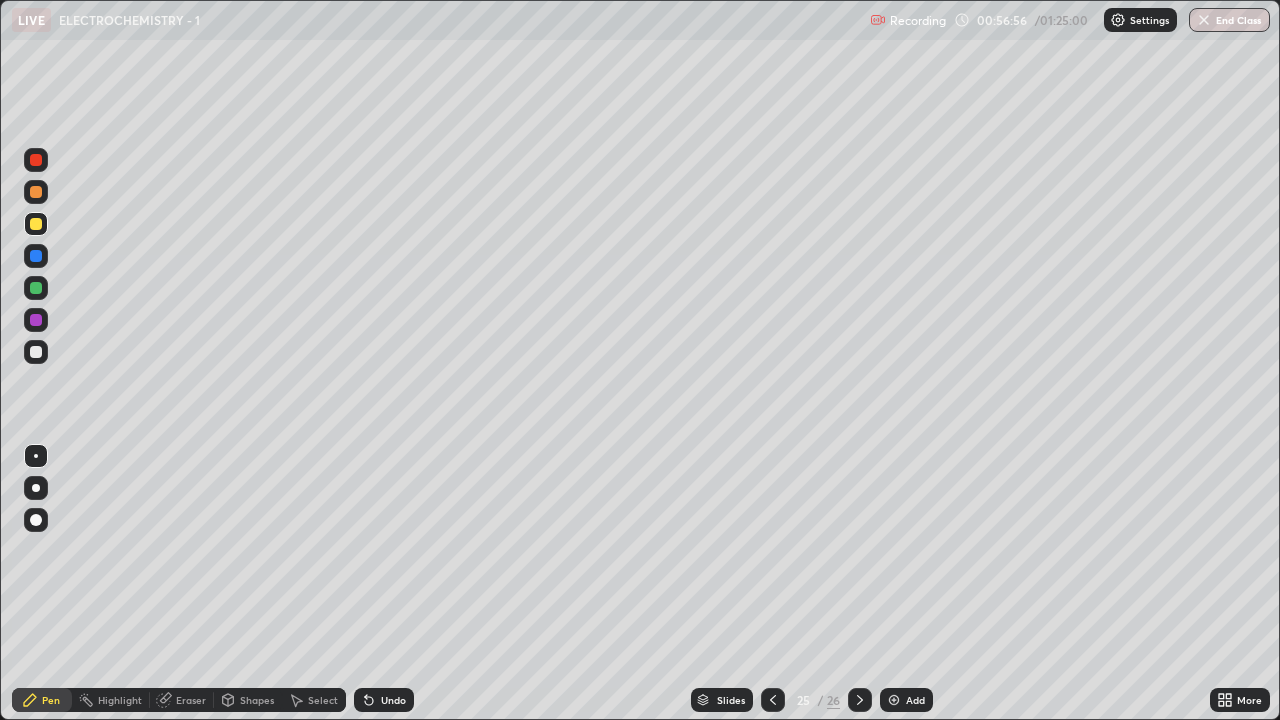 click at bounding box center [36, 352] 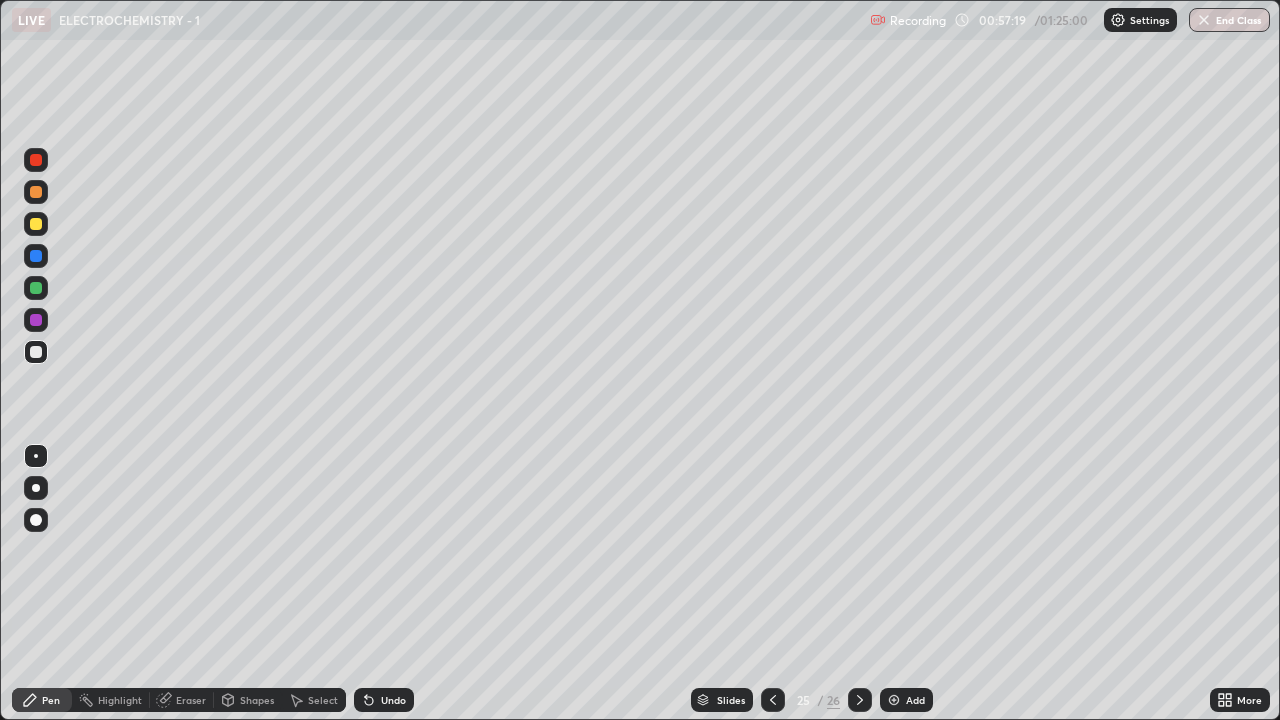 click on "Eraser" at bounding box center (191, 700) 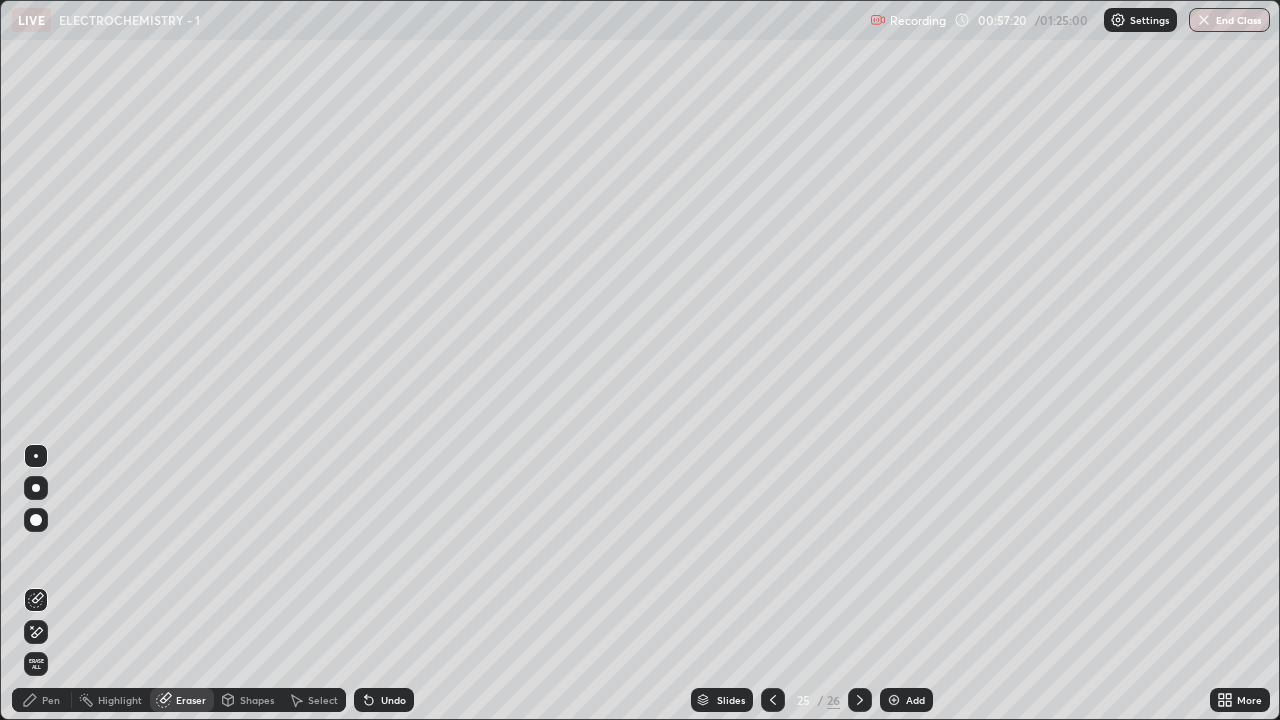 click on "Pen" at bounding box center (42, 700) 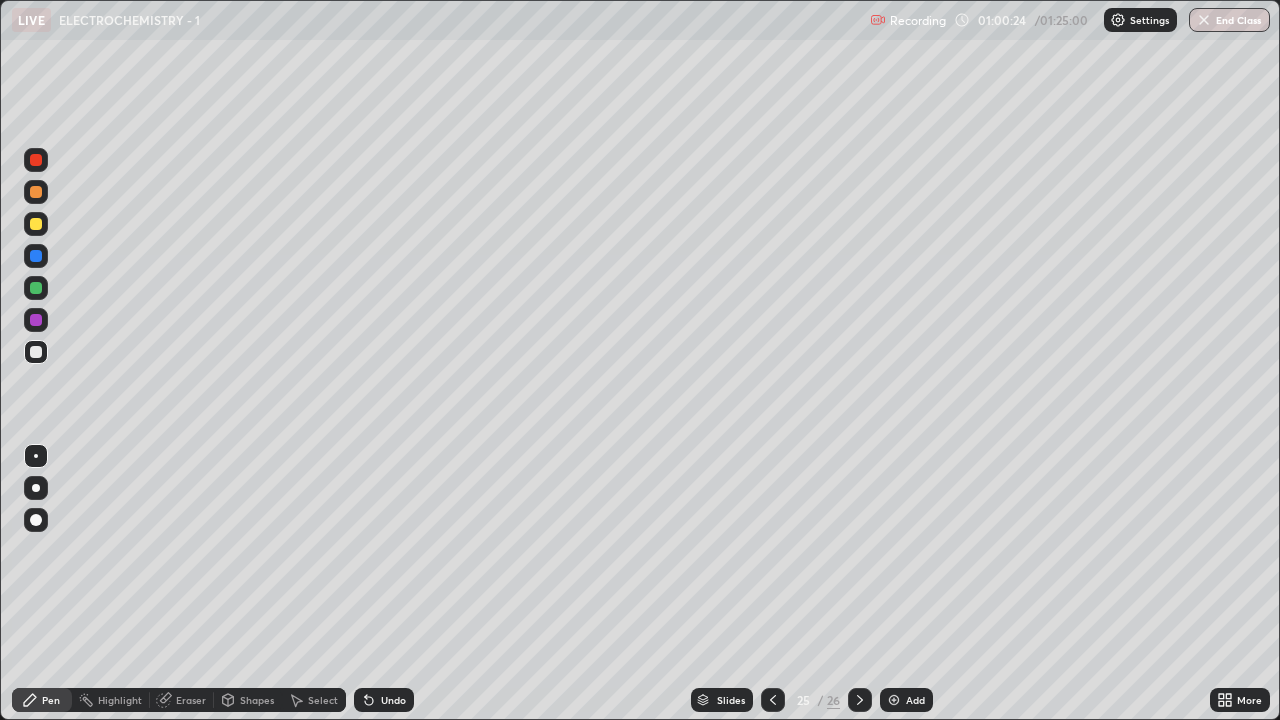 click at bounding box center (894, 700) 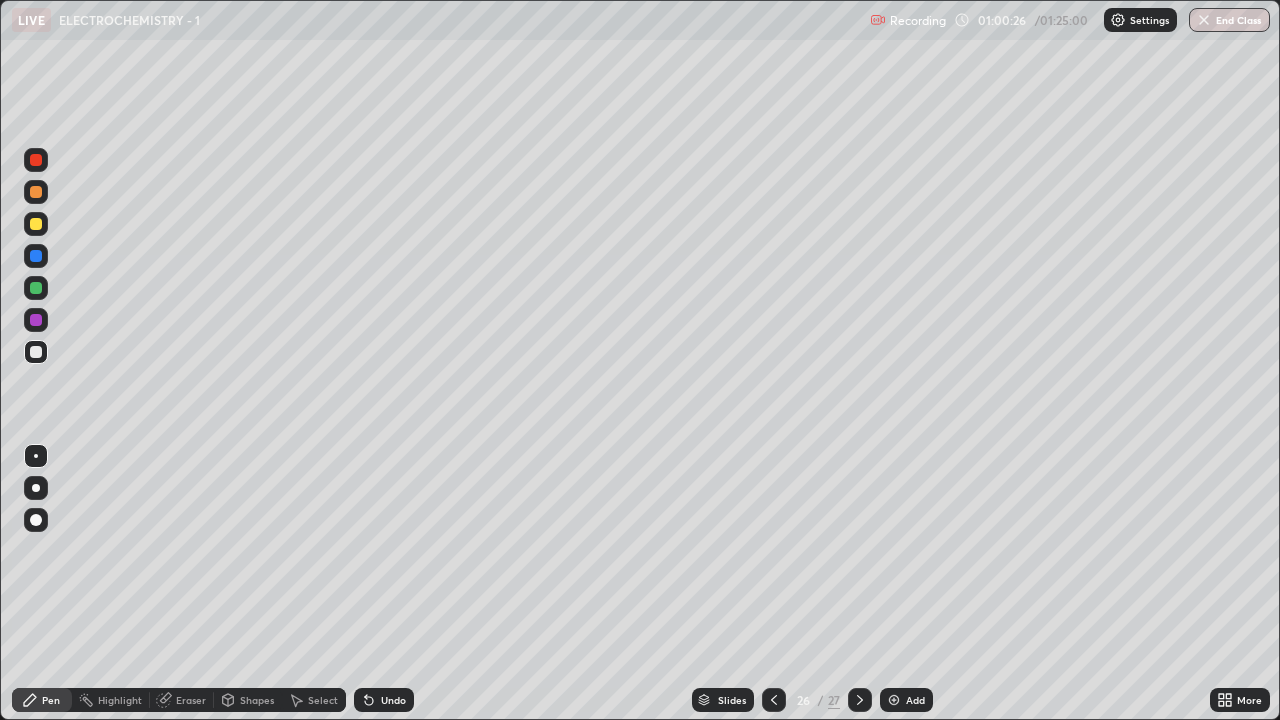 click at bounding box center (36, 224) 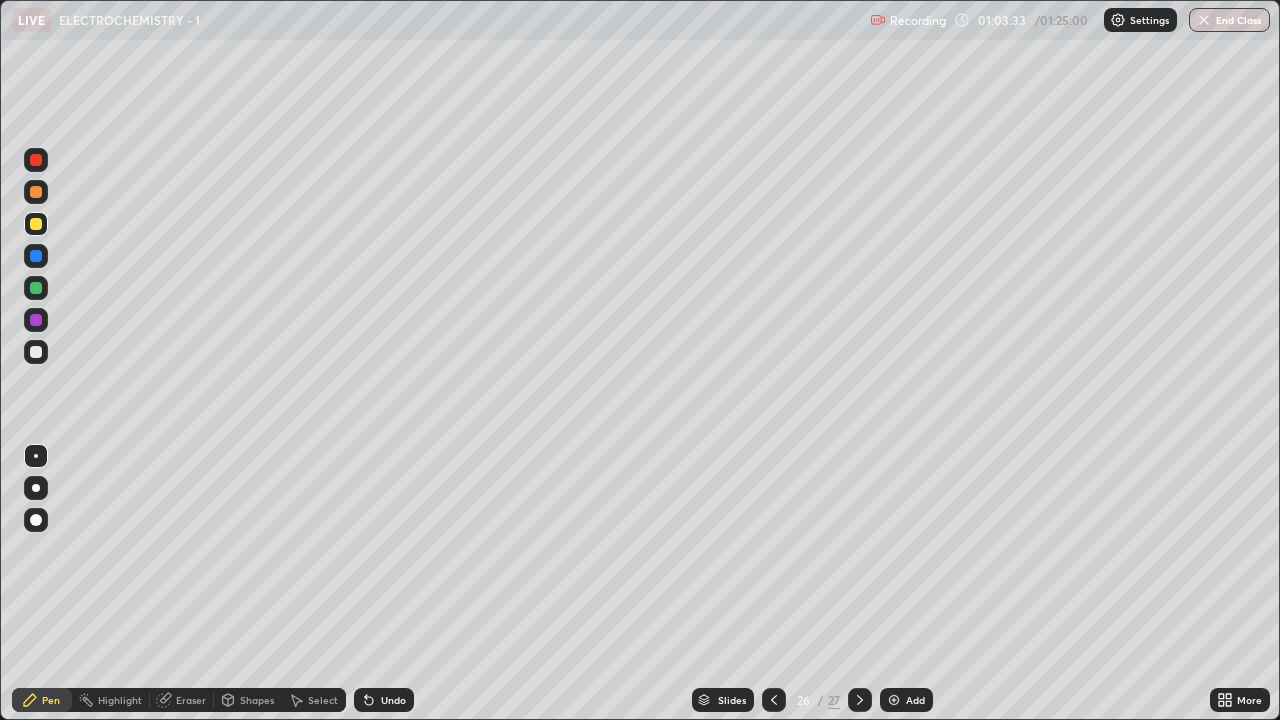 click at bounding box center [894, 700] 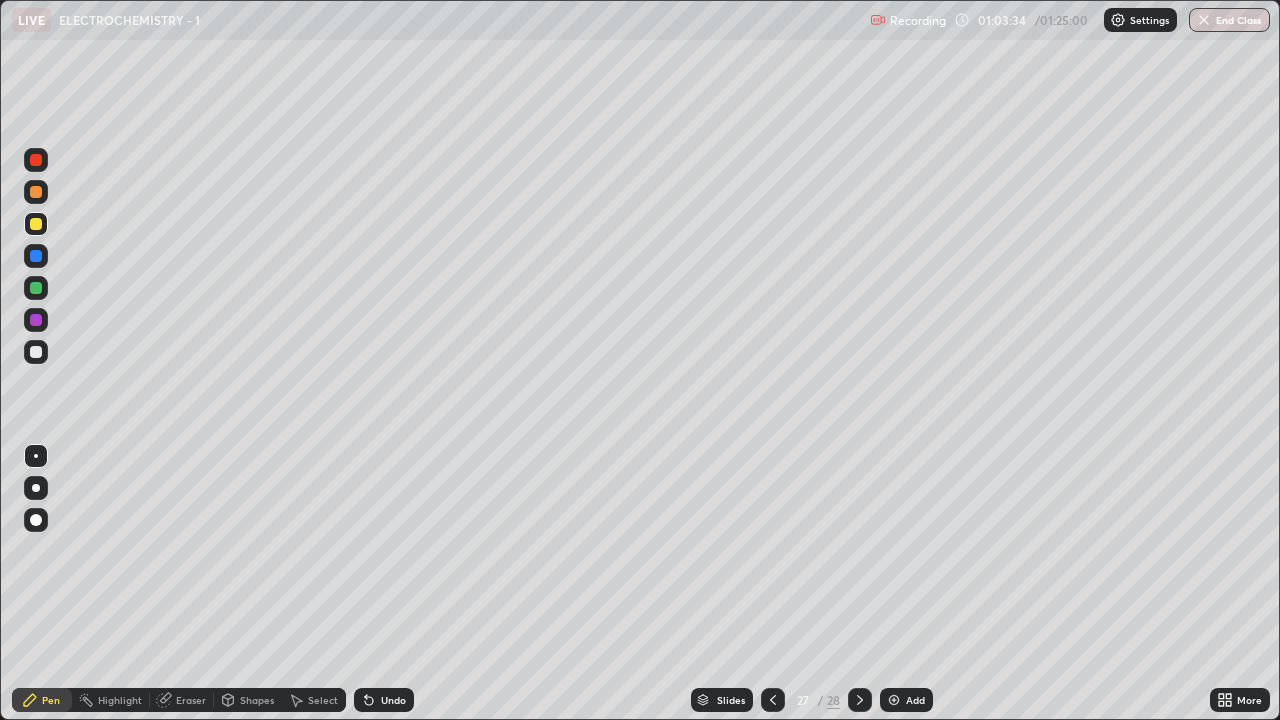 click at bounding box center (36, 192) 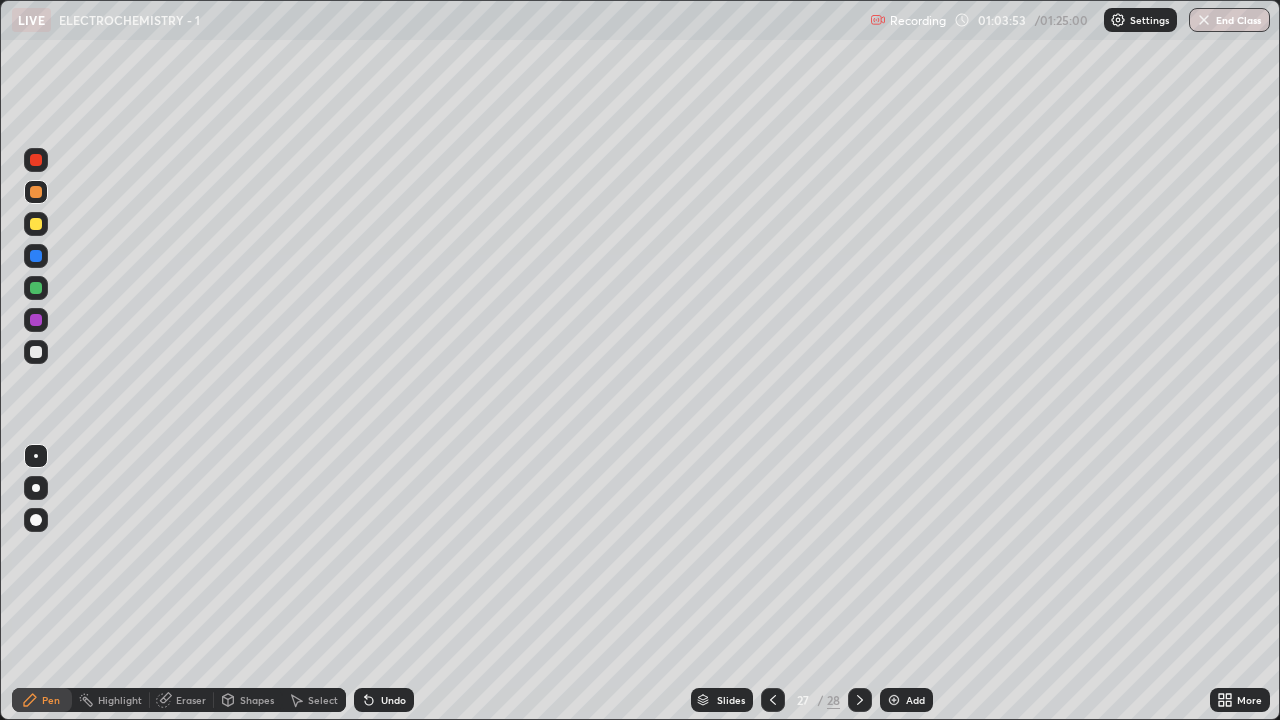 click at bounding box center (36, 320) 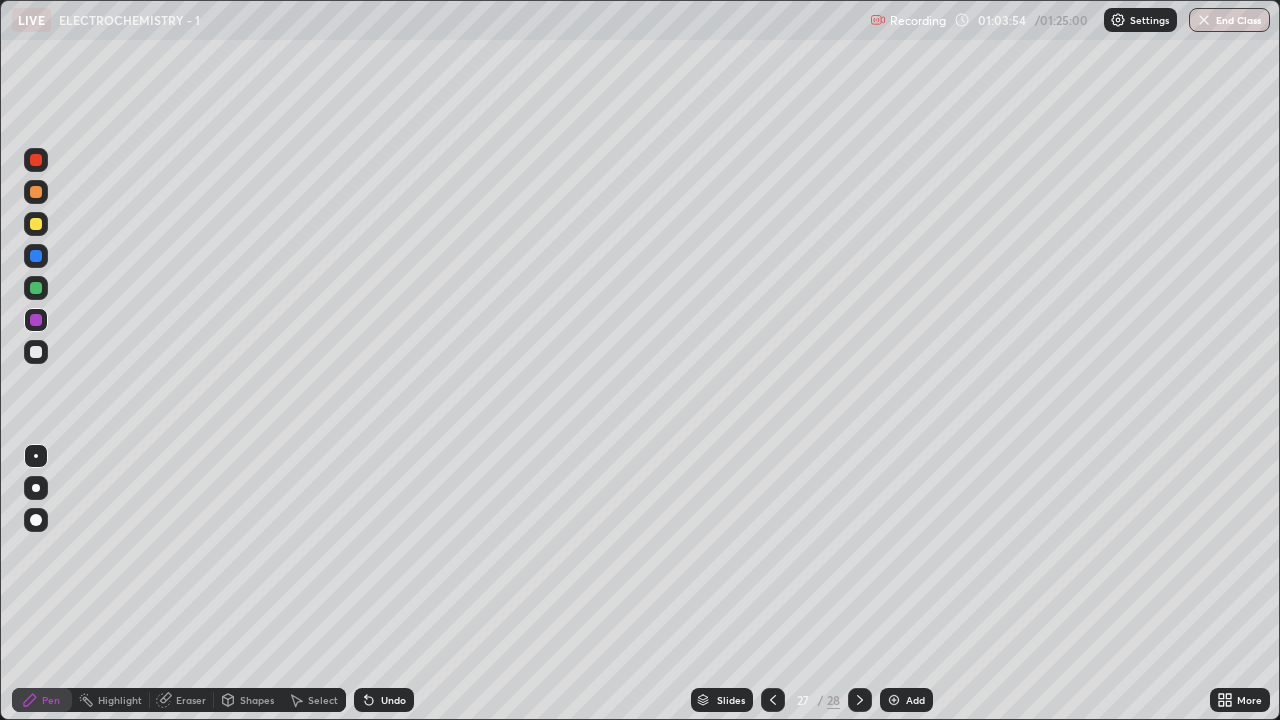 click on "Eraser" at bounding box center (191, 700) 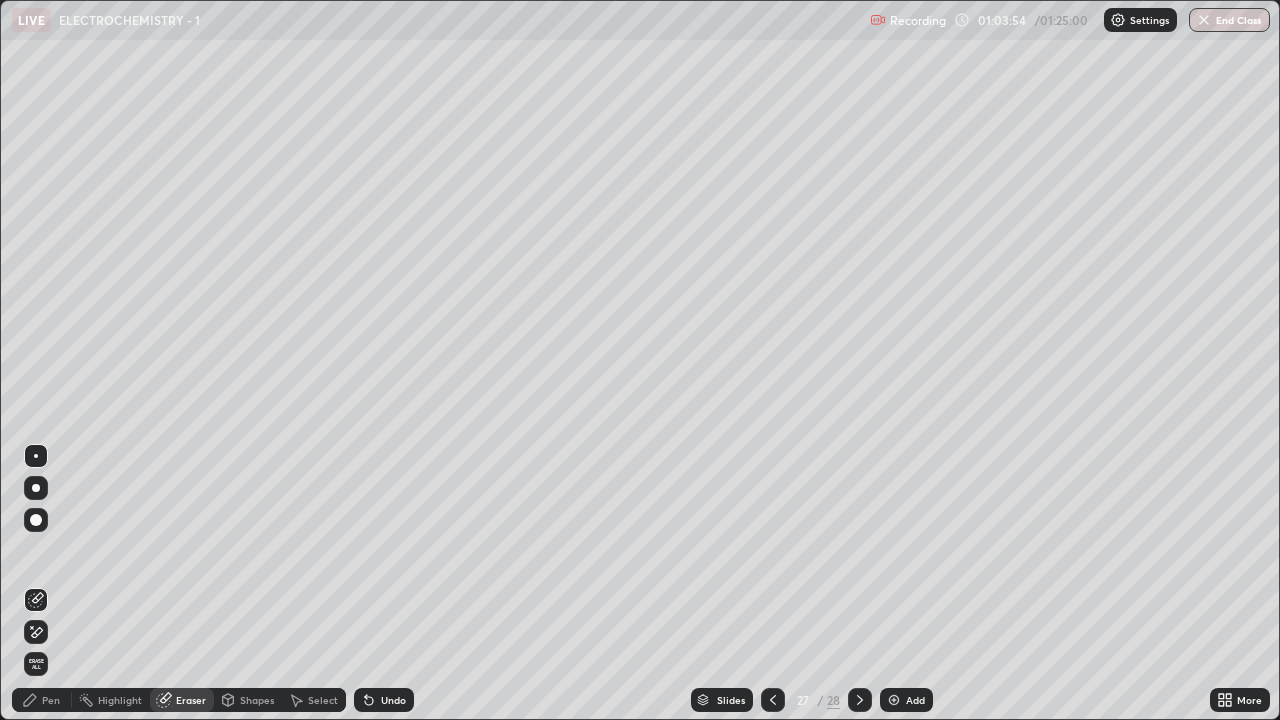 click on "Shapes" at bounding box center (257, 700) 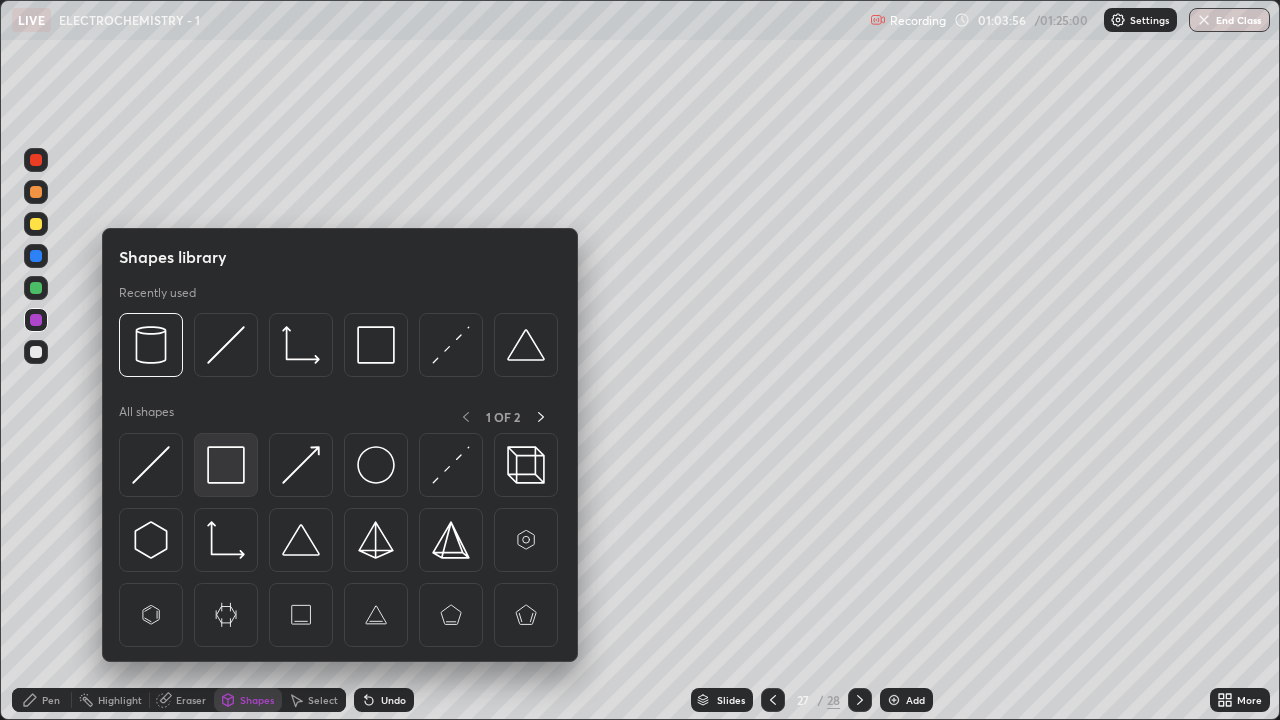 click at bounding box center [226, 465] 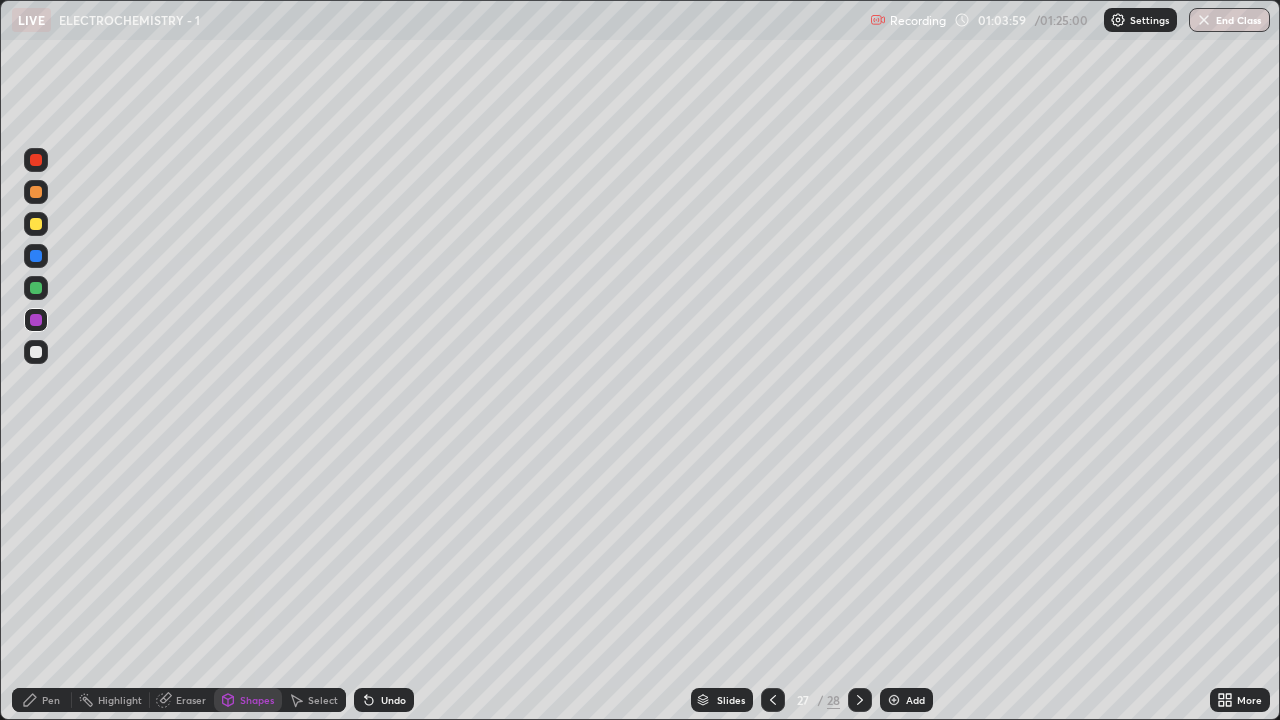 click at bounding box center [36, 352] 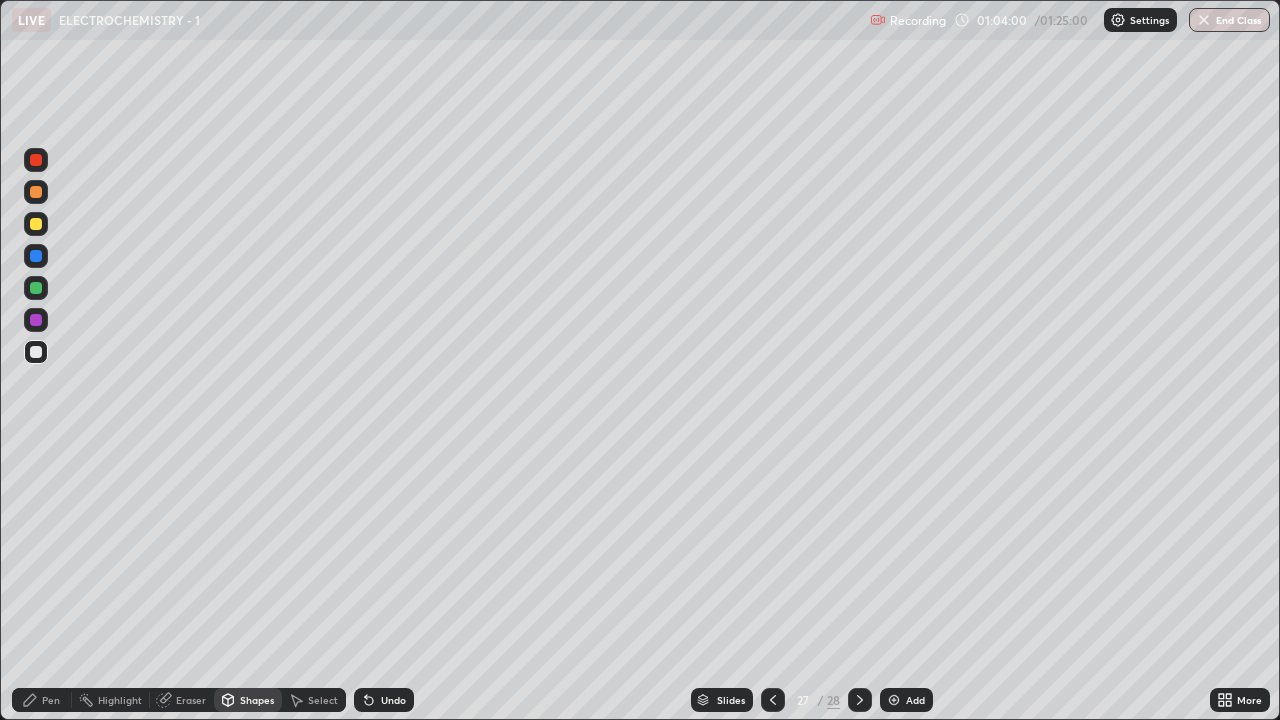 click on "Pen" at bounding box center [42, 700] 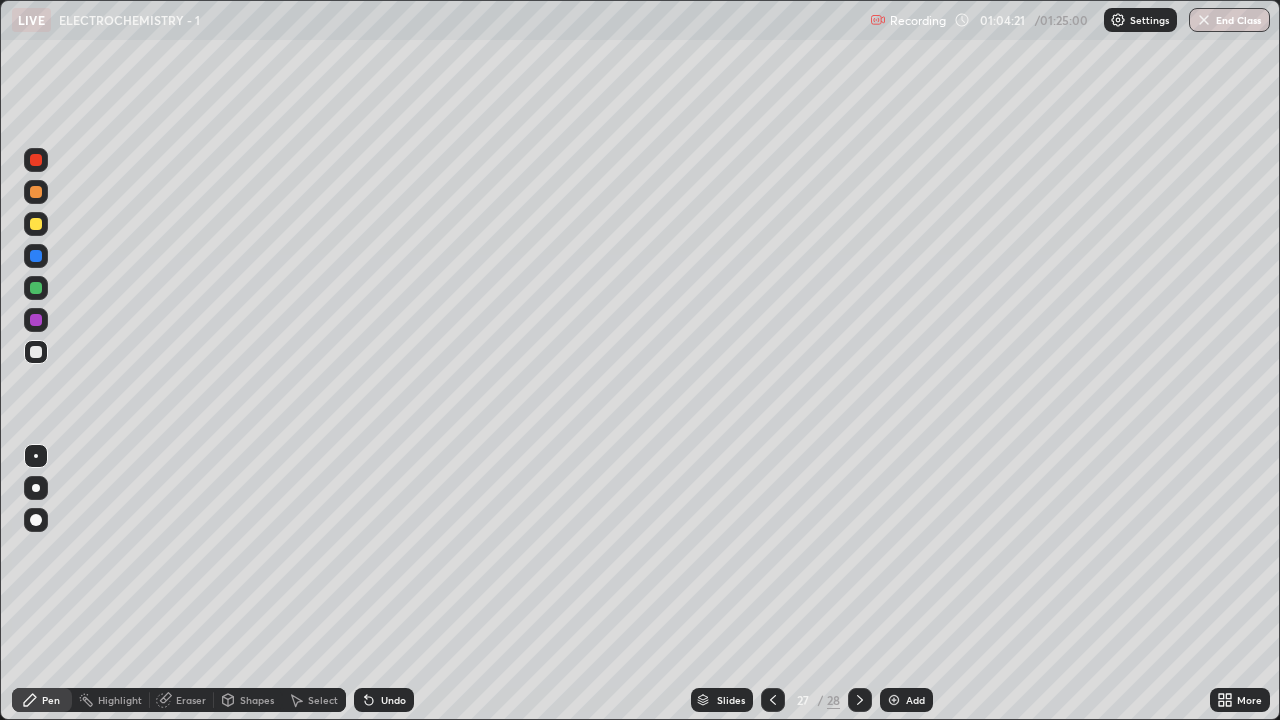 click at bounding box center [36, 320] 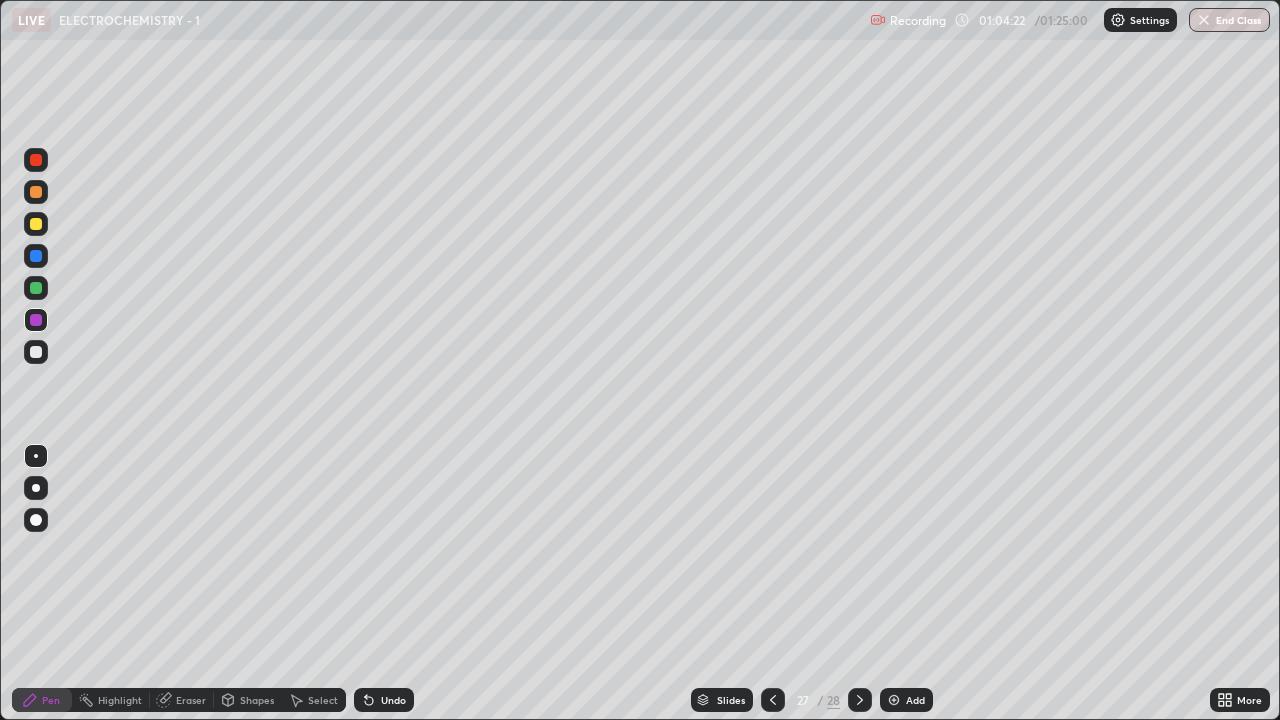 click at bounding box center [36, 256] 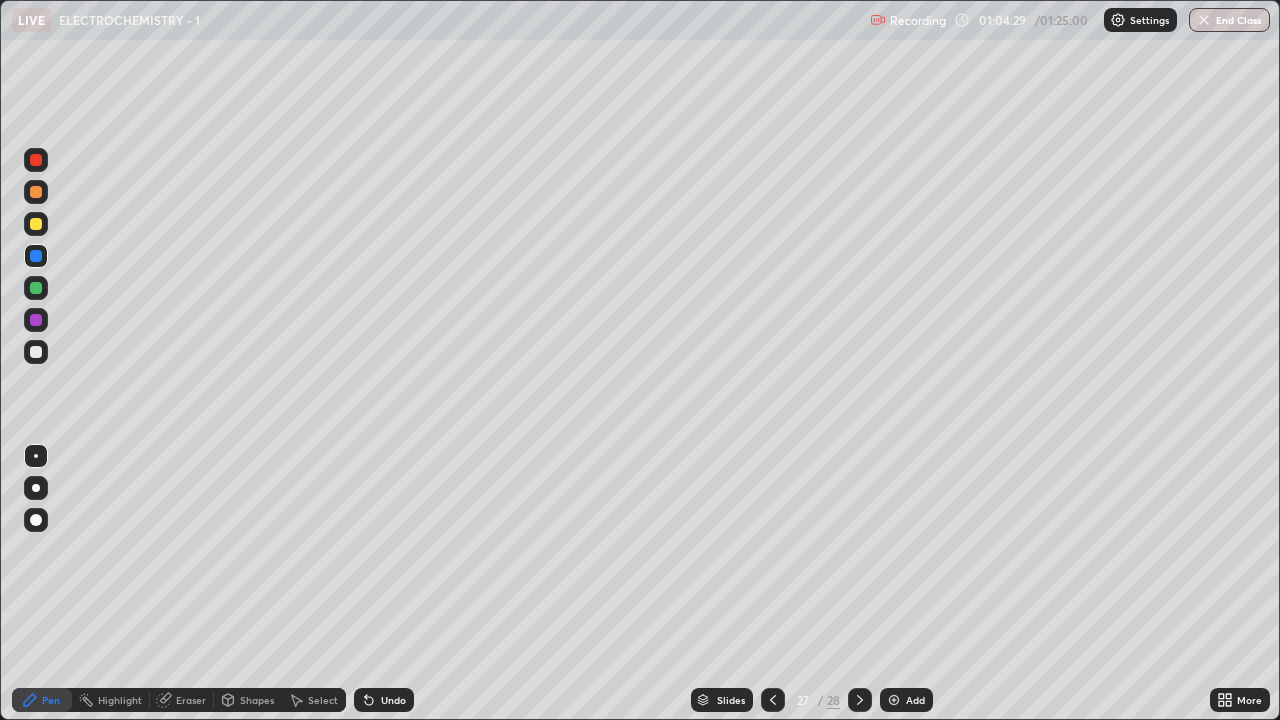 click at bounding box center [36, 256] 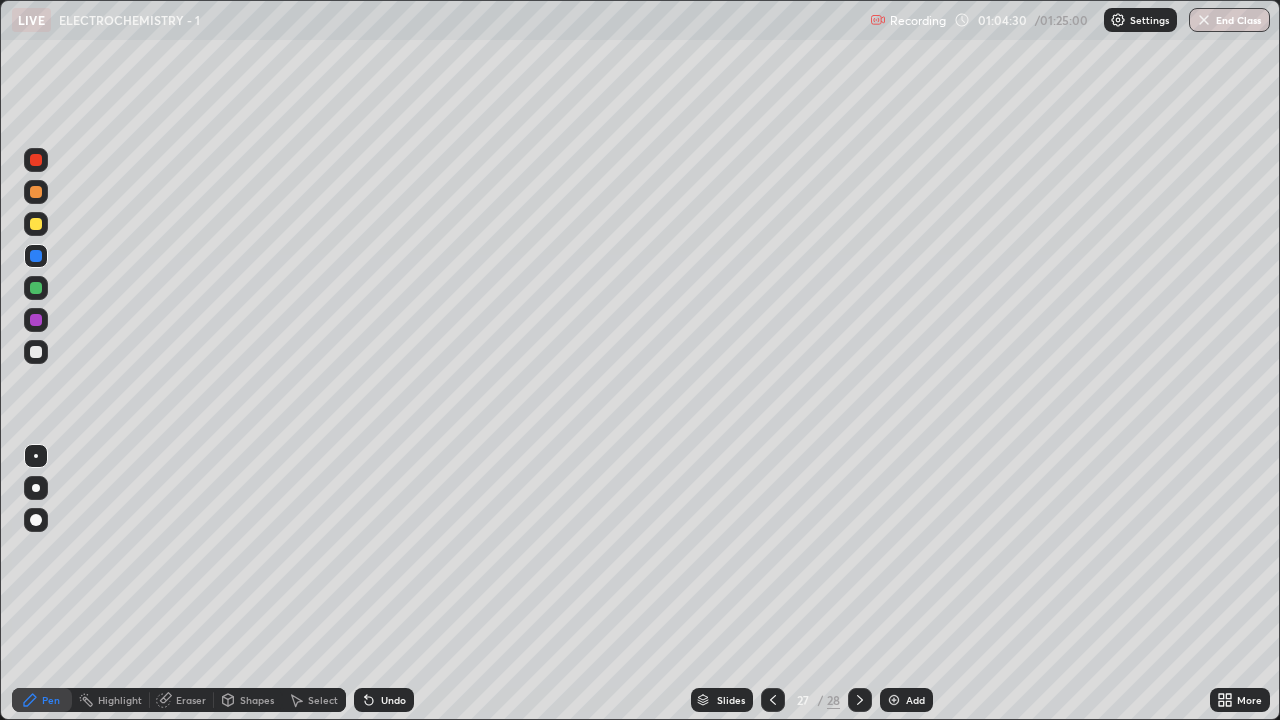 click at bounding box center [36, 352] 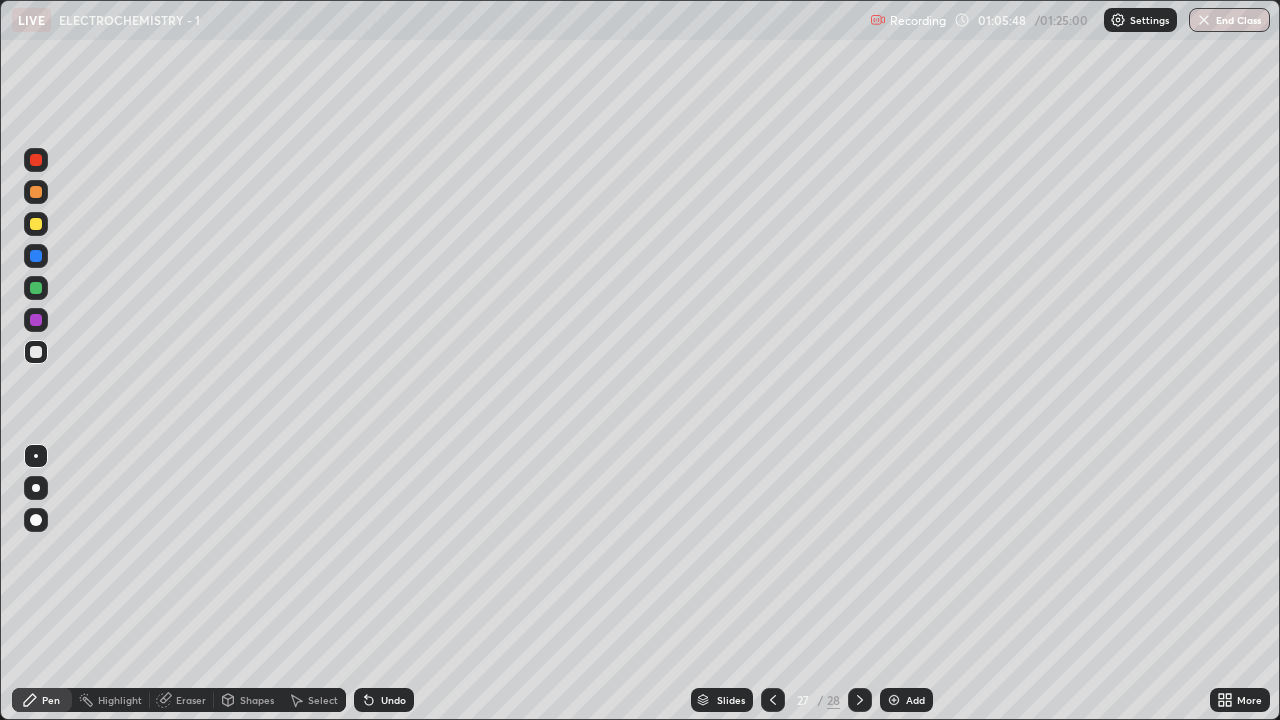 click at bounding box center [36, 320] 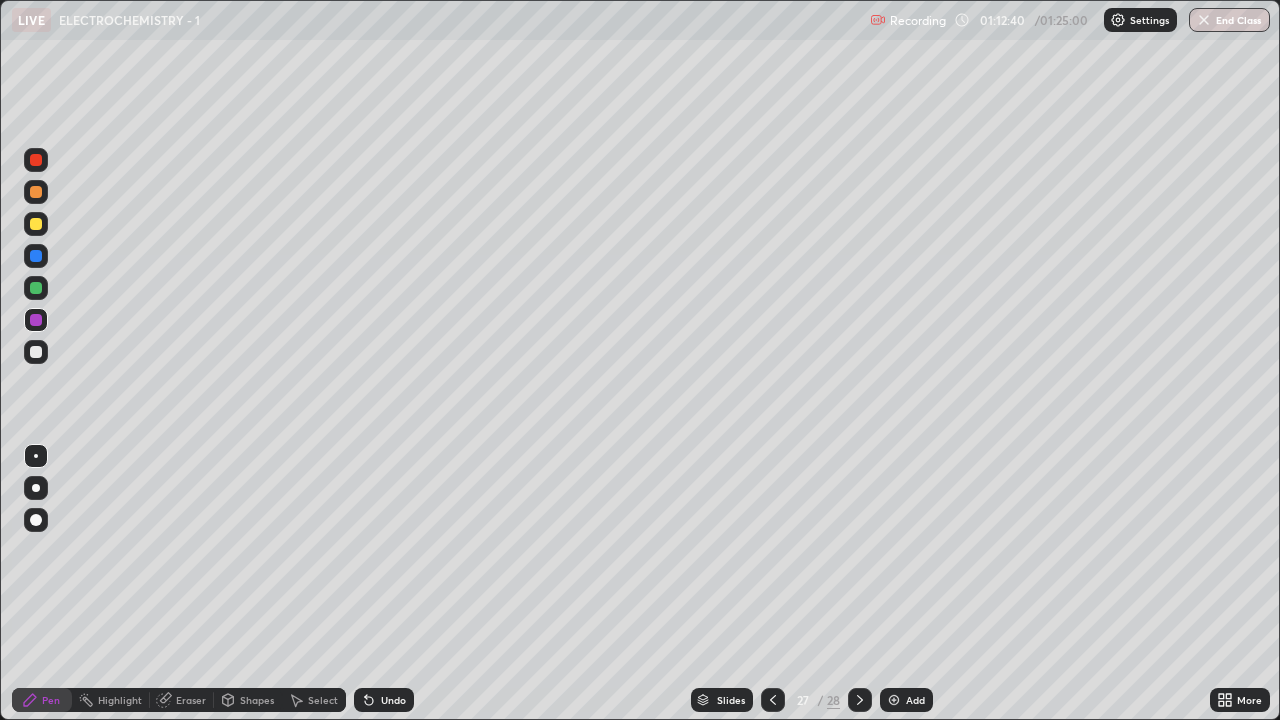 click at bounding box center (36, 256) 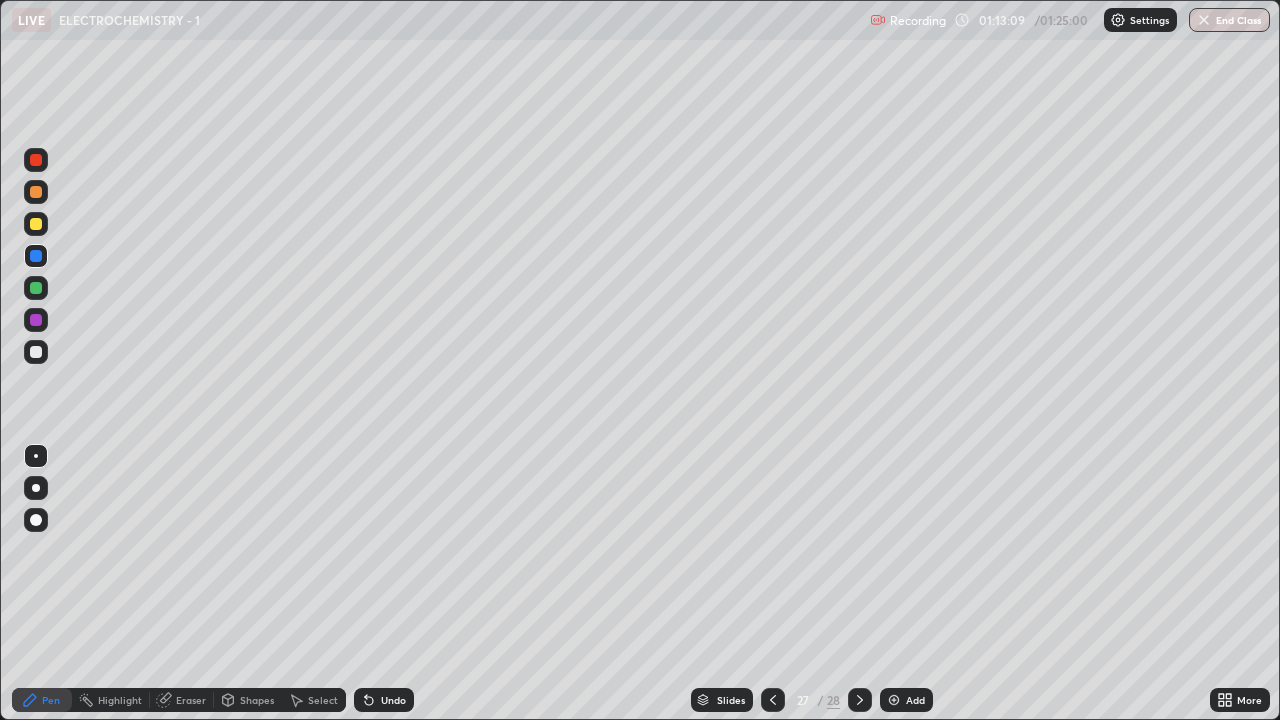 click on "Eraser" at bounding box center (182, 700) 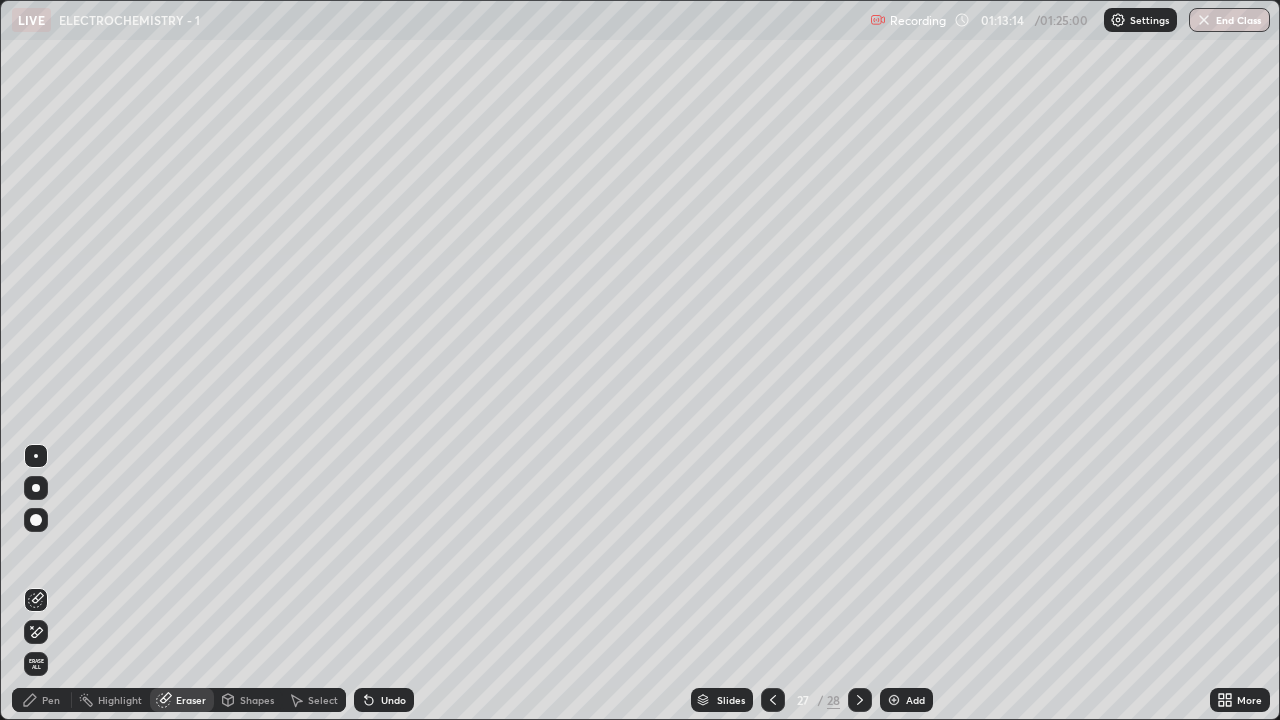 click on "Pen" at bounding box center (42, 700) 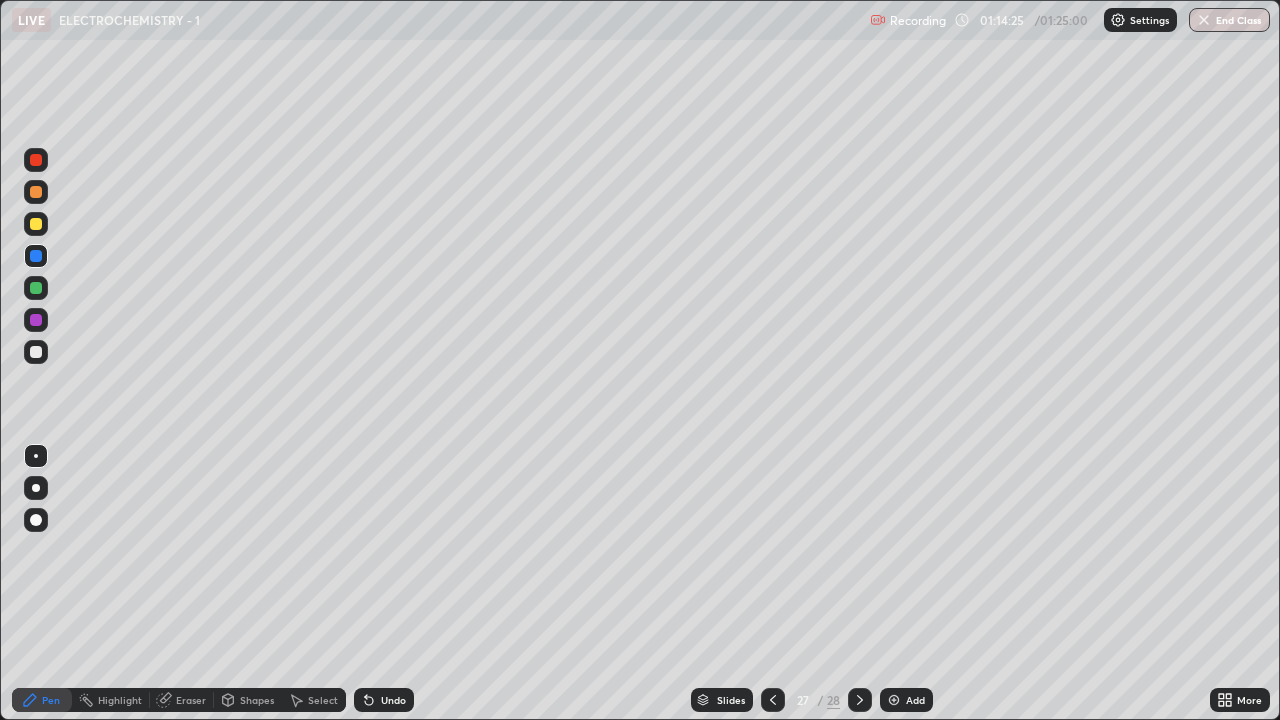click at bounding box center (36, 288) 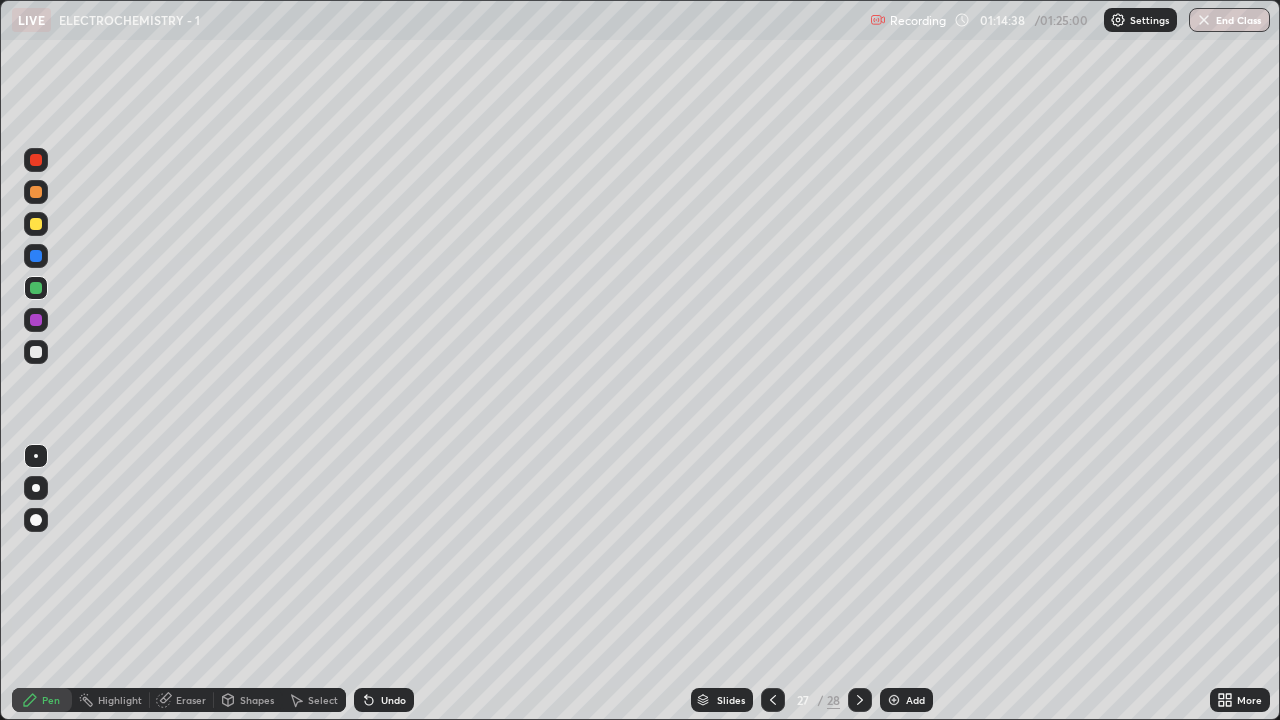 click at bounding box center [36, 352] 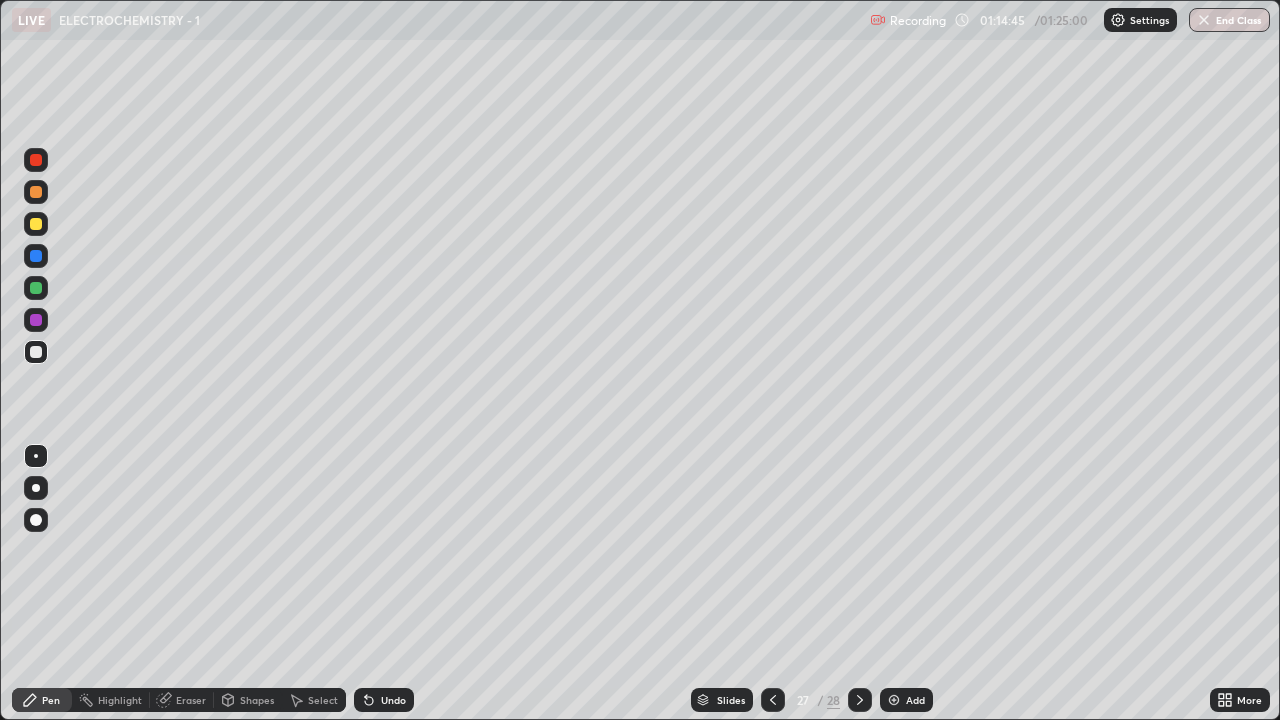 click on "Undo" at bounding box center [384, 700] 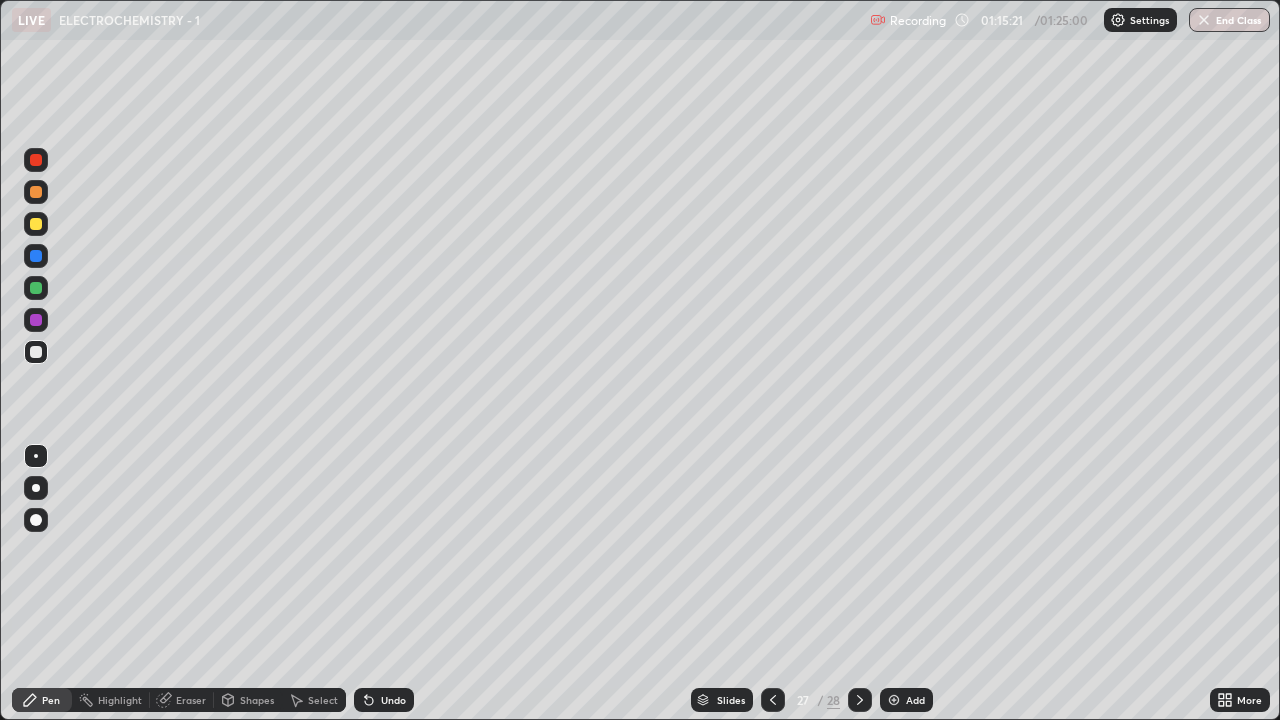 click on "Eraser" at bounding box center [191, 700] 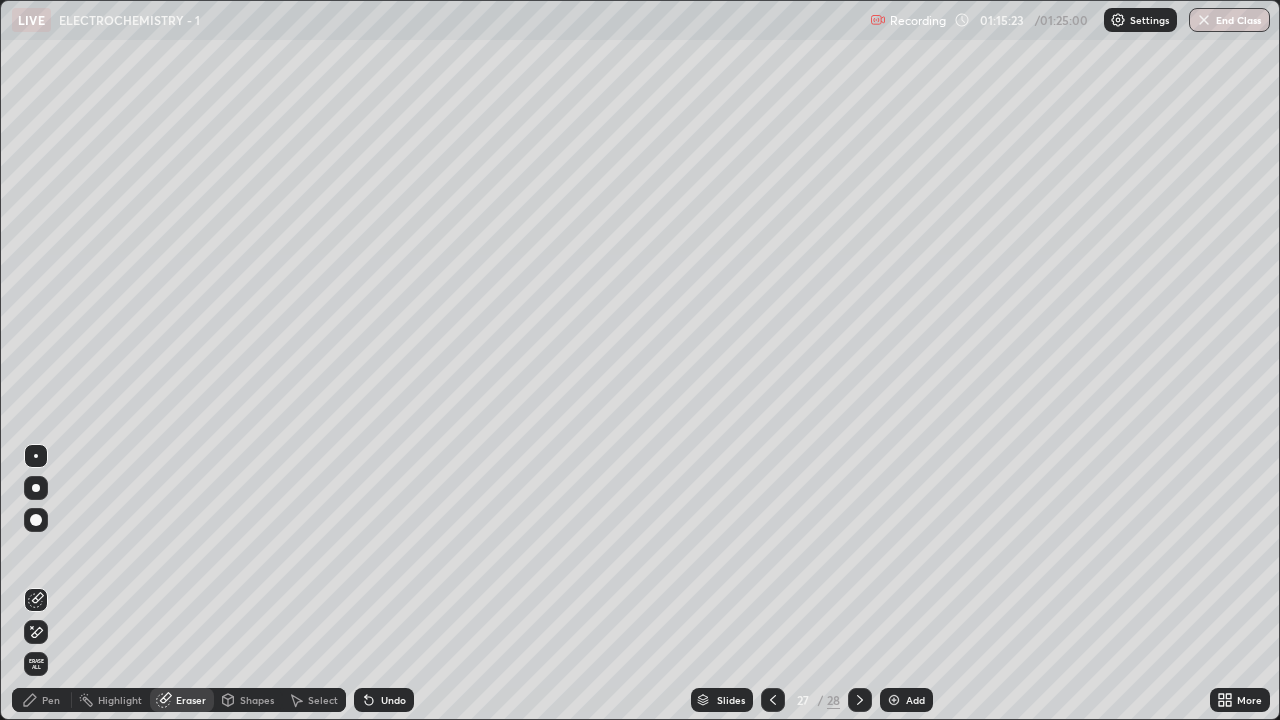 click on "Pen" at bounding box center [51, 700] 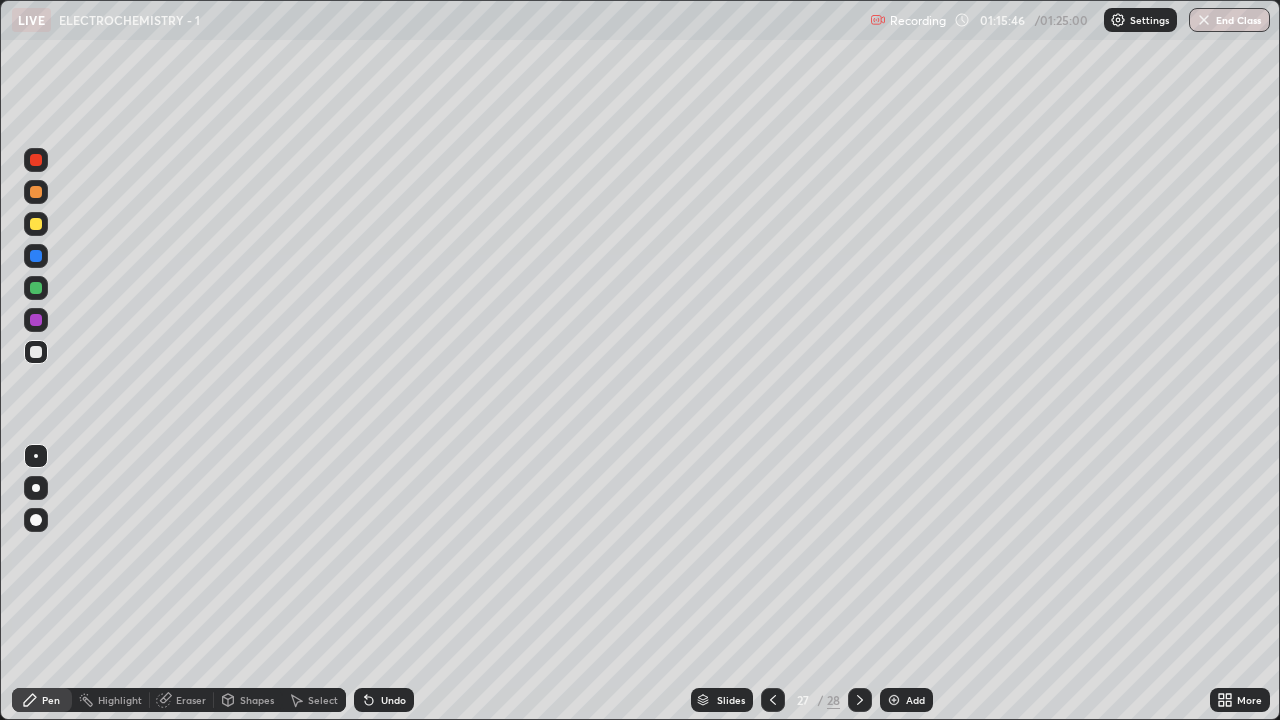 click at bounding box center [894, 700] 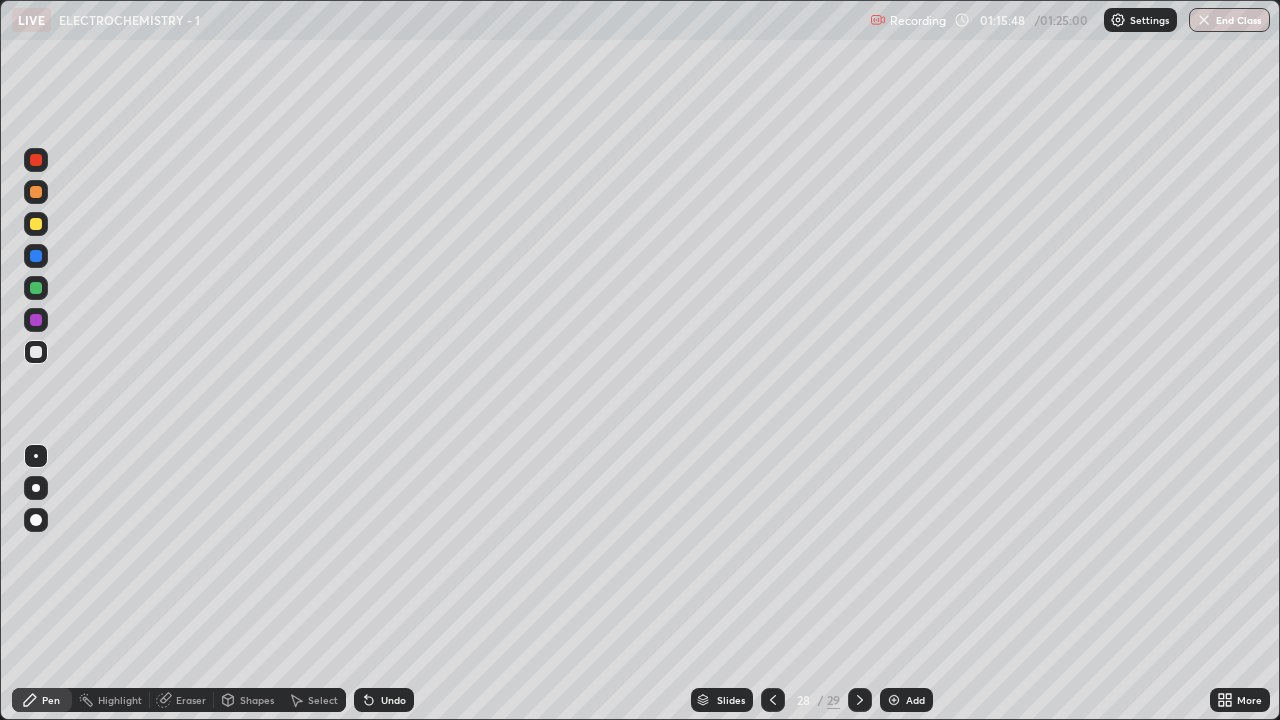 click at bounding box center [36, 160] 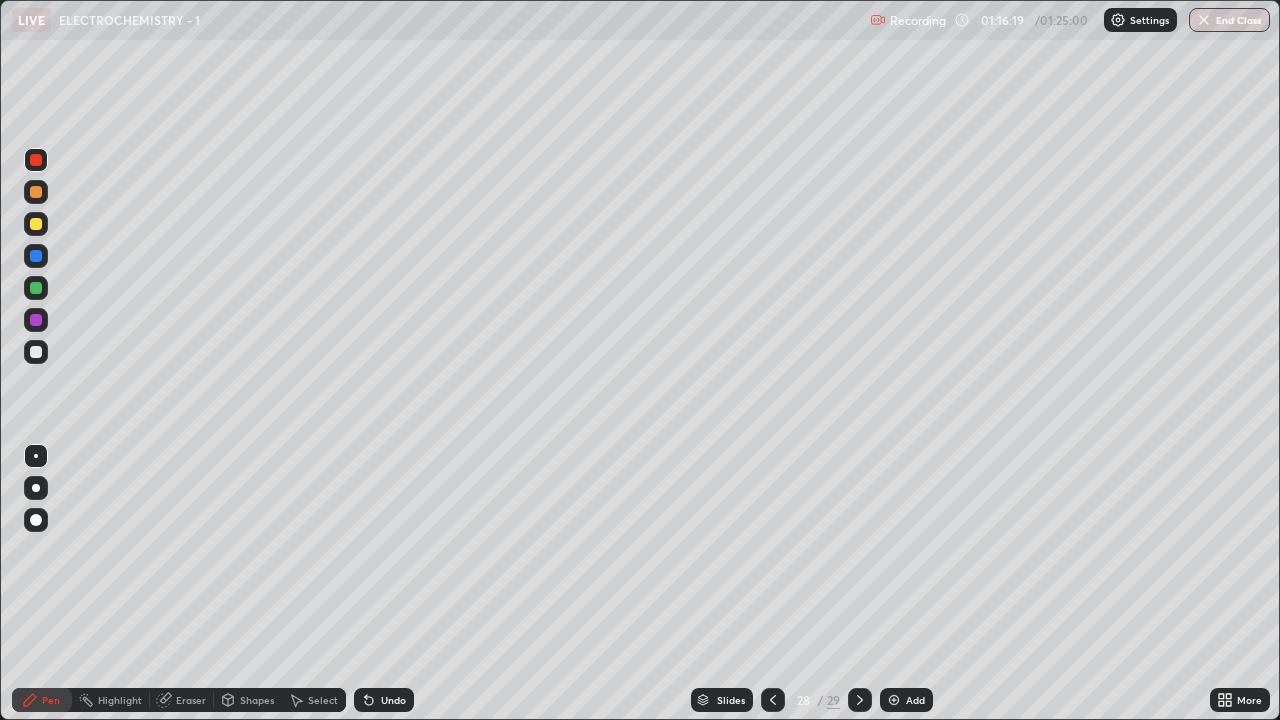 click at bounding box center [36, 352] 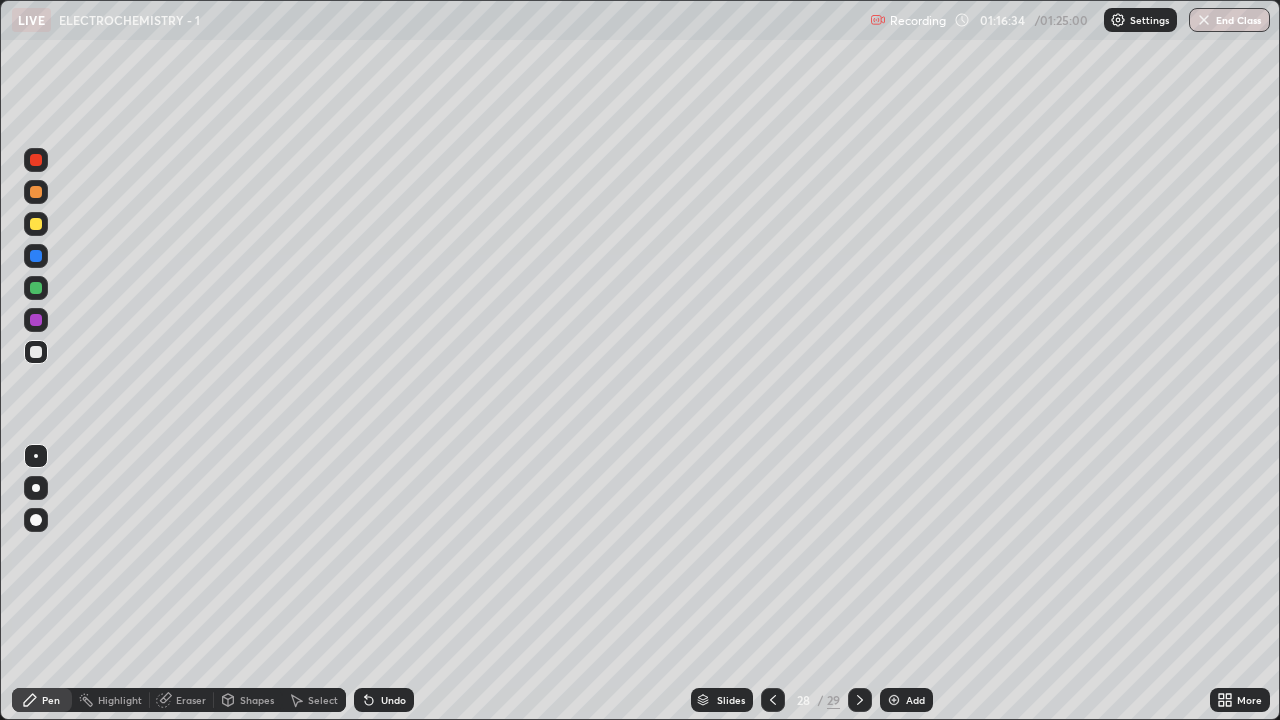 click at bounding box center [36, 160] 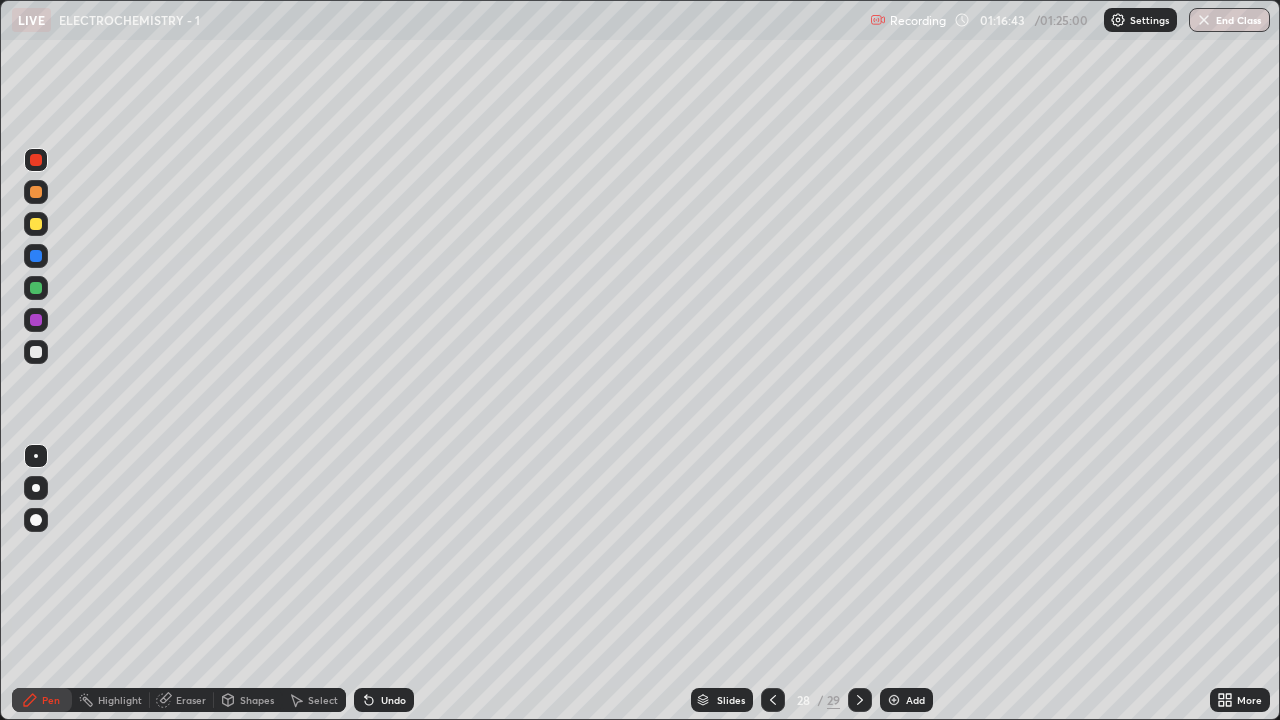 click at bounding box center (36, 352) 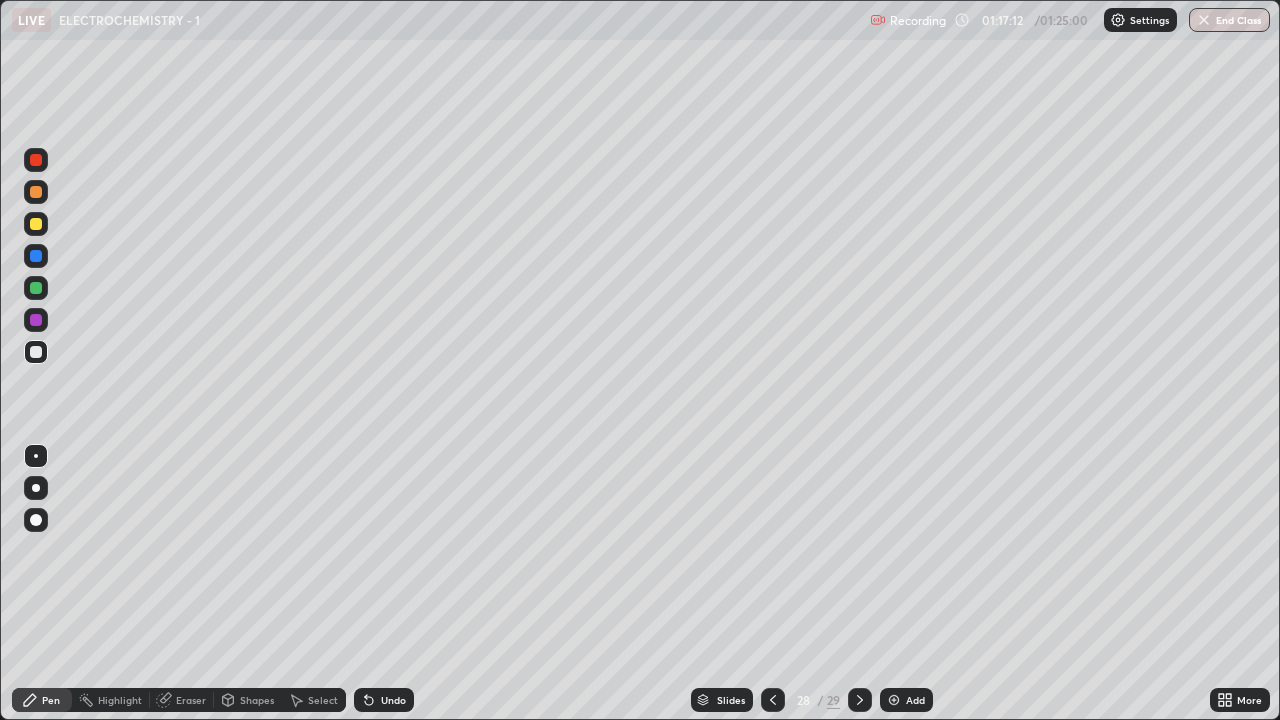 click on "Shapes" at bounding box center [248, 700] 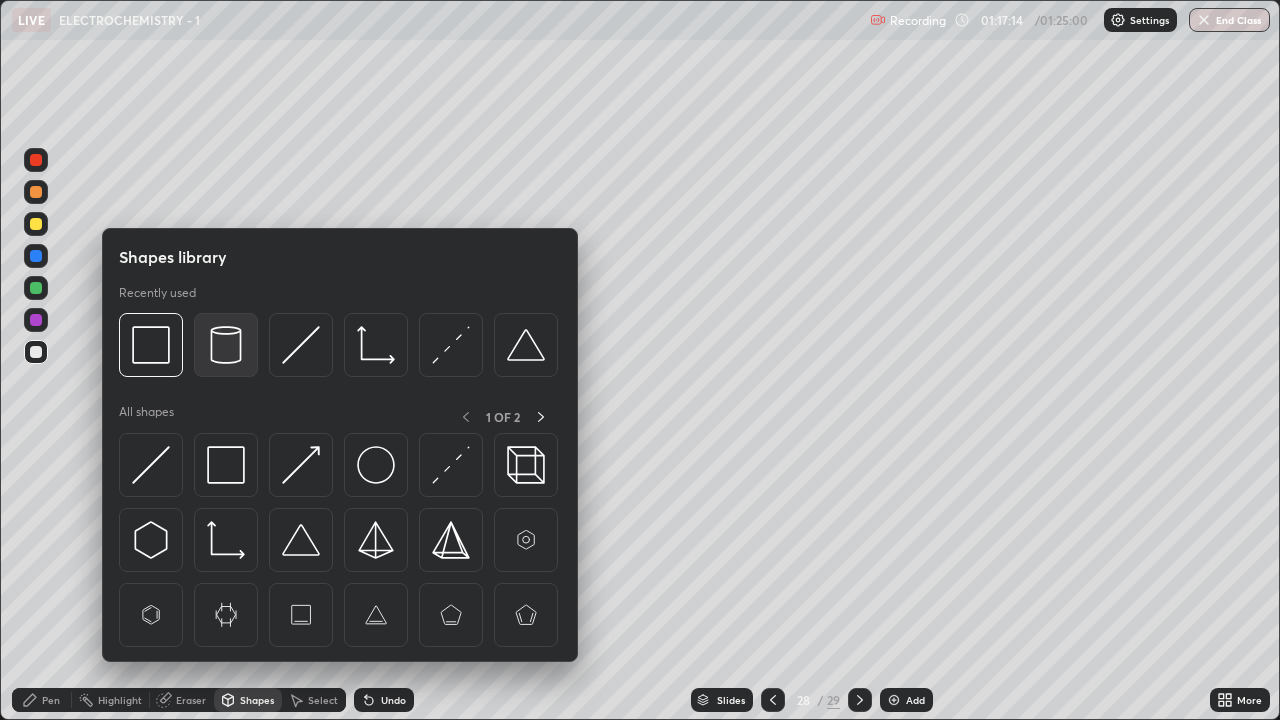 click at bounding box center (226, 345) 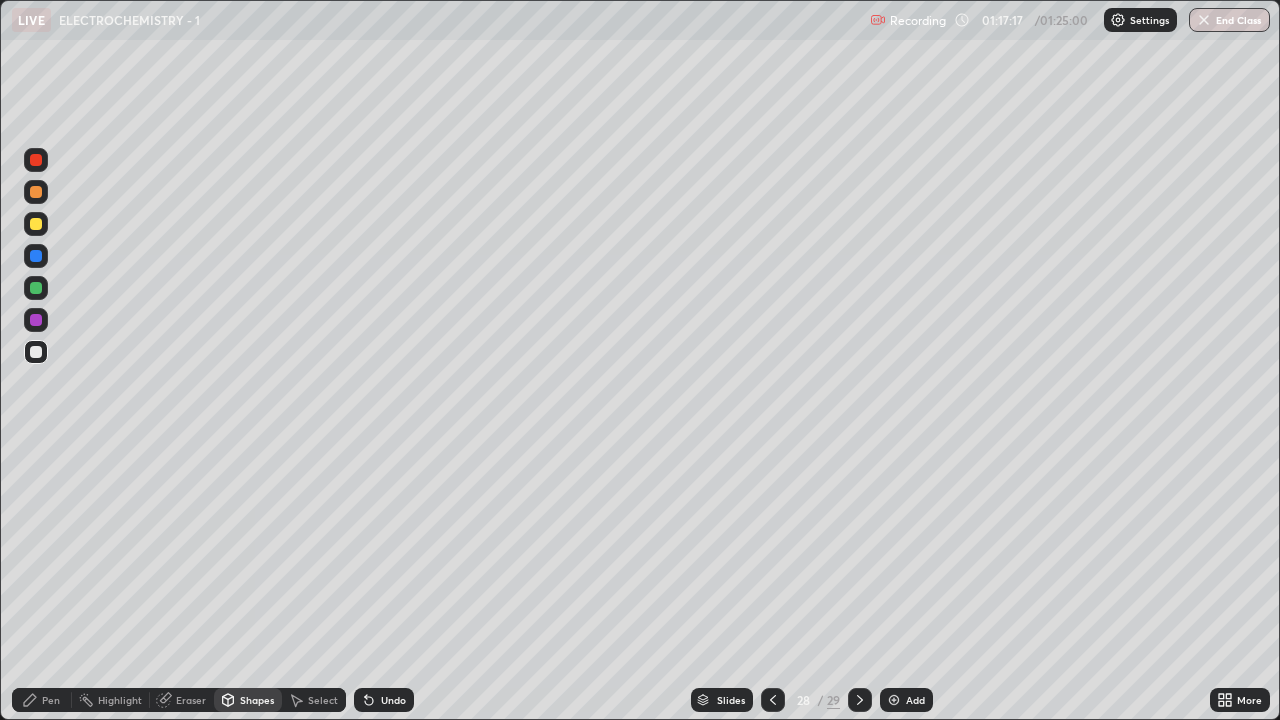 click at bounding box center [36, 352] 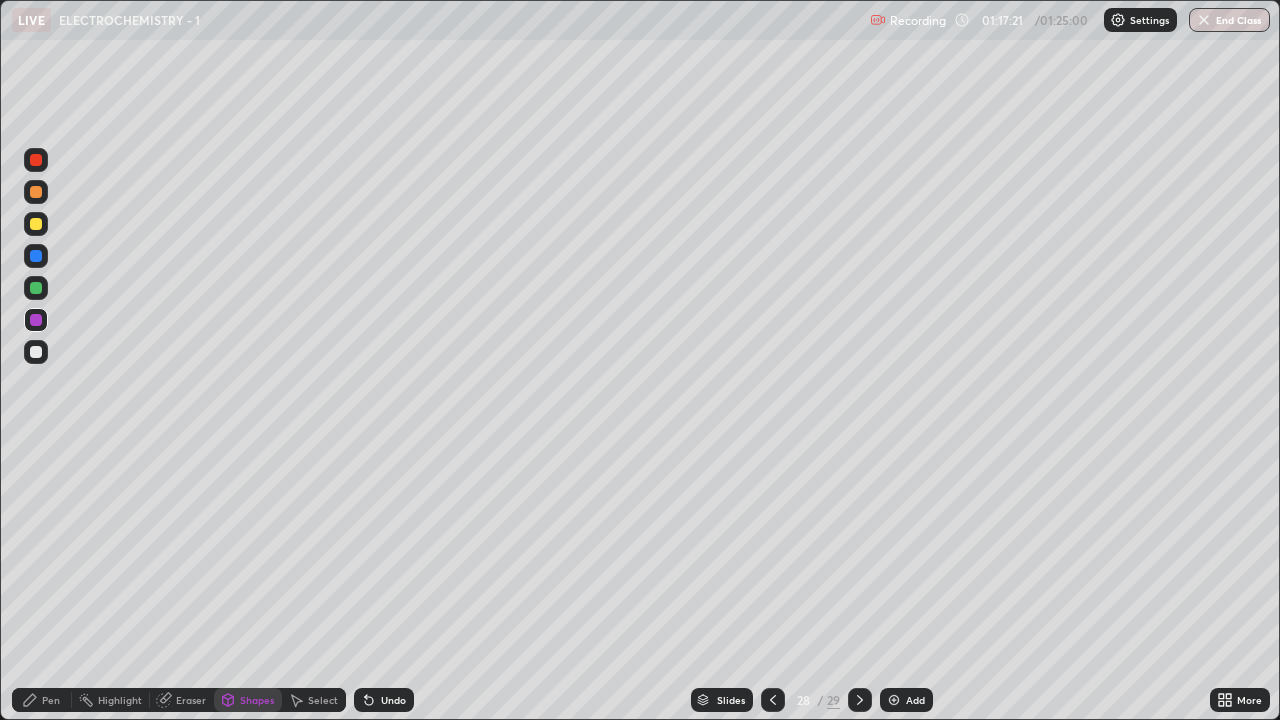 click at bounding box center (36, 288) 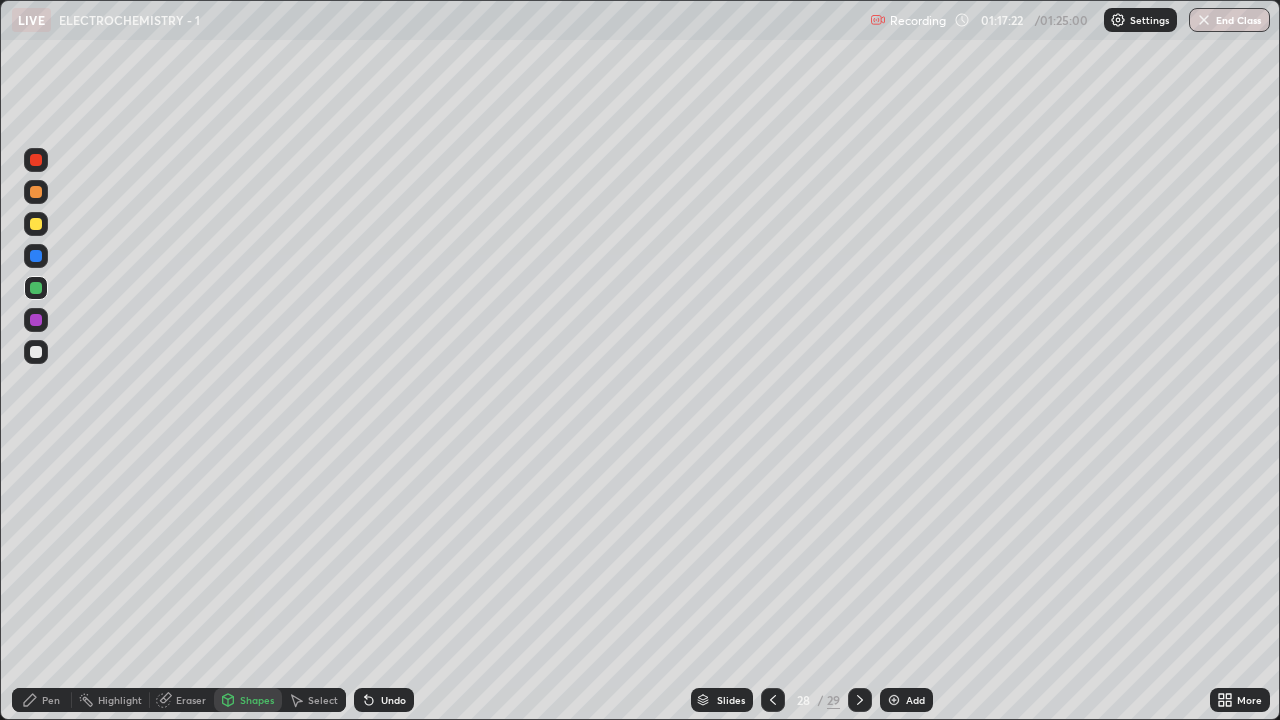 click 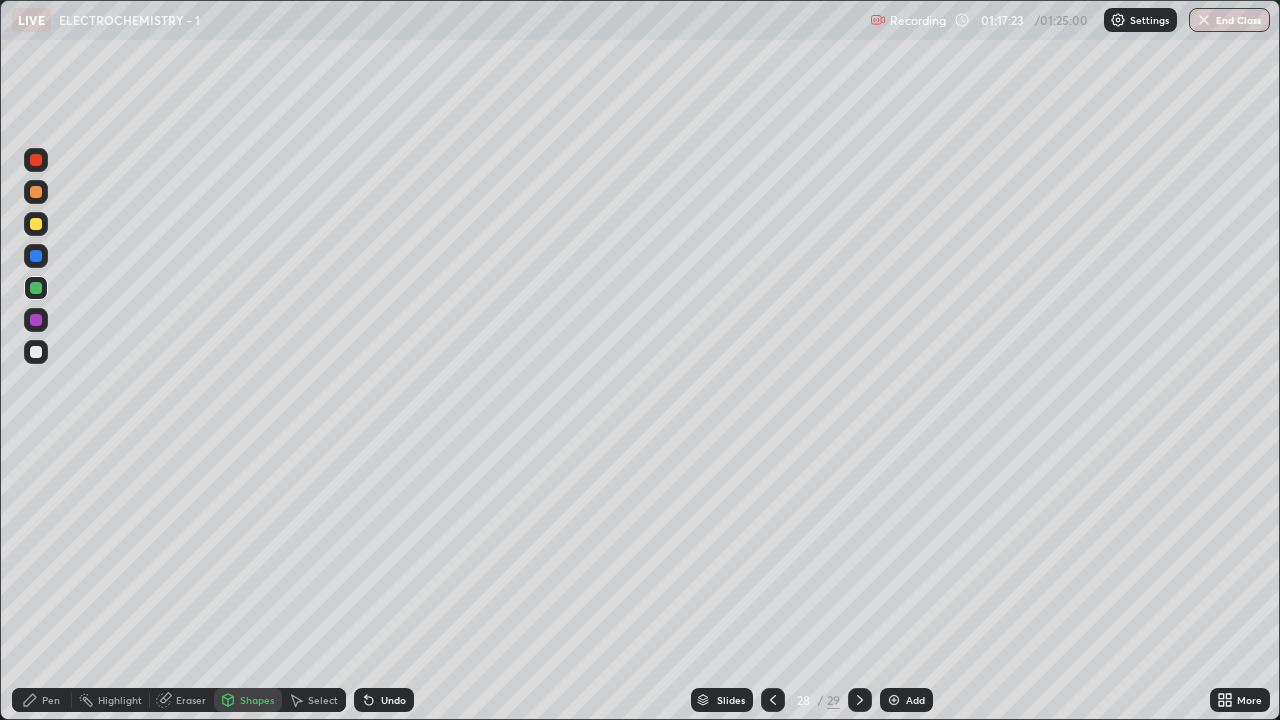 click at bounding box center (36, 320) 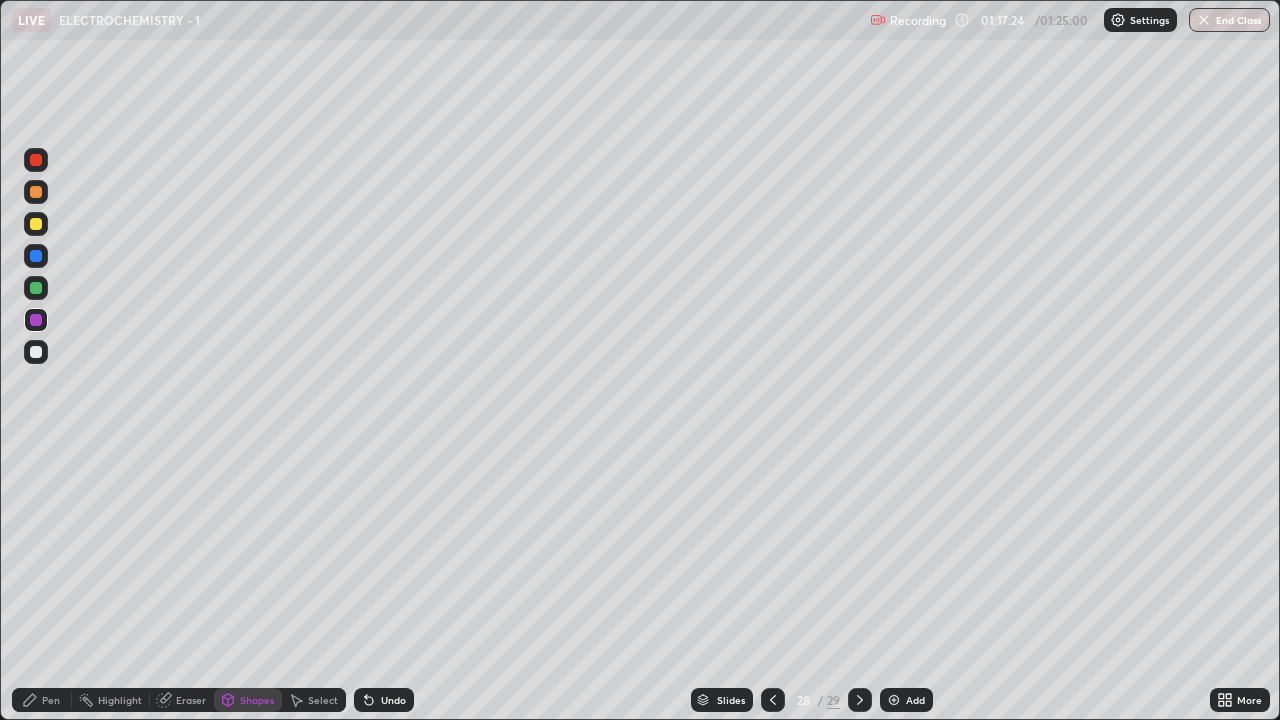 click on "Pen" at bounding box center [42, 700] 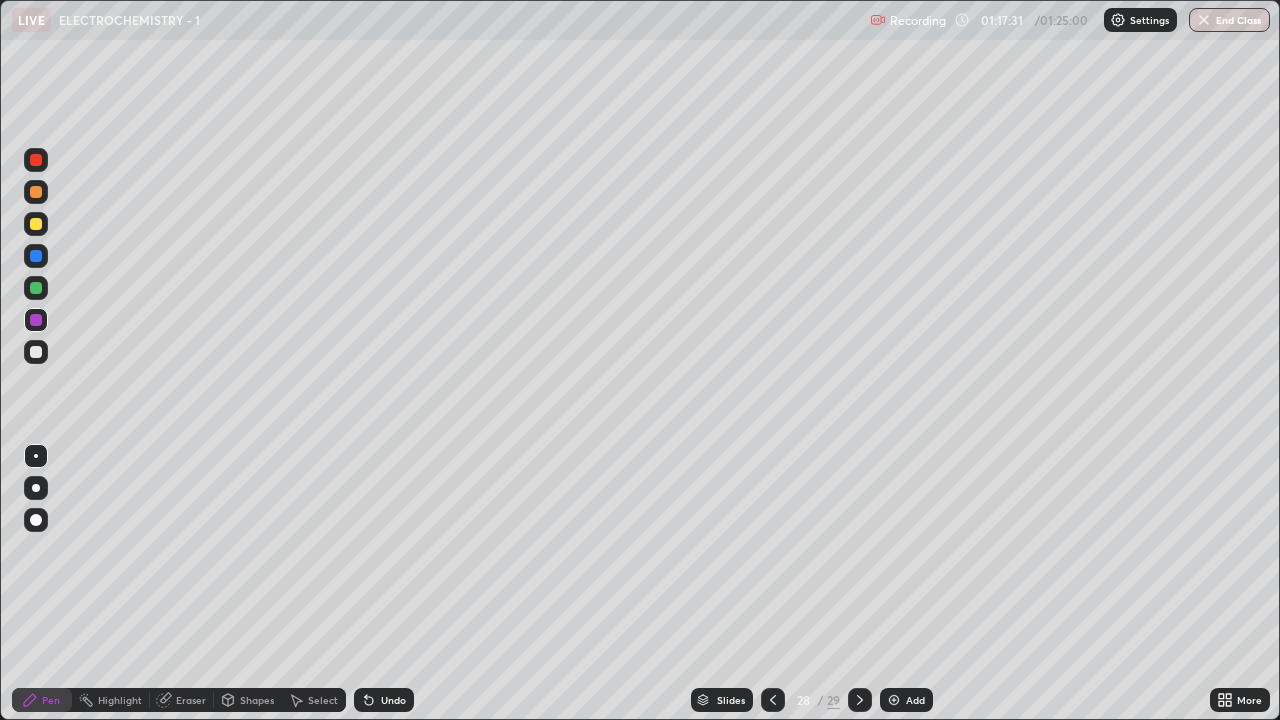 click at bounding box center (36, 352) 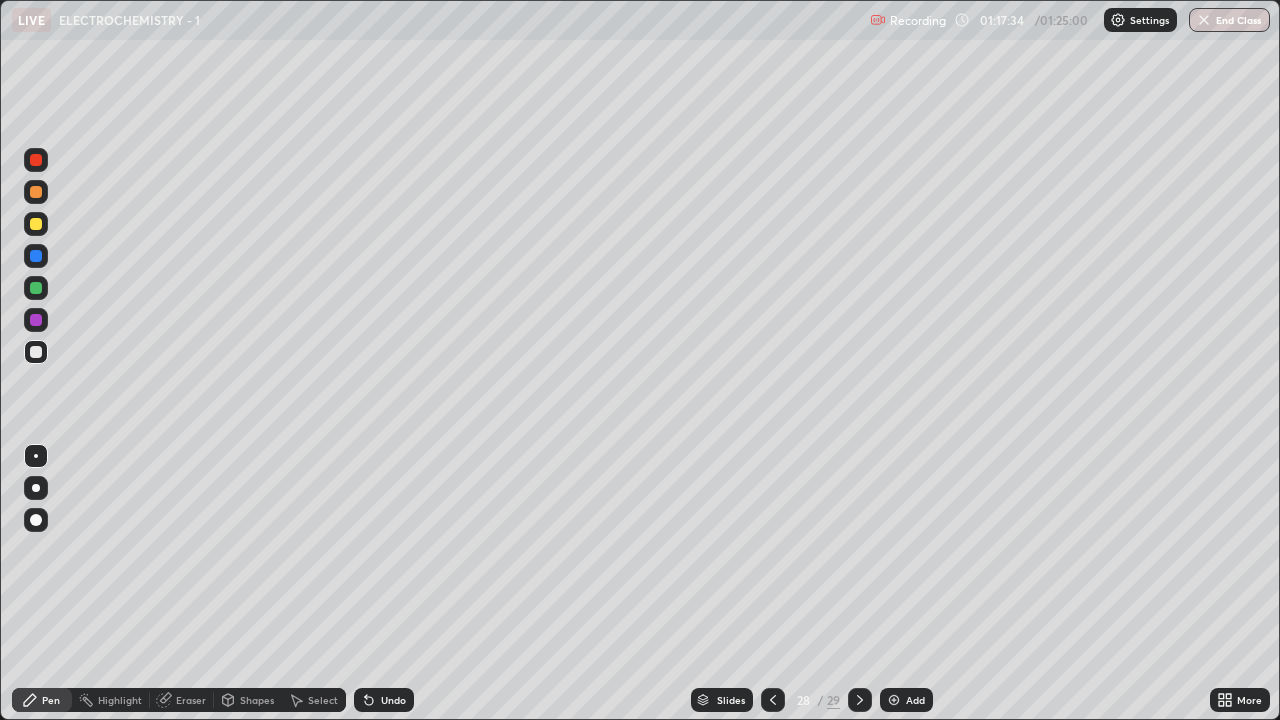click at bounding box center [36, 320] 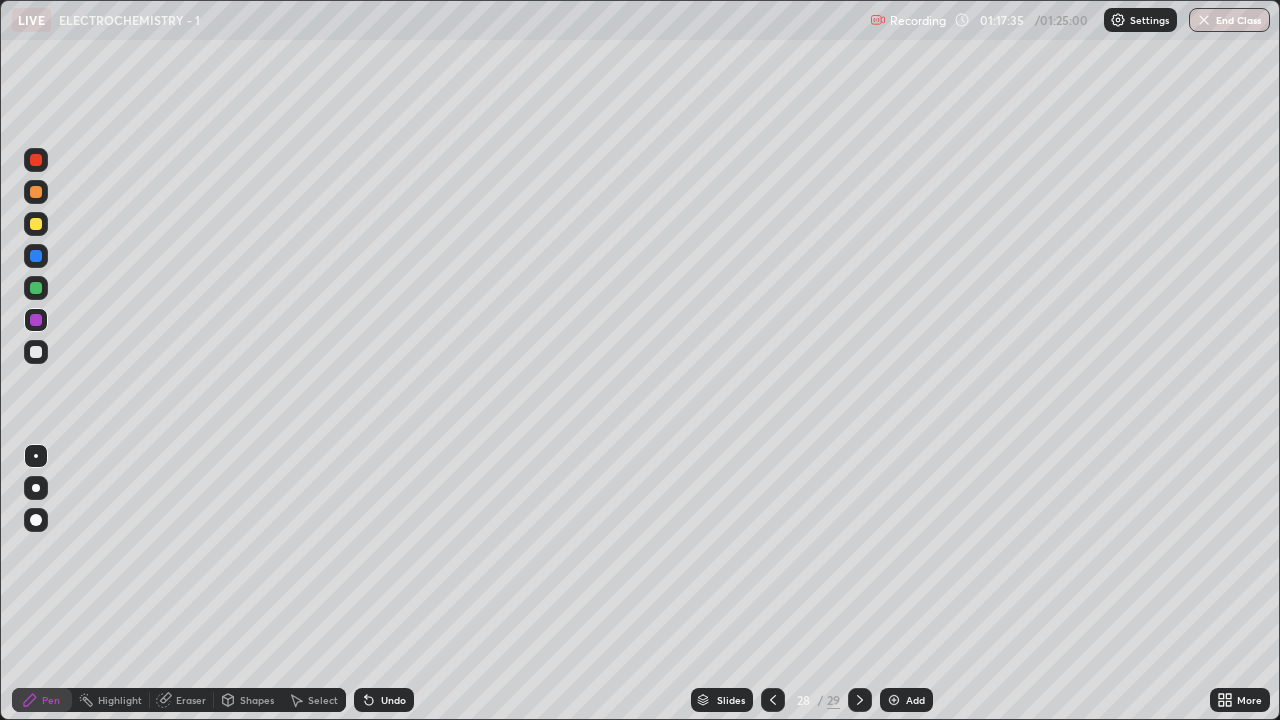 click at bounding box center [36, 288] 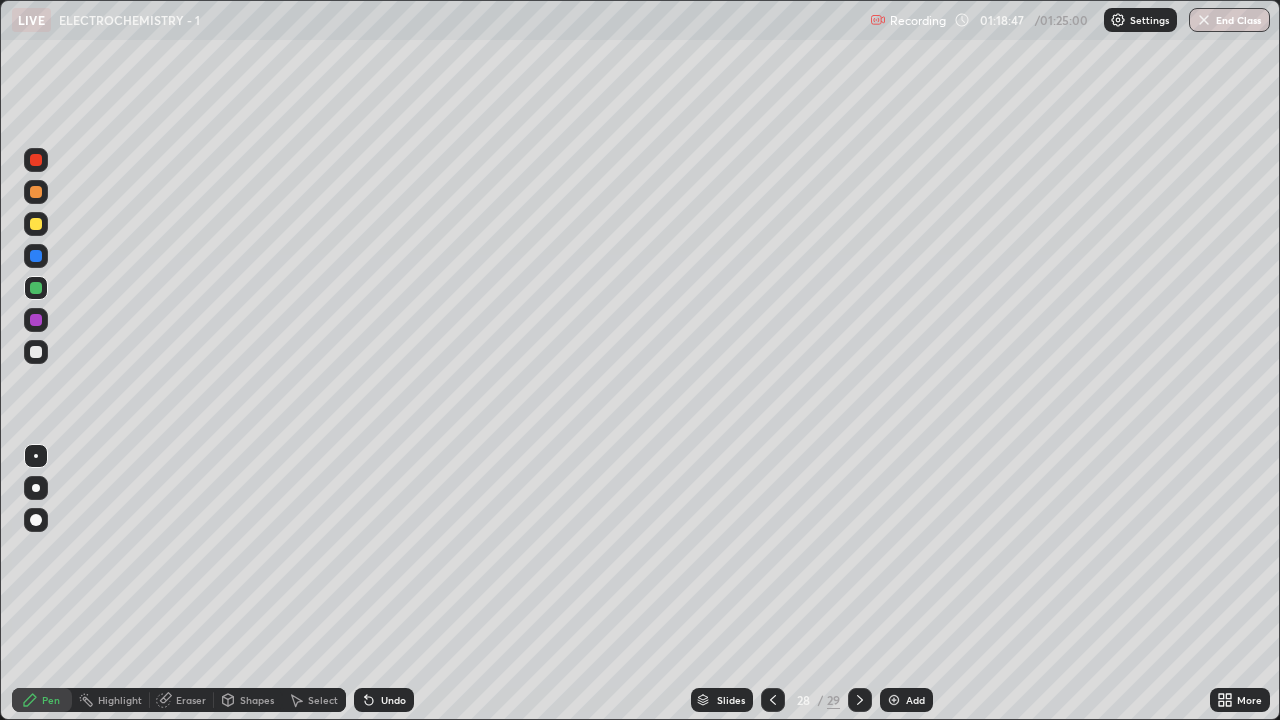 click at bounding box center (36, 256) 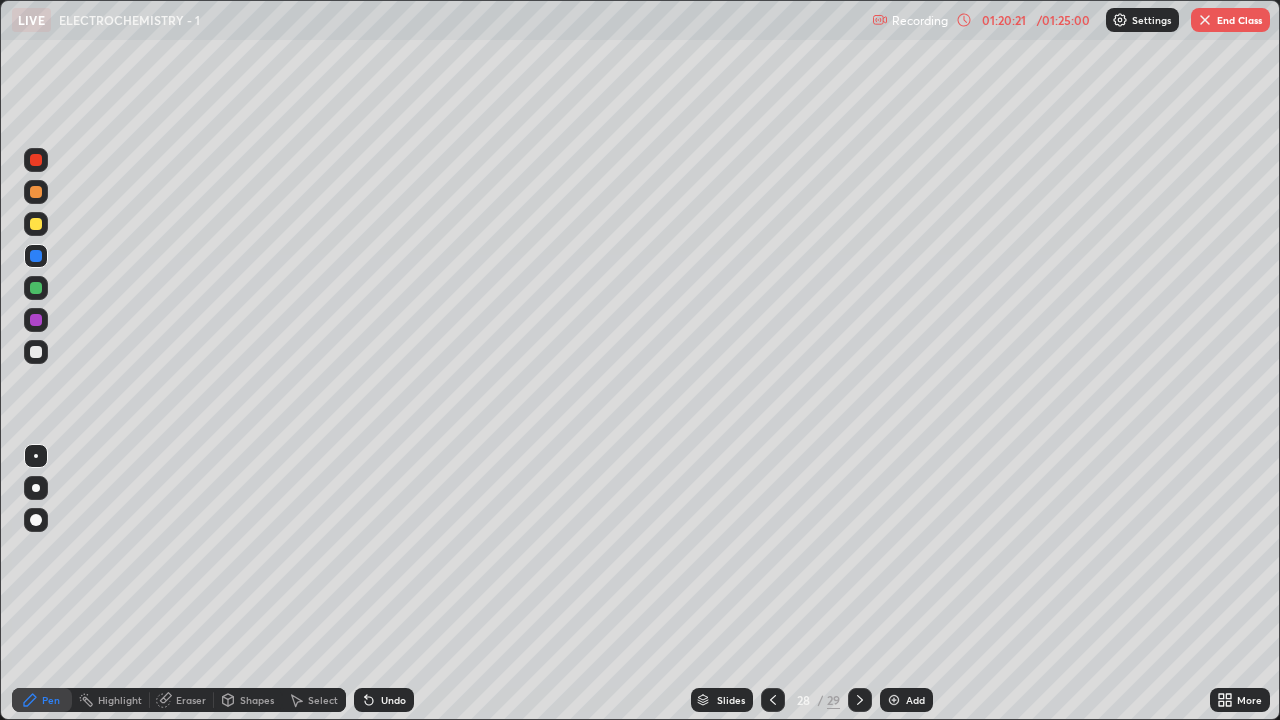 click on "Undo" at bounding box center [384, 700] 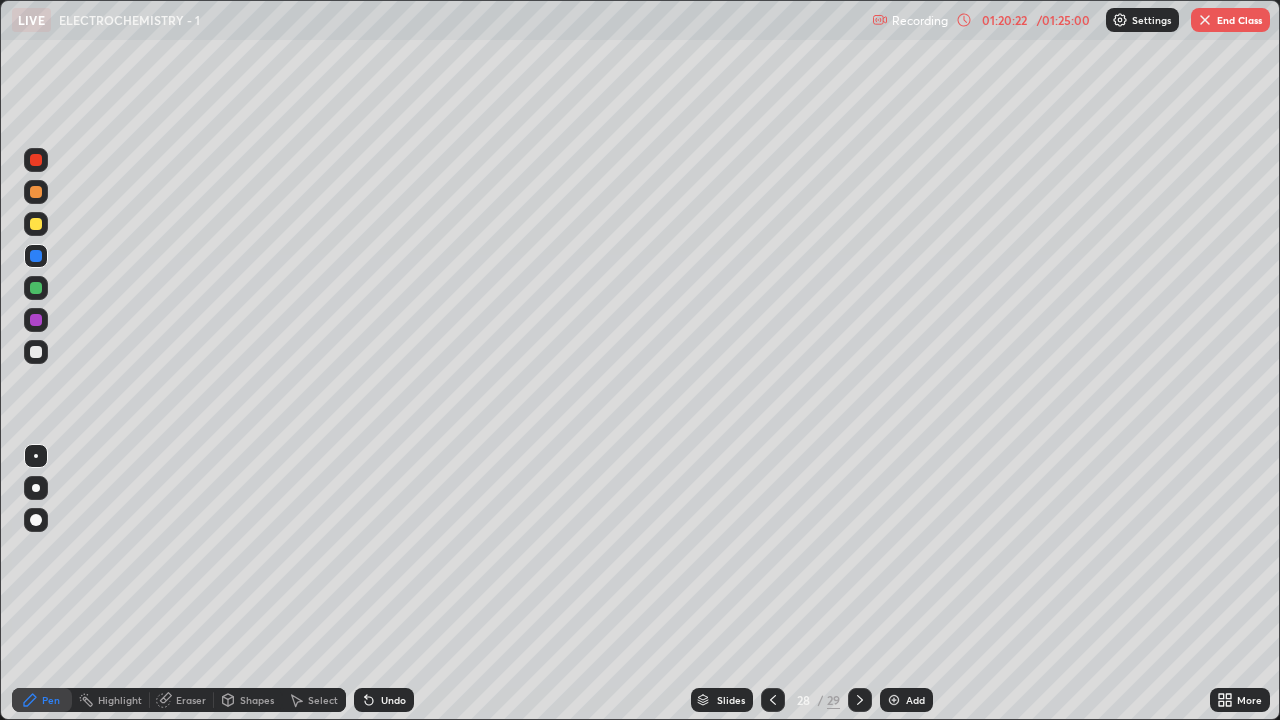 click on "Undo" at bounding box center [384, 700] 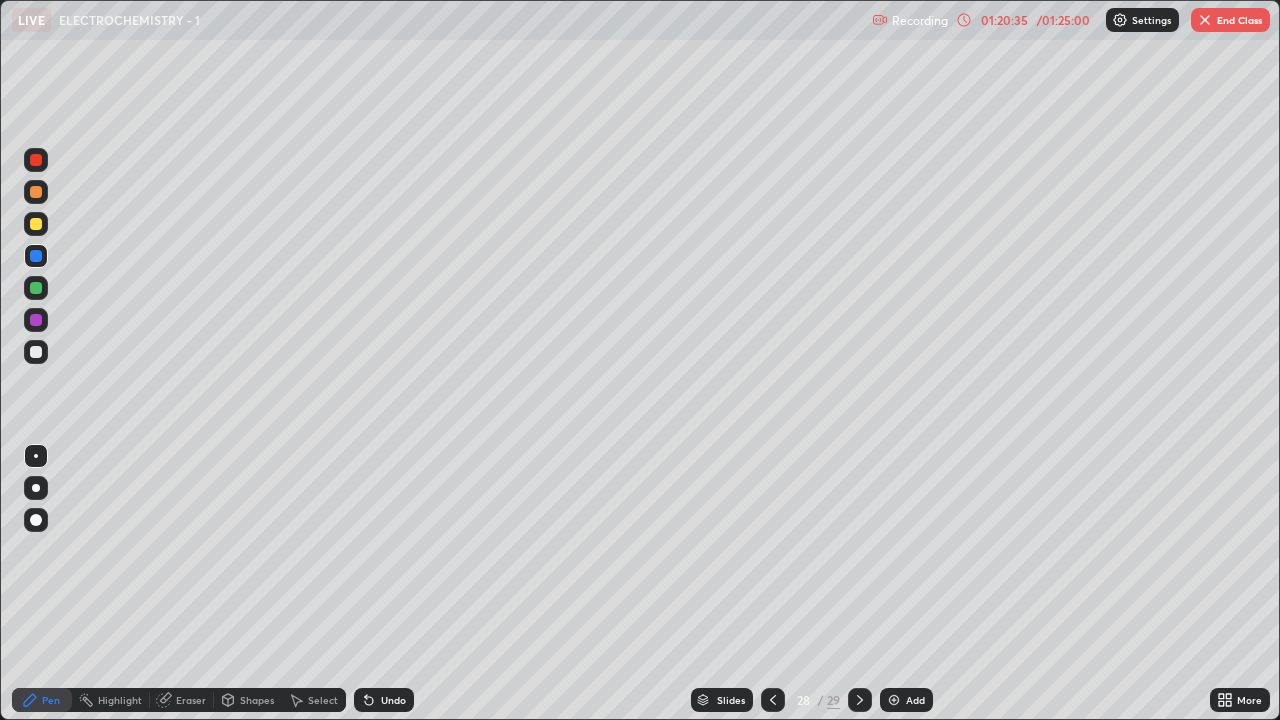 click on "Select" at bounding box center (314, 700) 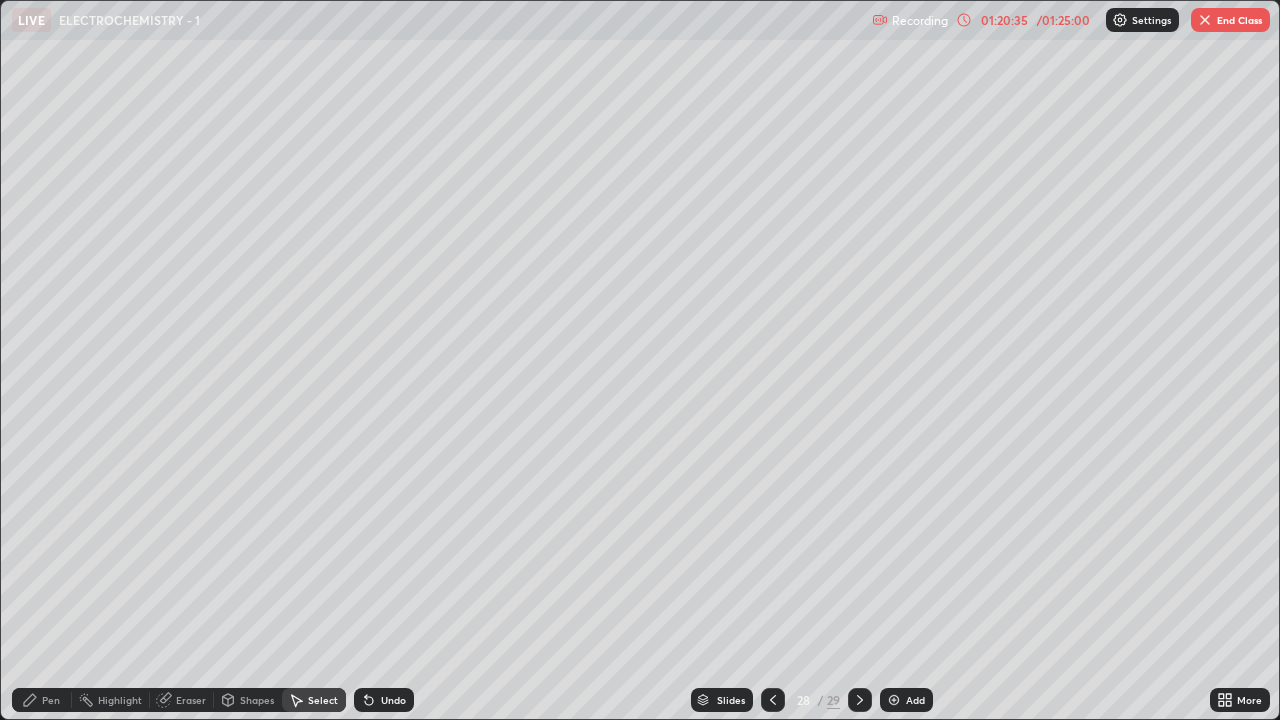 click 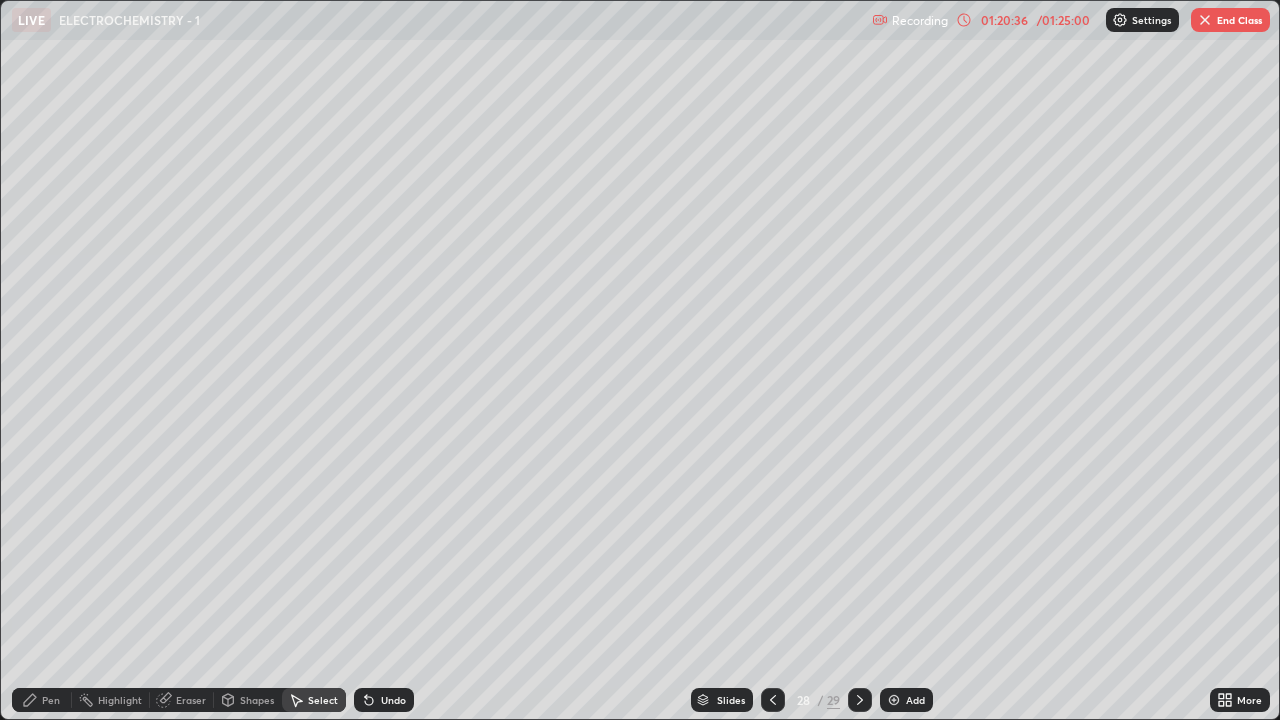 click 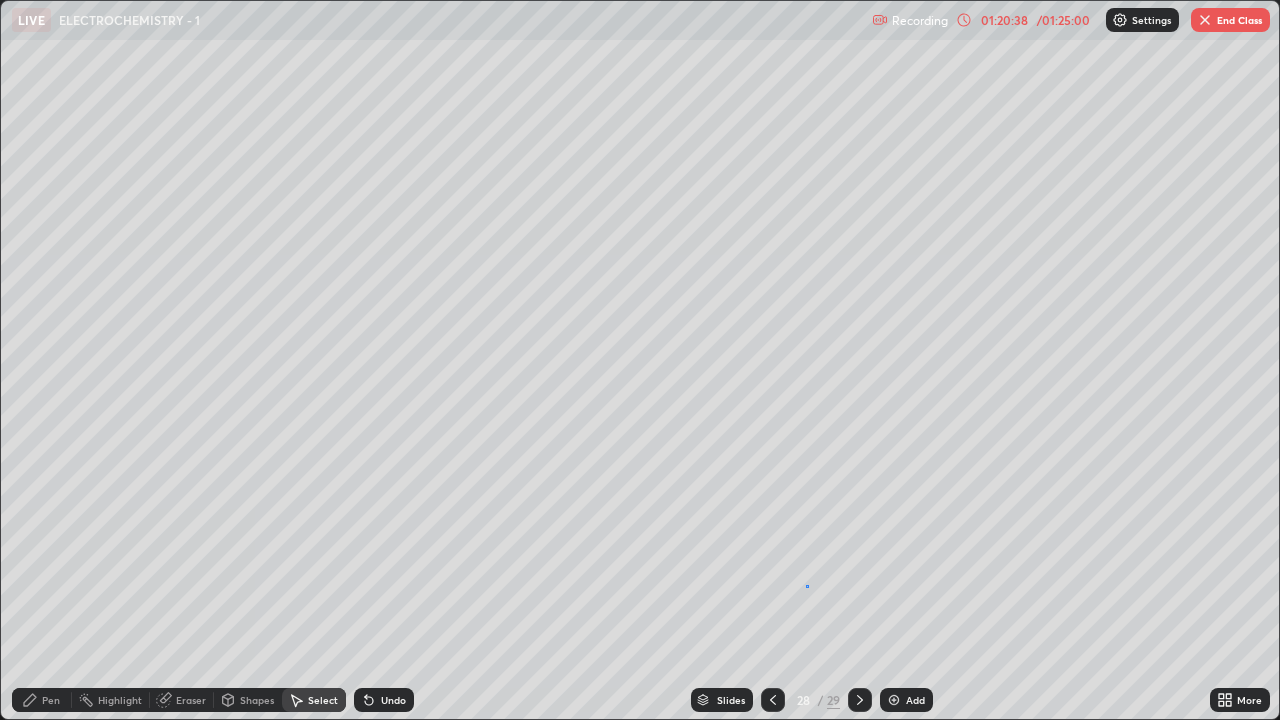 click on "0 ° Undo Copy Duplicate Duplicate to new slide Delete" at bounding box center (640, 360) 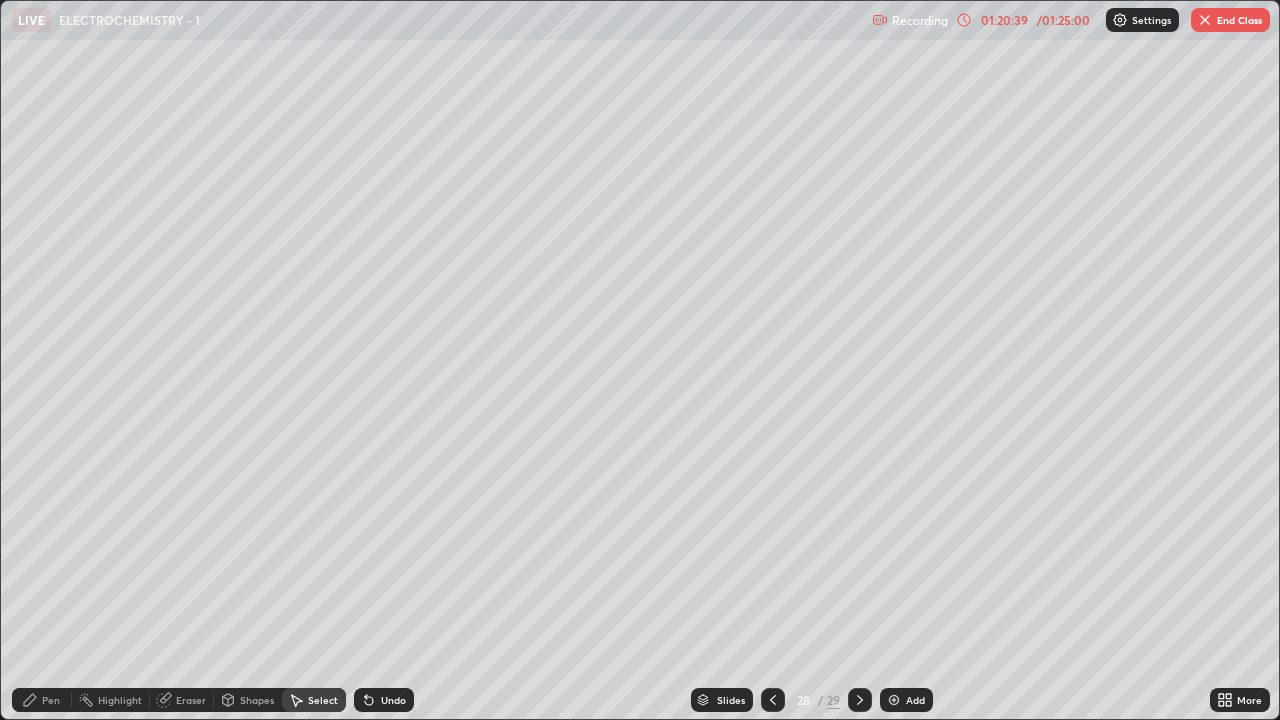 click on "Pen" at bounding box center (42, 700) 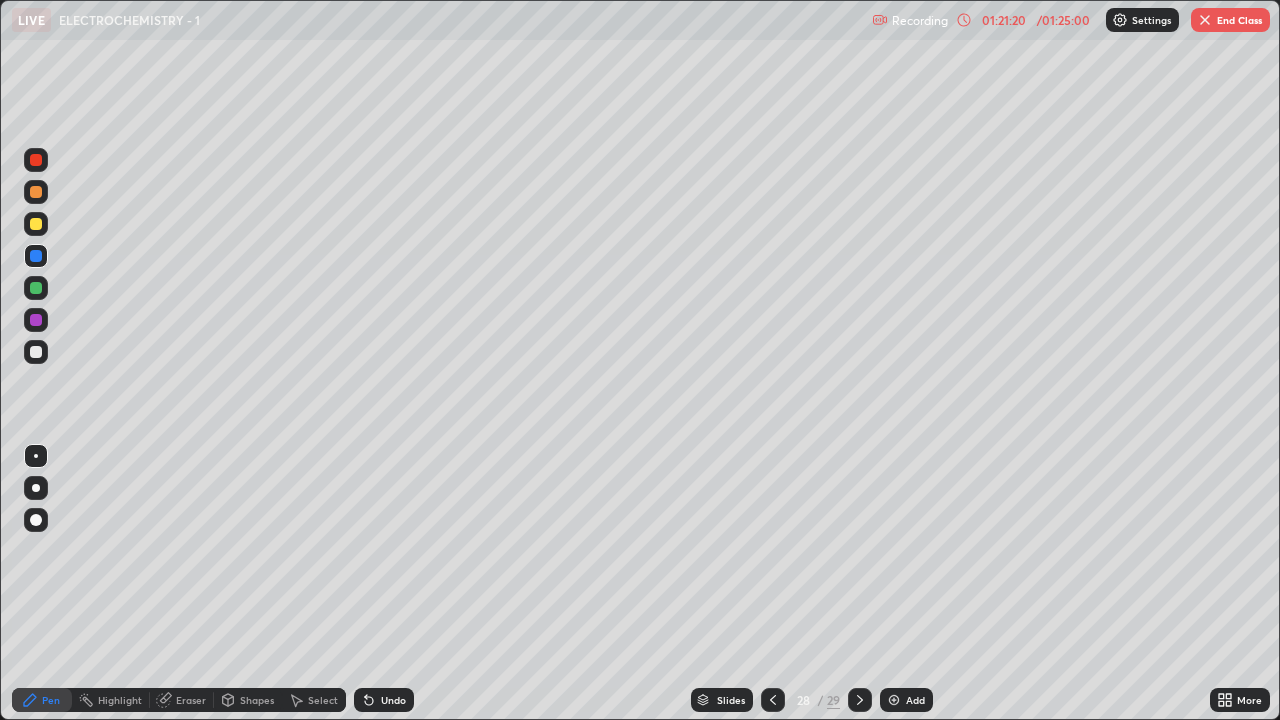 click at bounding box center [36, 224] 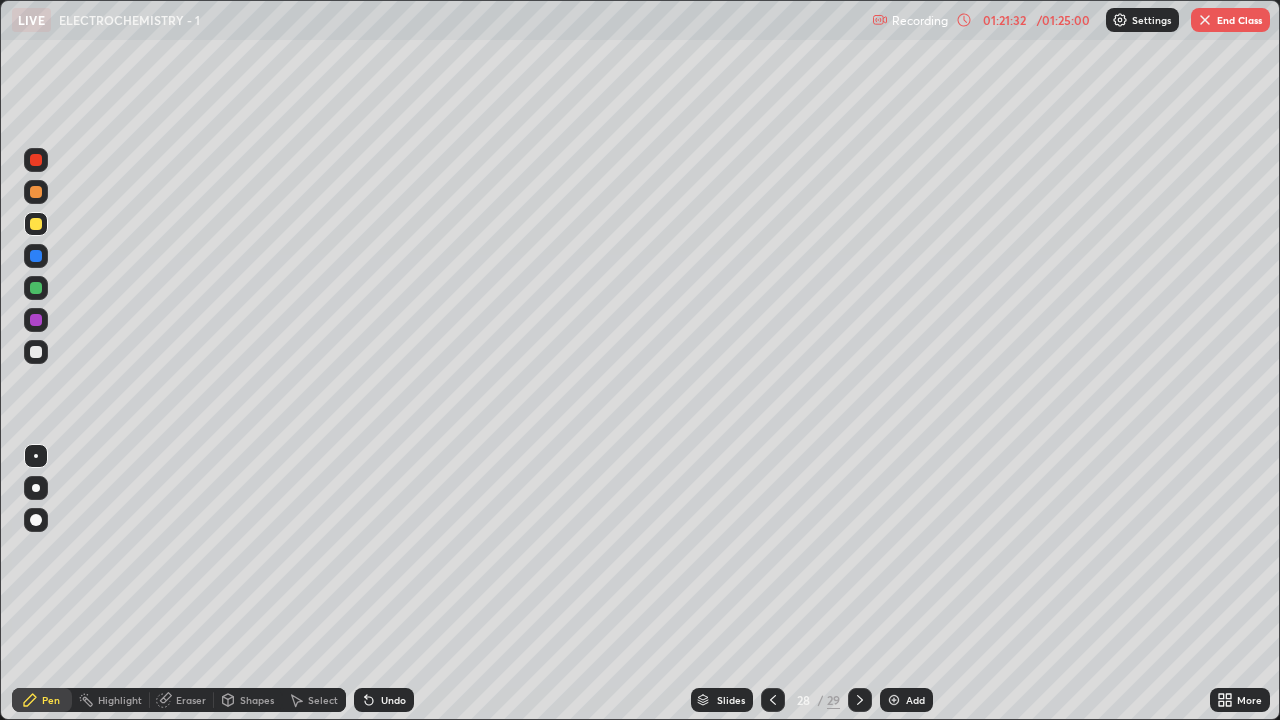 click at bounding box center (36, 288) 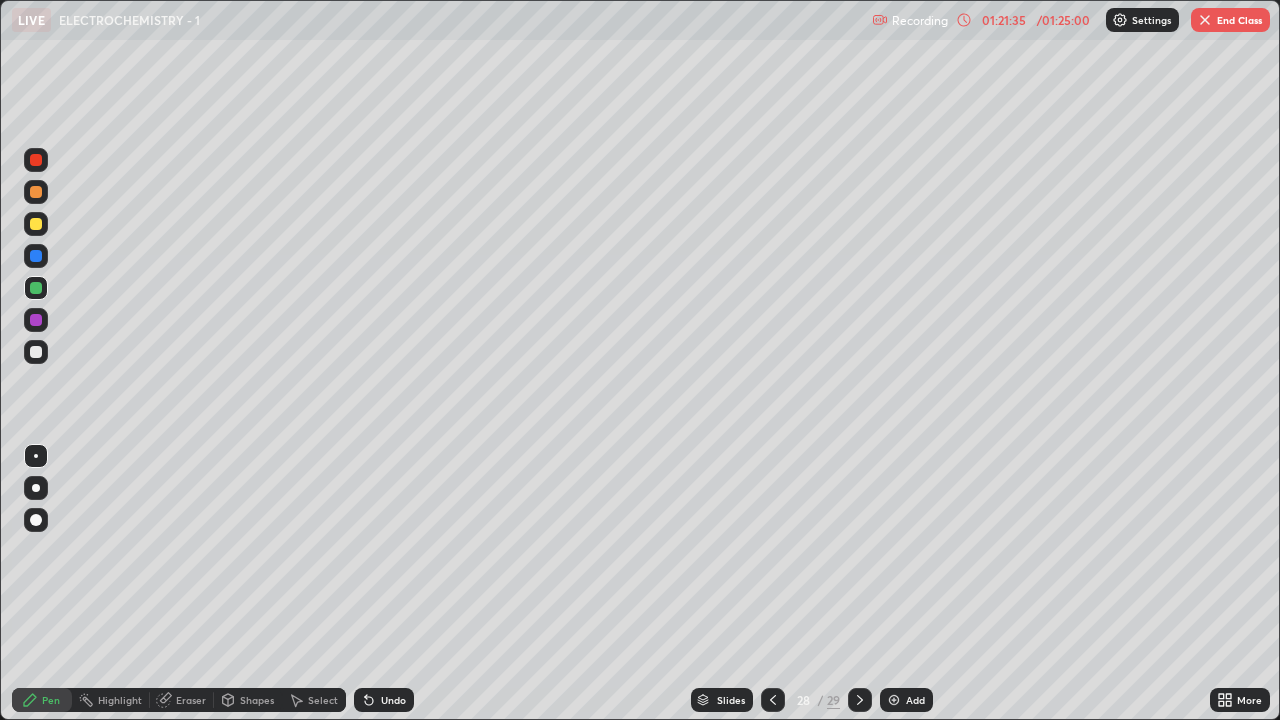 click at bounding box center (36, 320) 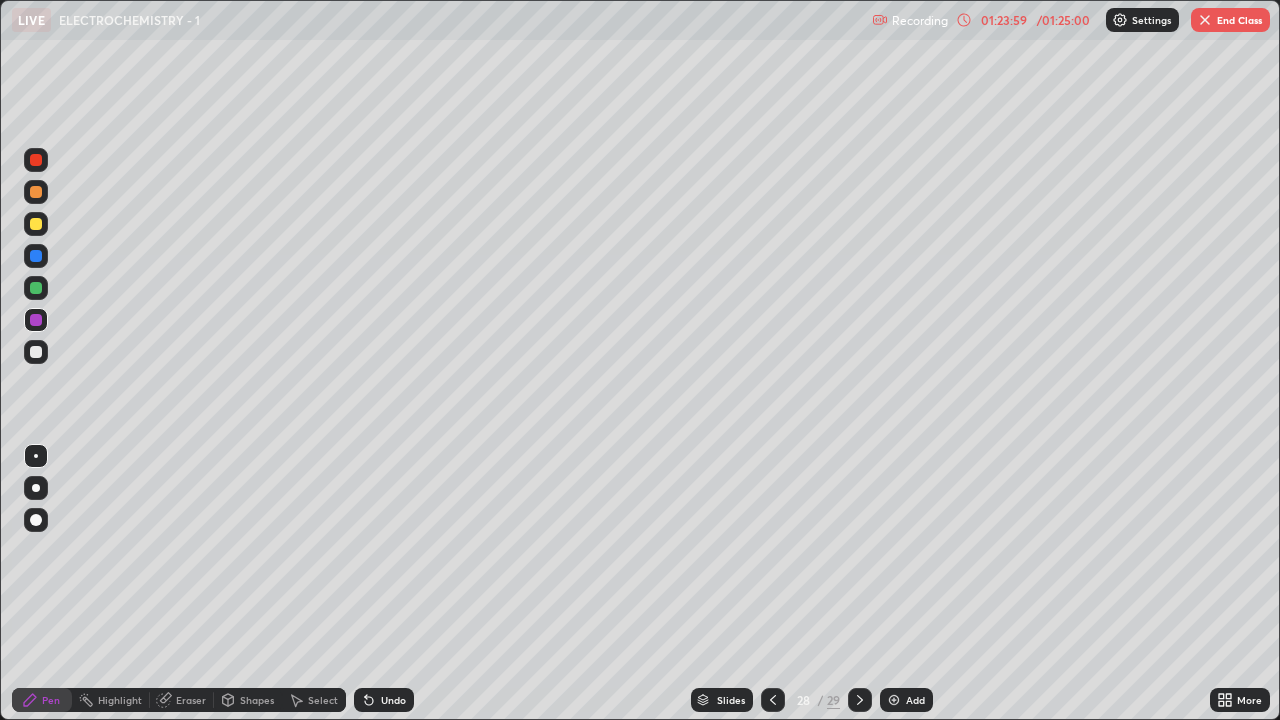 click at bounding box center [894, 700] 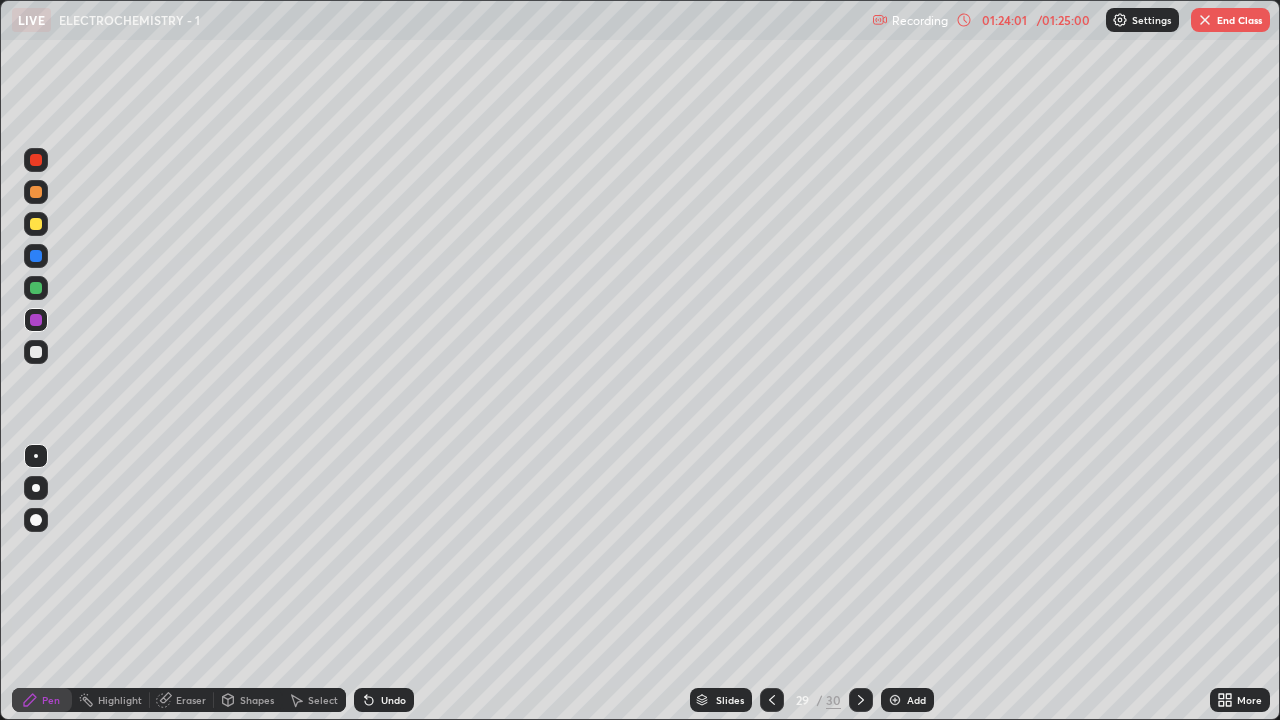 click at bounding box center [36, 192] 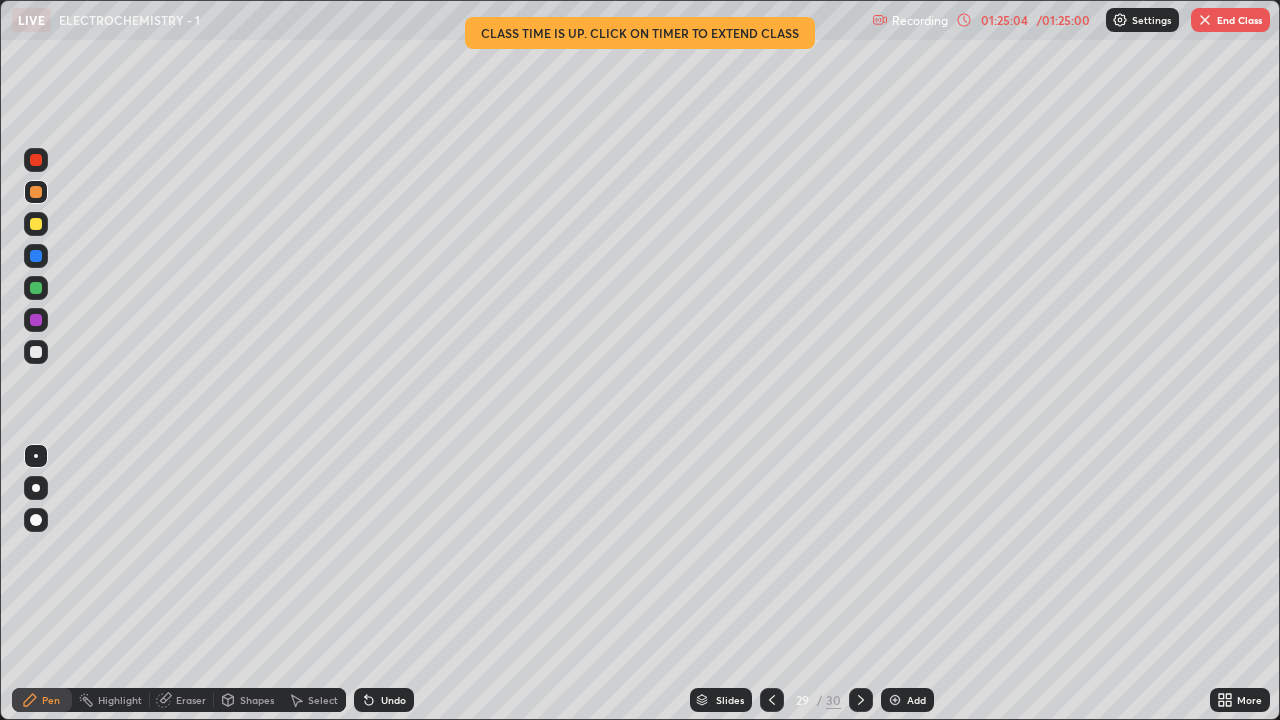 click 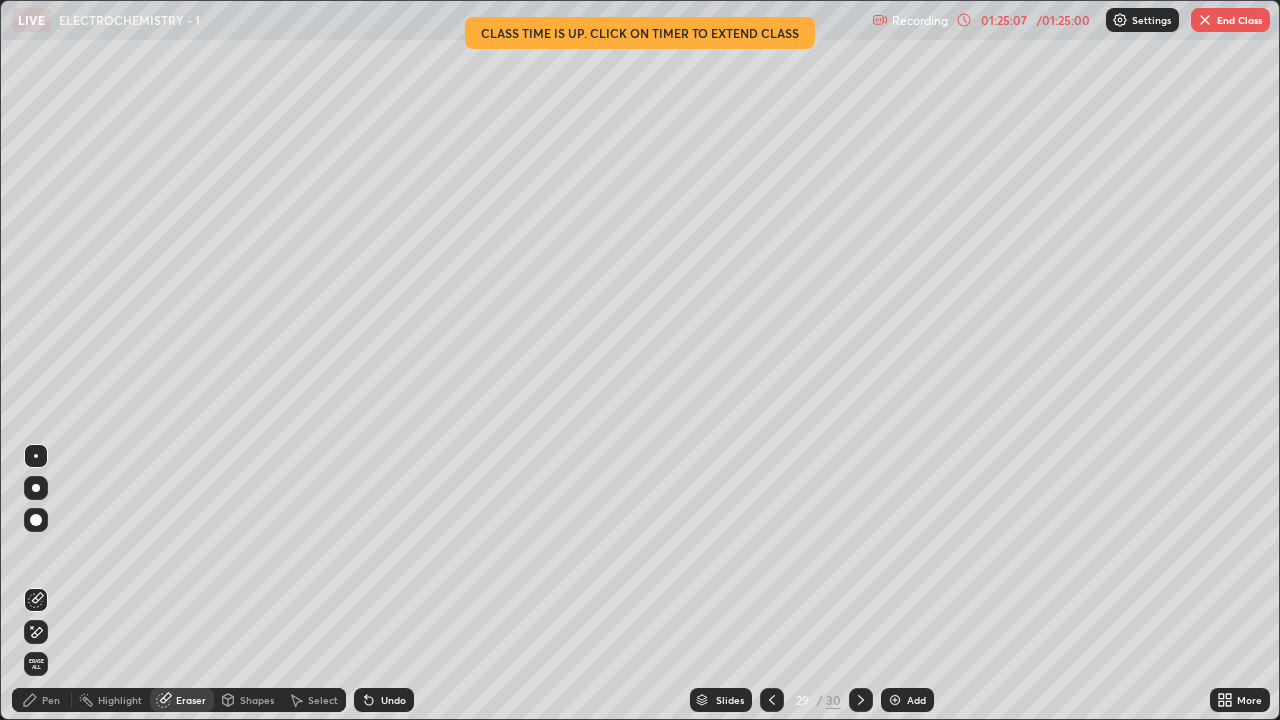 click on "Pen" at bounding box center (42, 700) 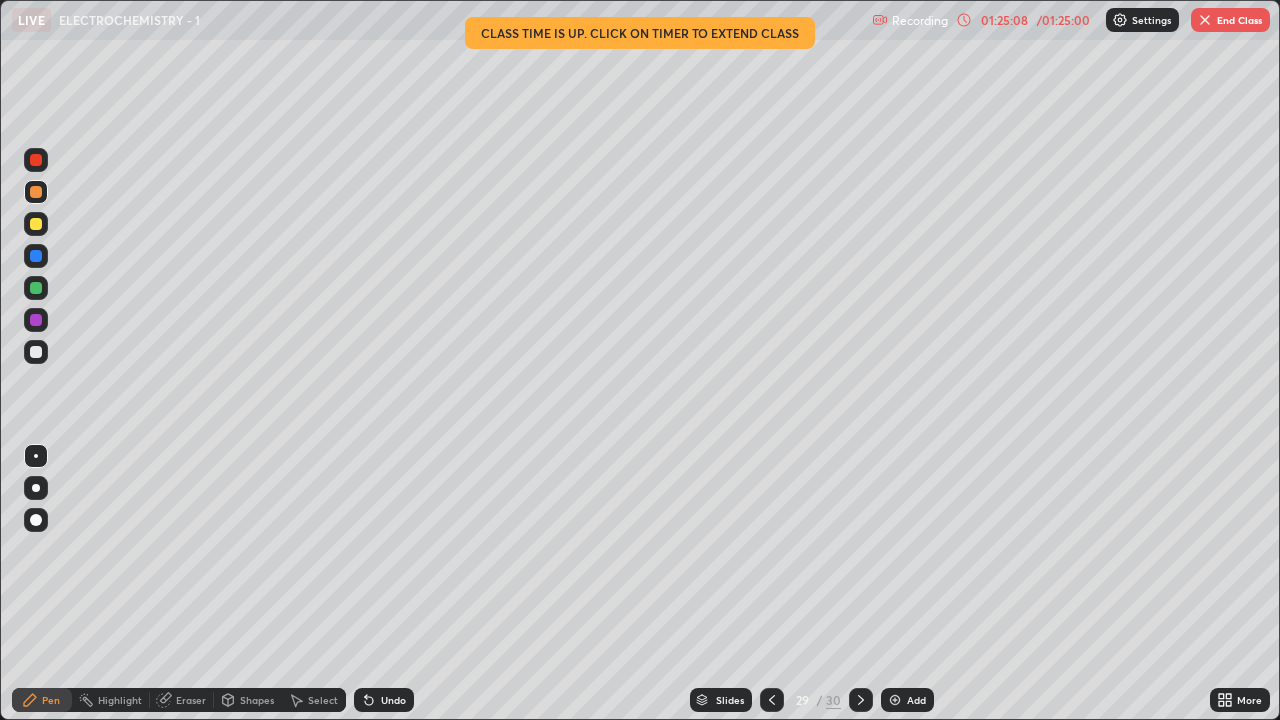 click at bounding box center (36, 352) 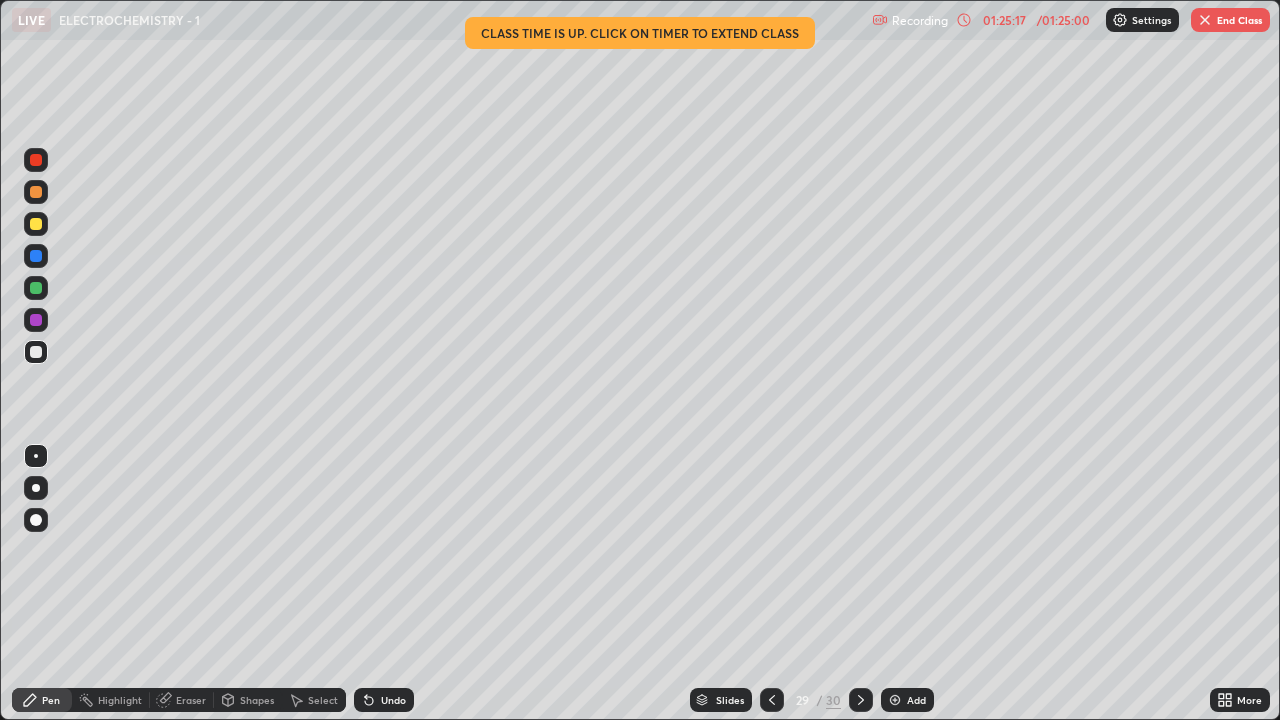 click at bounding box center (36, 320) 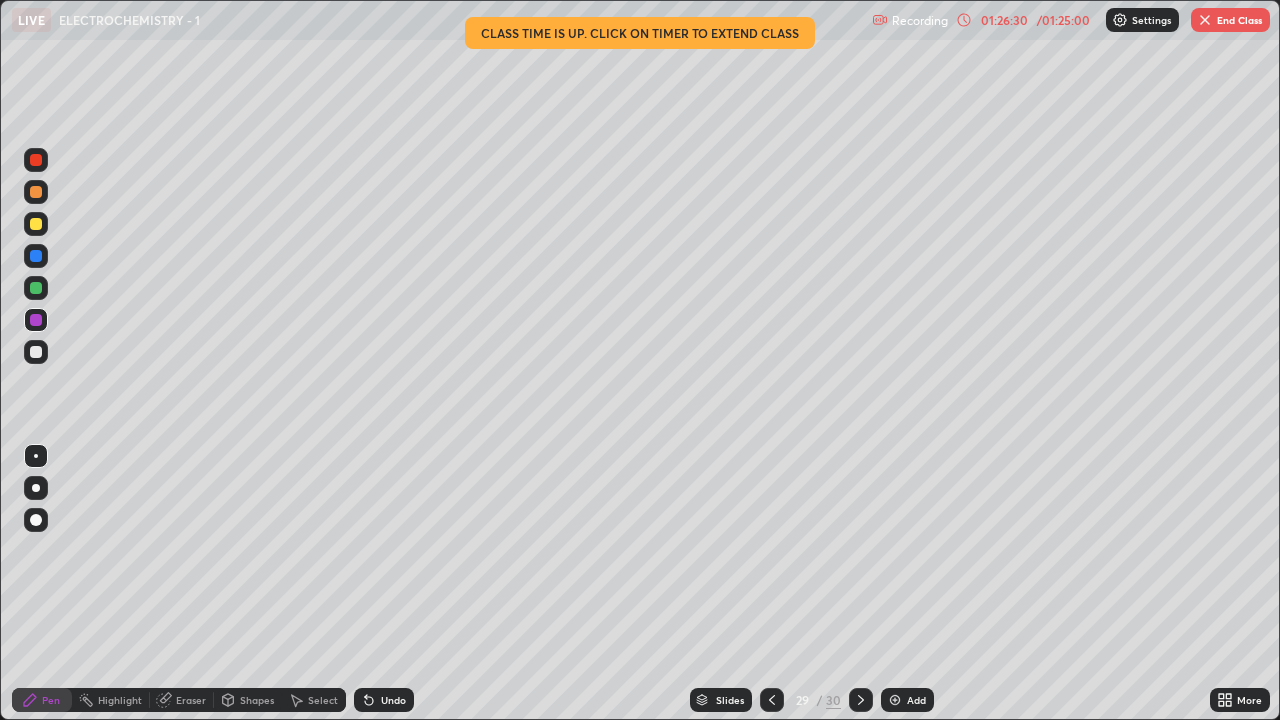 click on "/  01:25:00" at bounding box center (1063, 20) 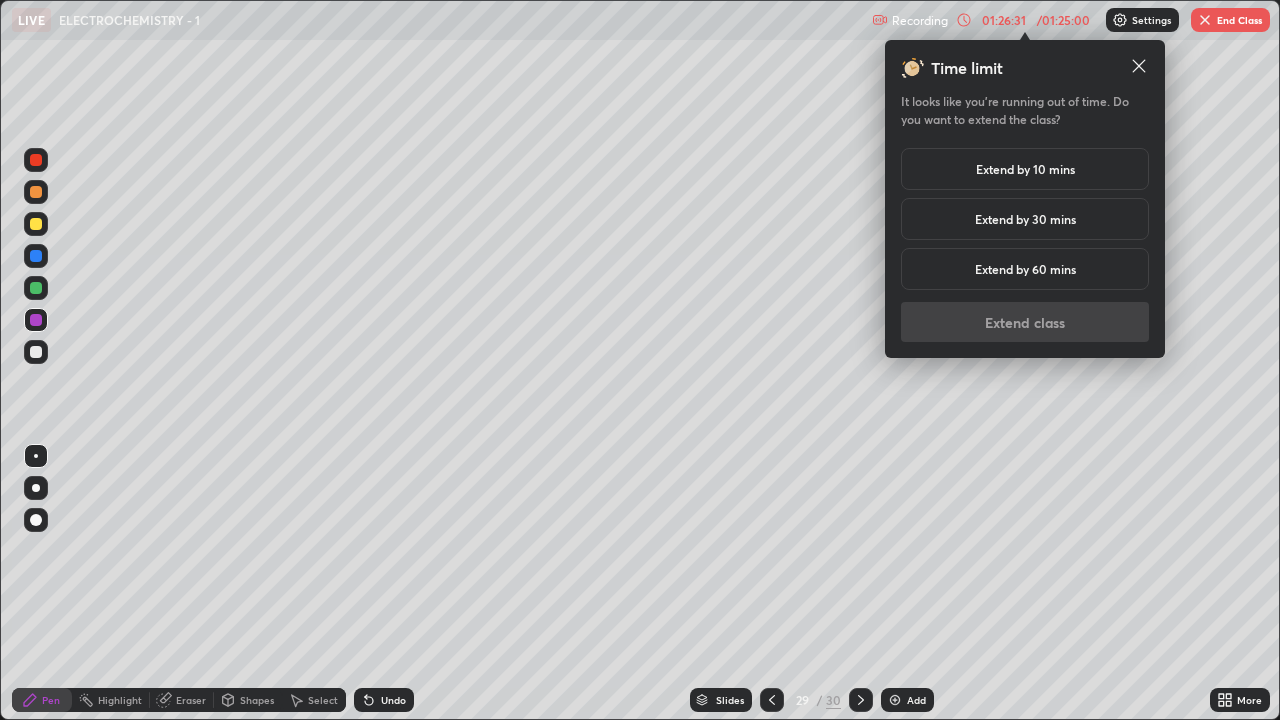 click on "Extend by 10 mins" at bounding box center (1025, 169) 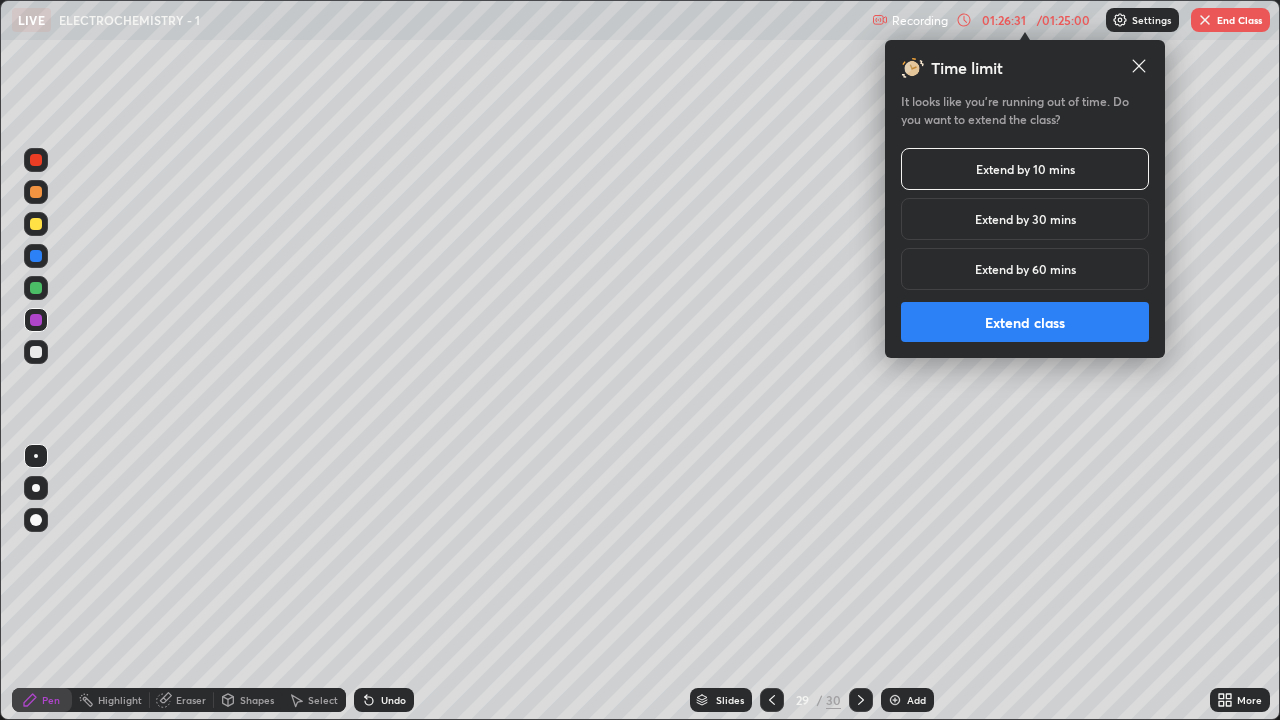 click on "Extend class" at bounding box center (1025, 322) 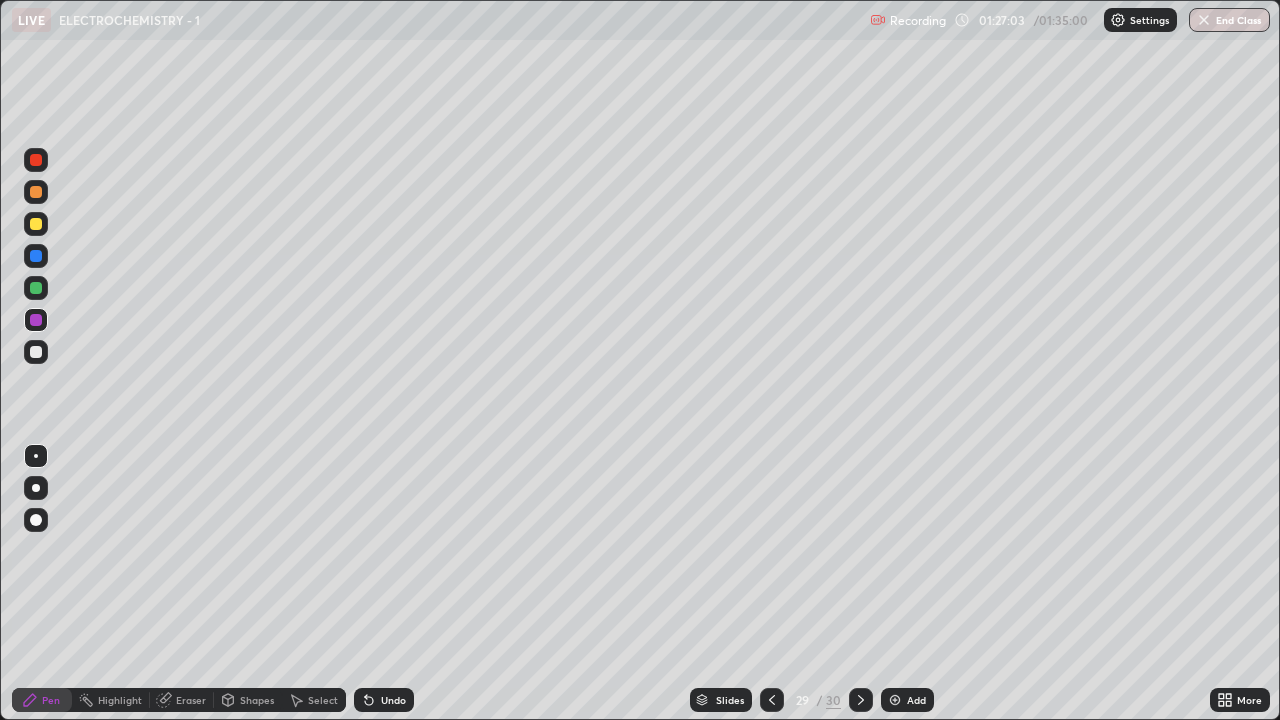 click on "End Class" at bounding box center (1229, 20) 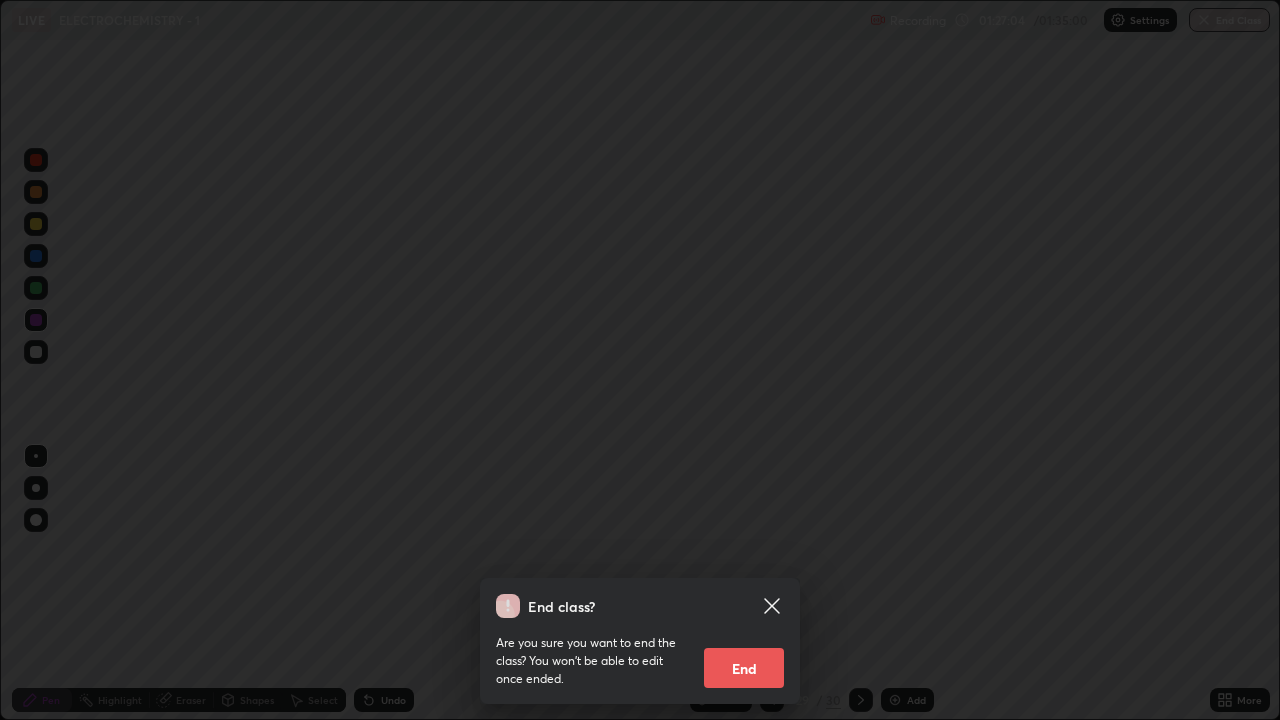 click on "End" at bounding box center [744, 668] 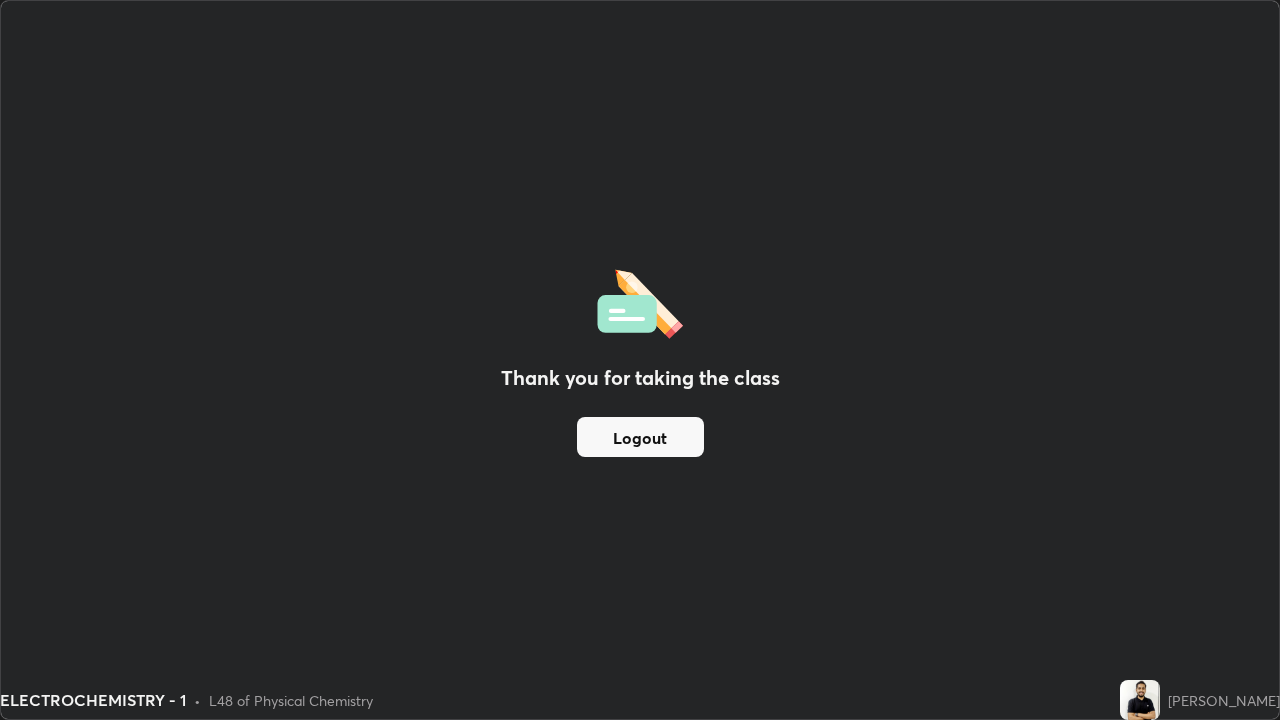 click on "Logout" at bounding box center [640, 437] 